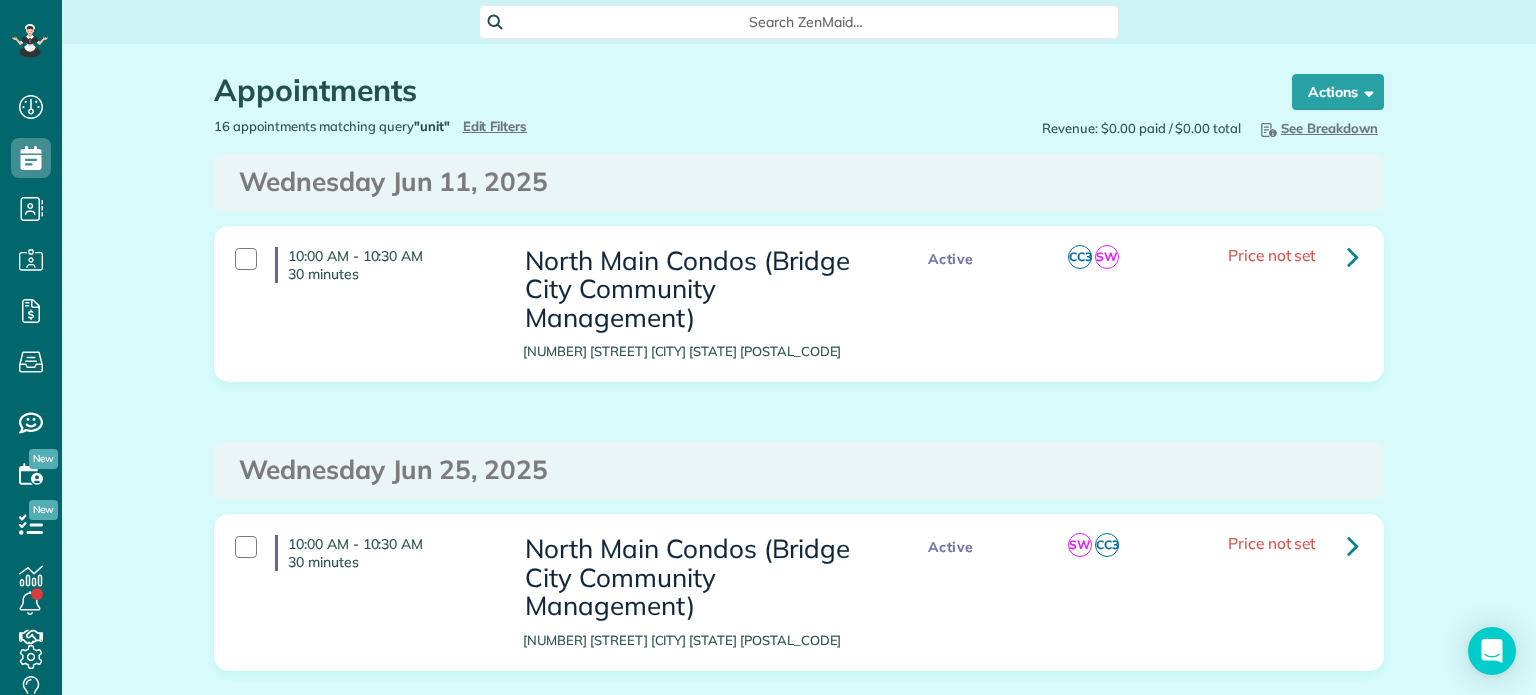 scroll, scrollTop: 0, scrollLeft: 0, axis: both 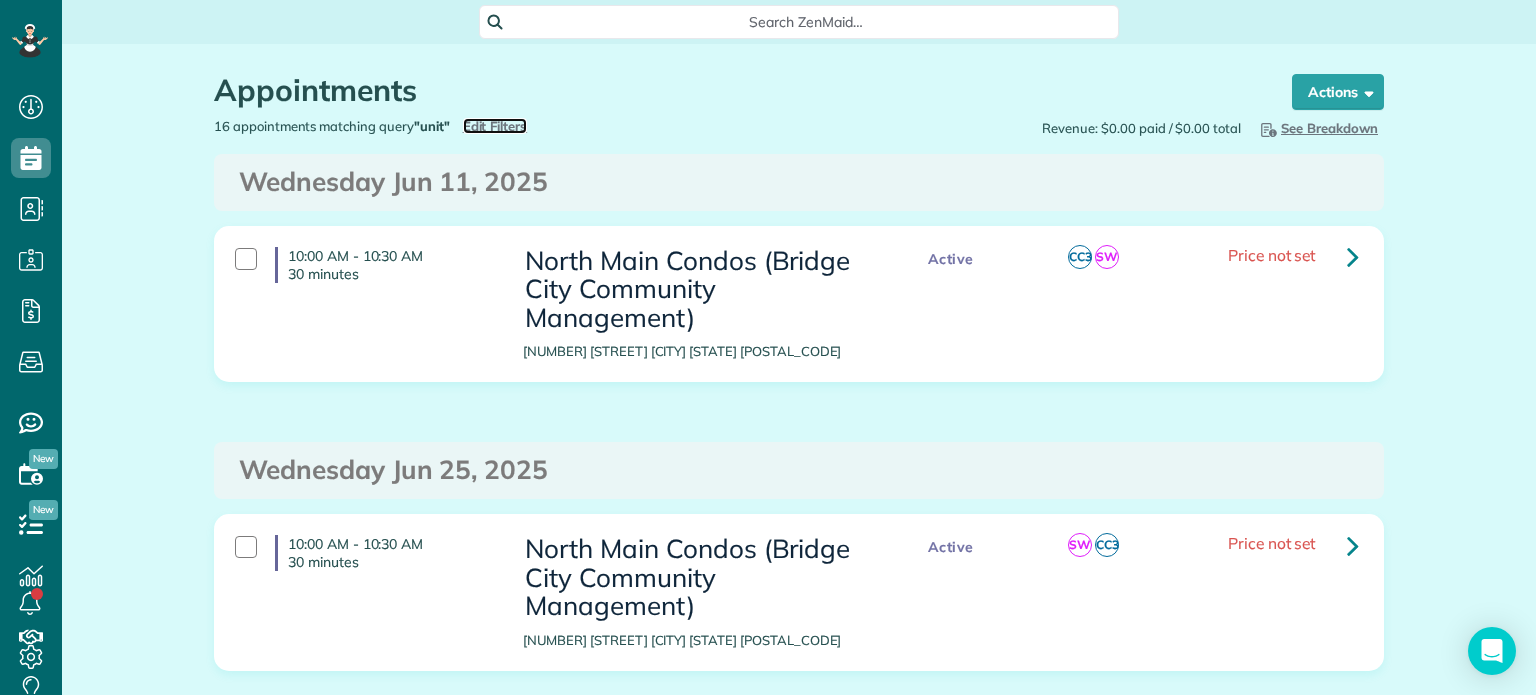 click on "Edit Filters" at bounding box center (495, 126) 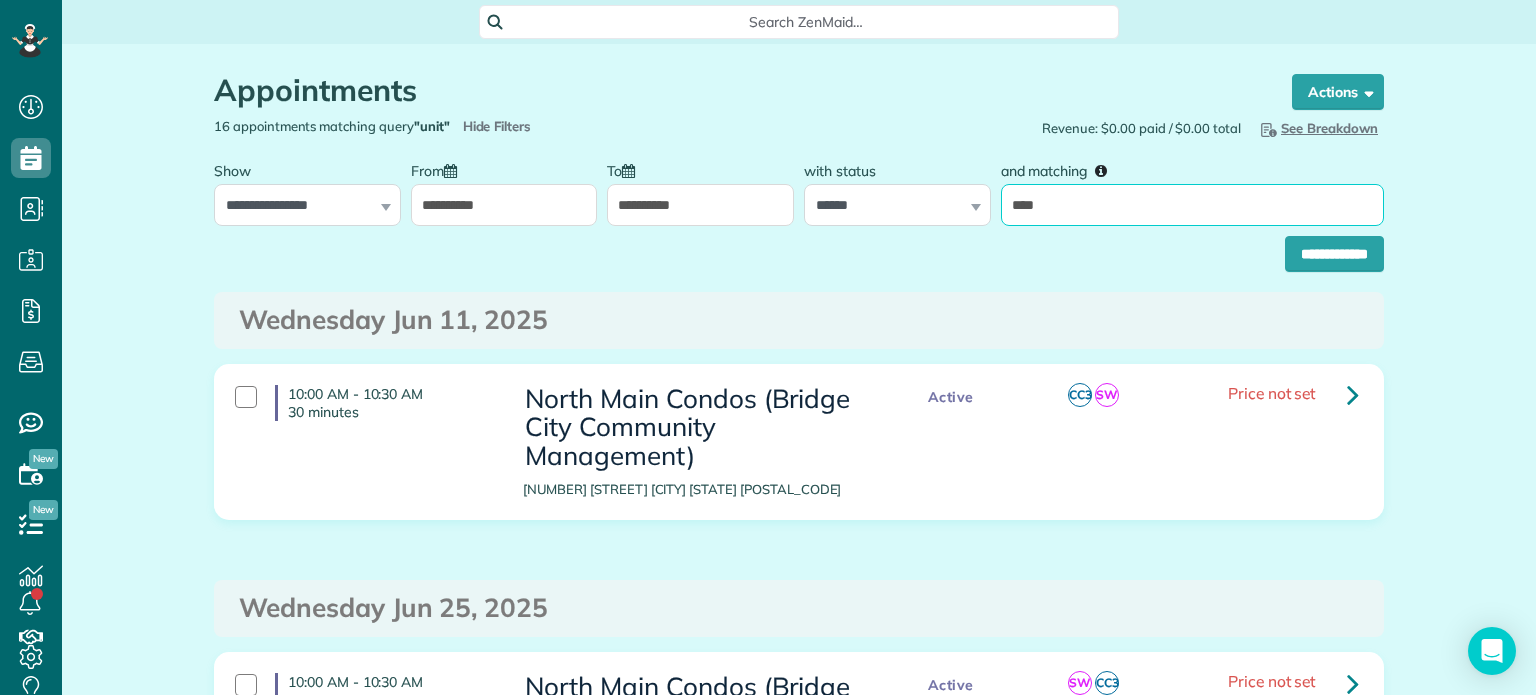 click on "****" at bounding box center [1192, 205] 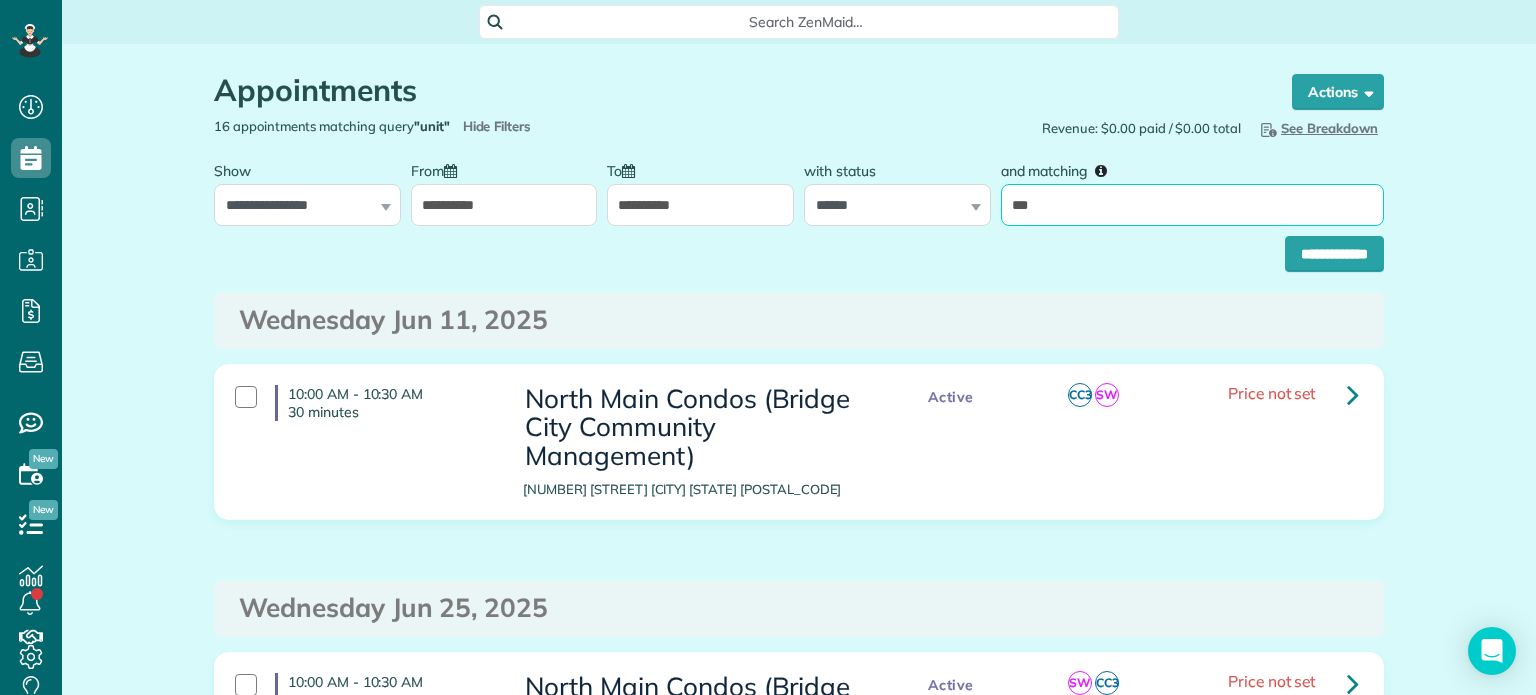 type on "***" 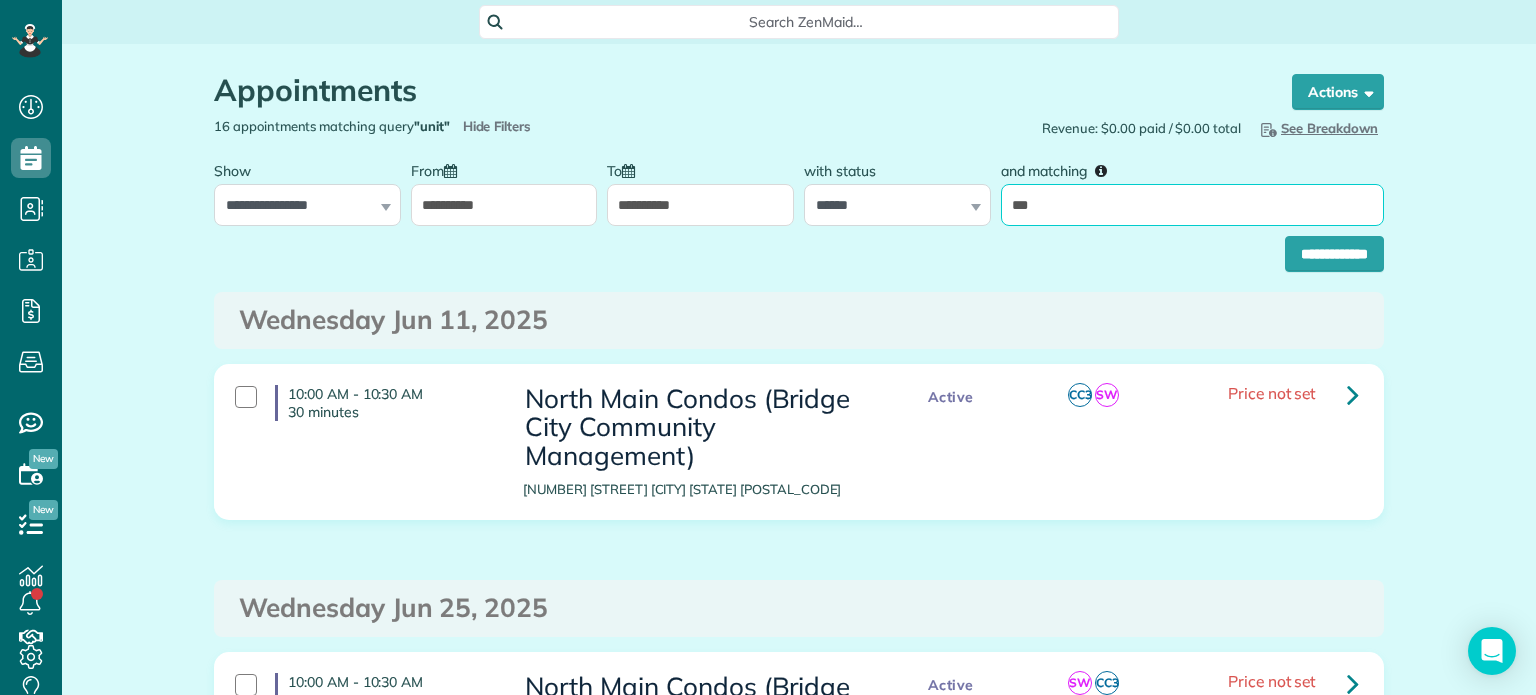 click on "**********" at bounding box center [1334, 254] 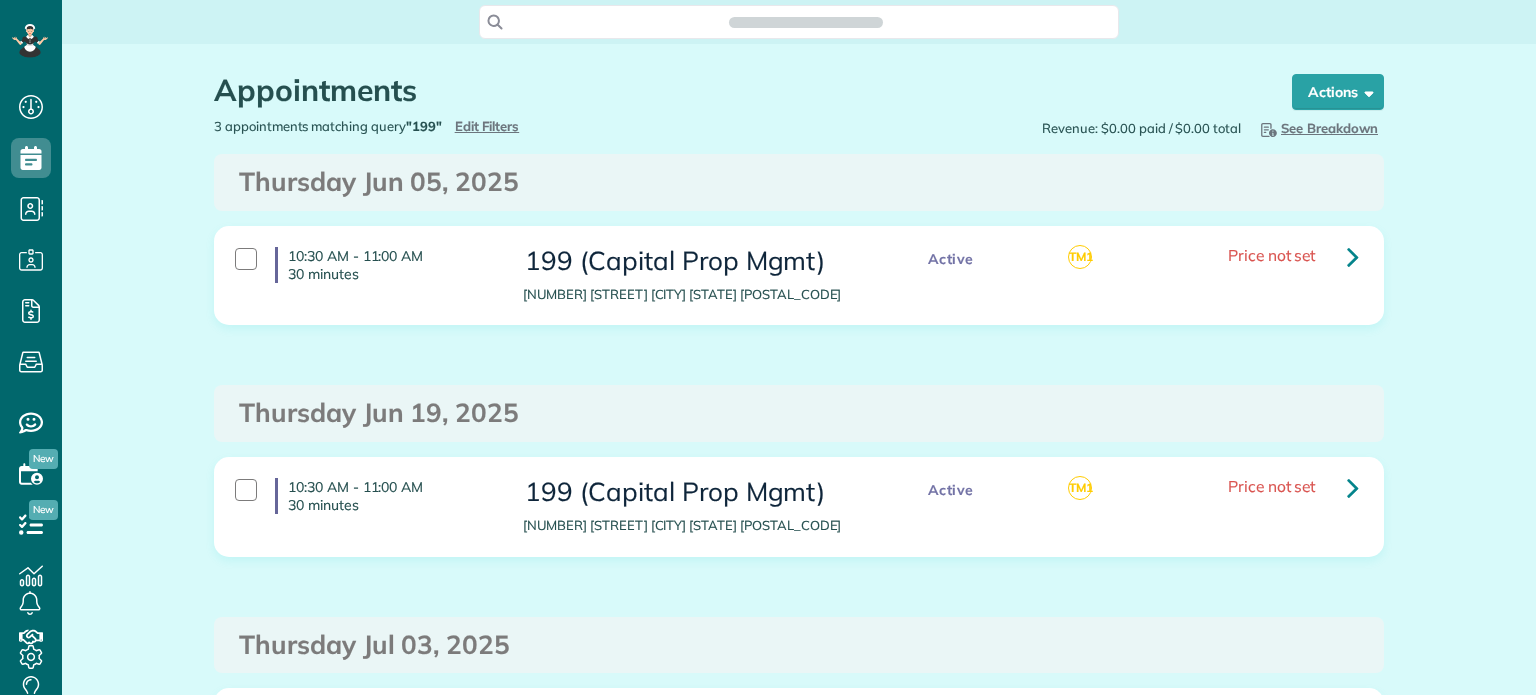 scroll, scrollTop: 0, scrollLeft: 0, axis: both 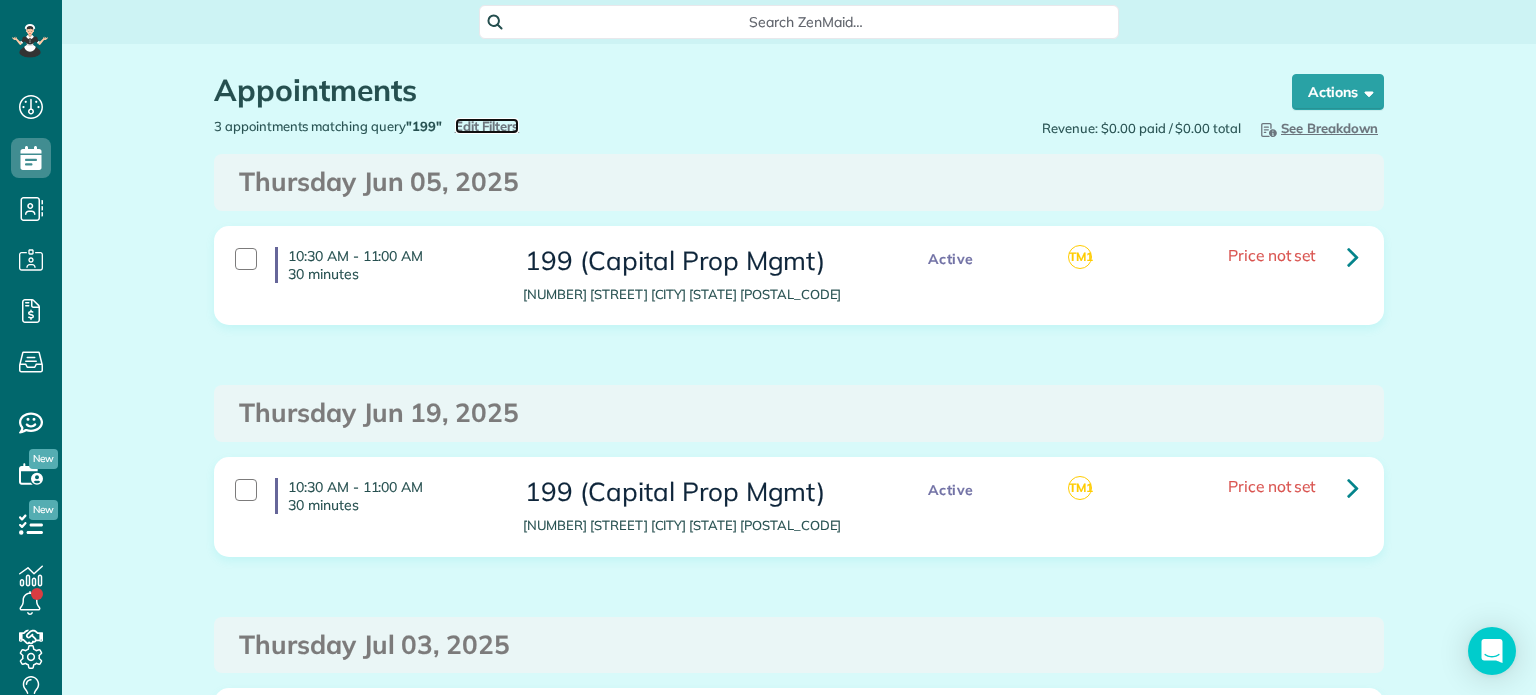 click on "Edit Filters" at bounding box center (487, 126) 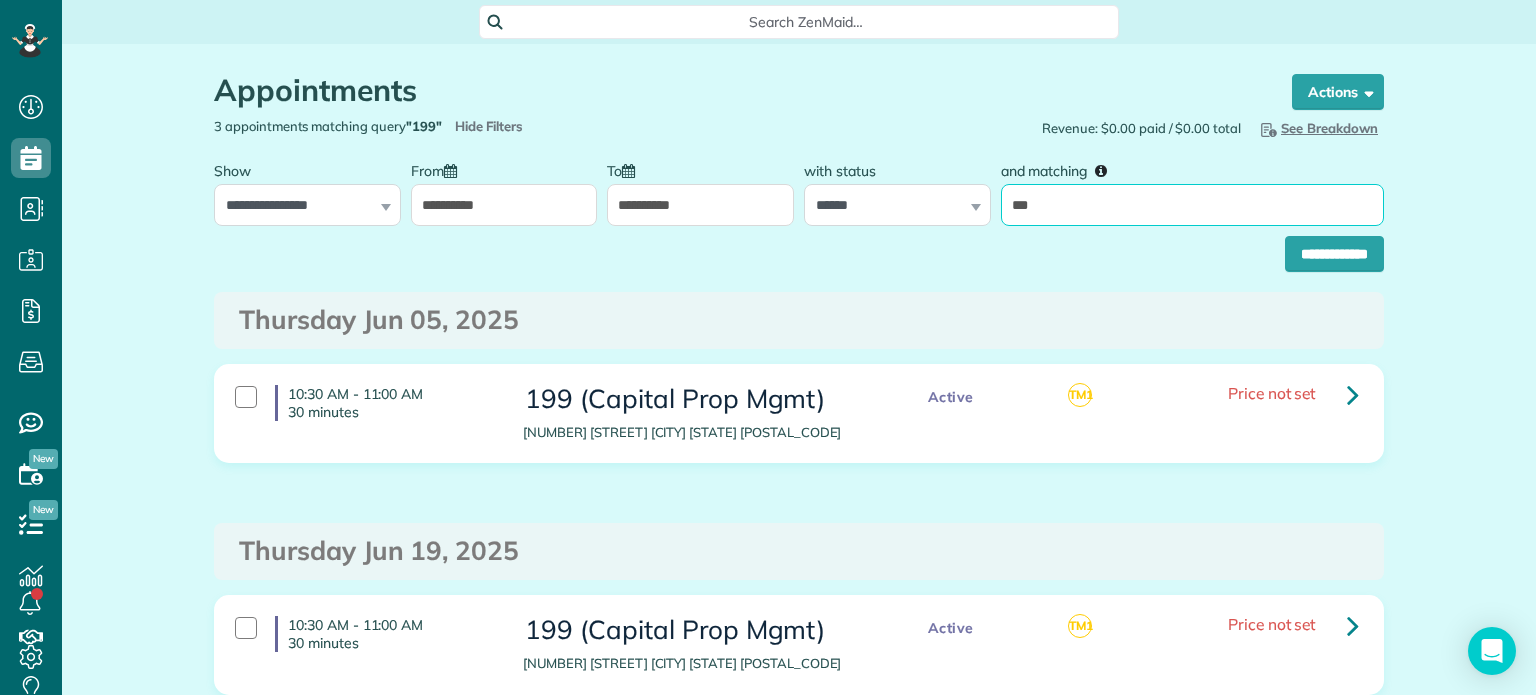 drag, startPoint x: 1058, startPoint y: 216, endPoint x: 981, endPoint y: 227, distance: 77.781746 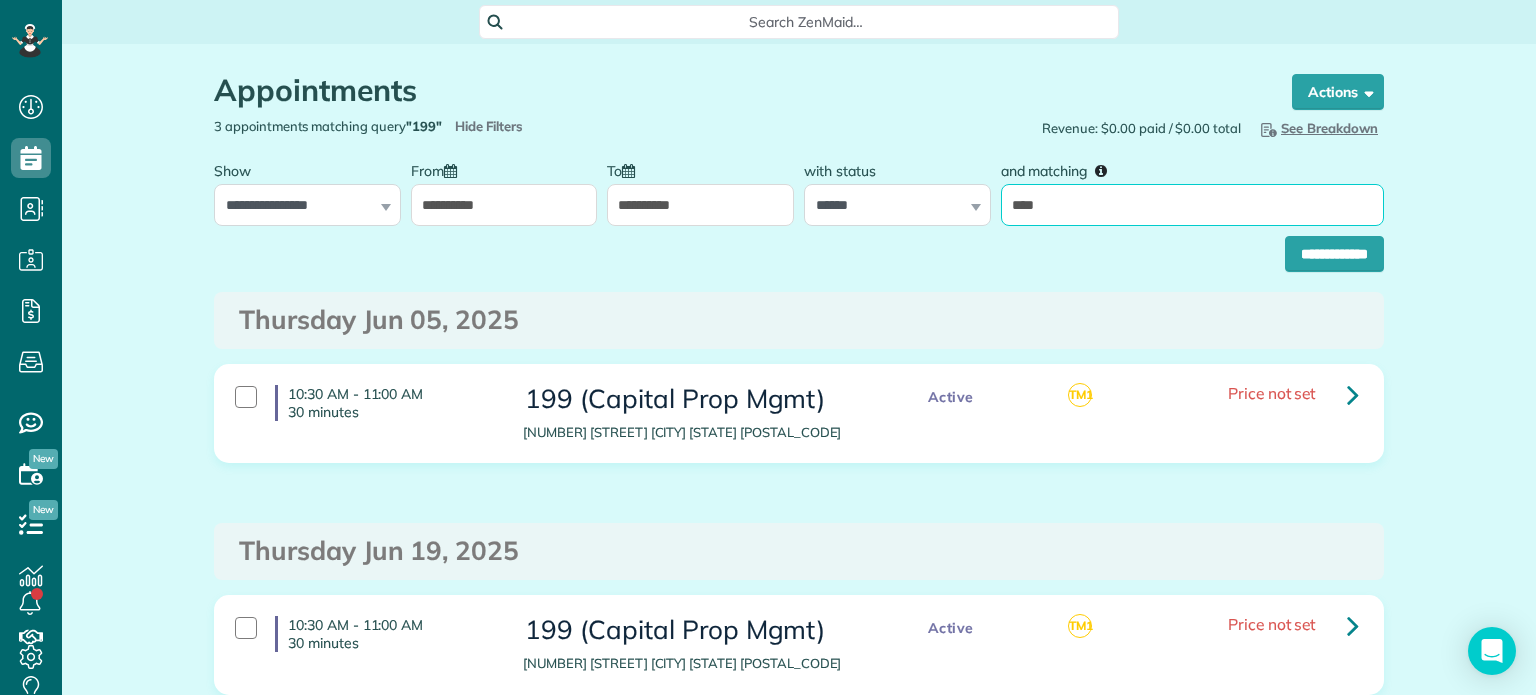 type on "****" 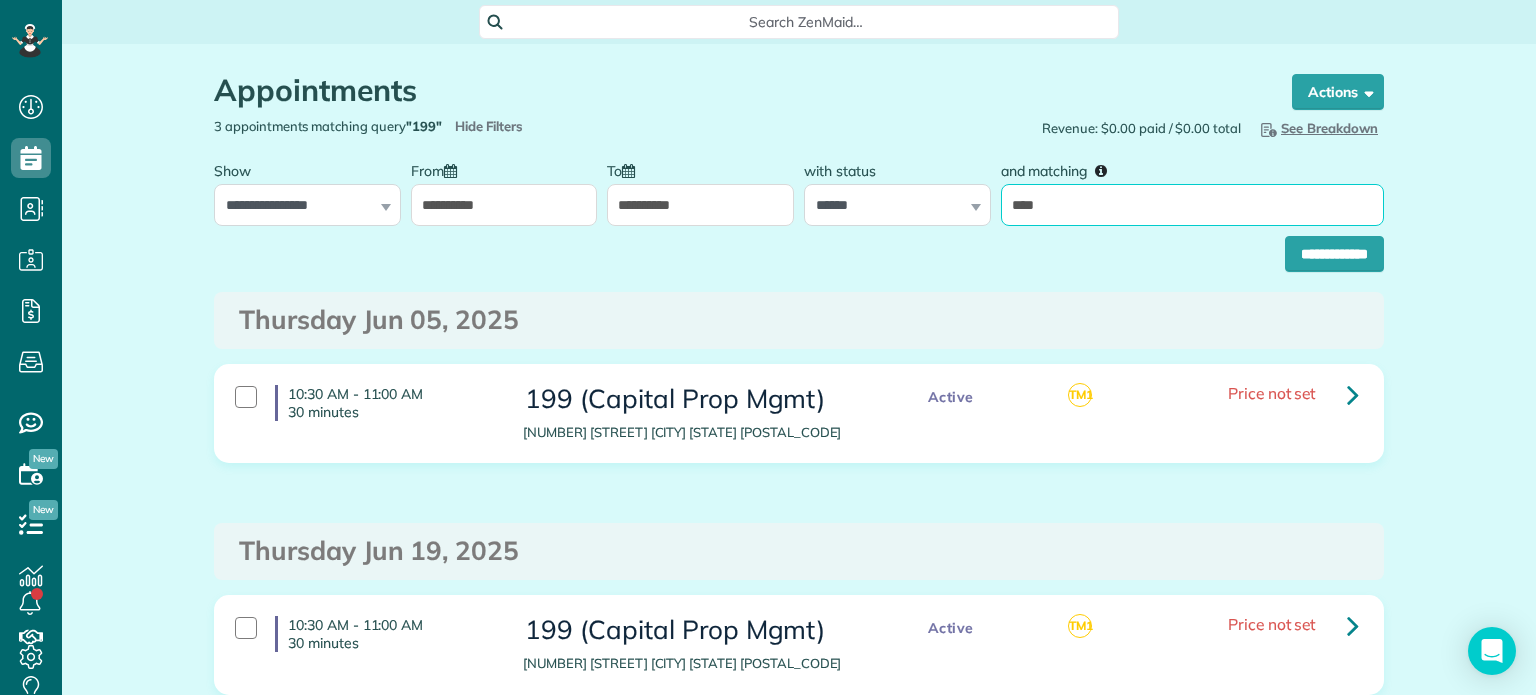 click on "**********" at bounding box center [1334, 254] 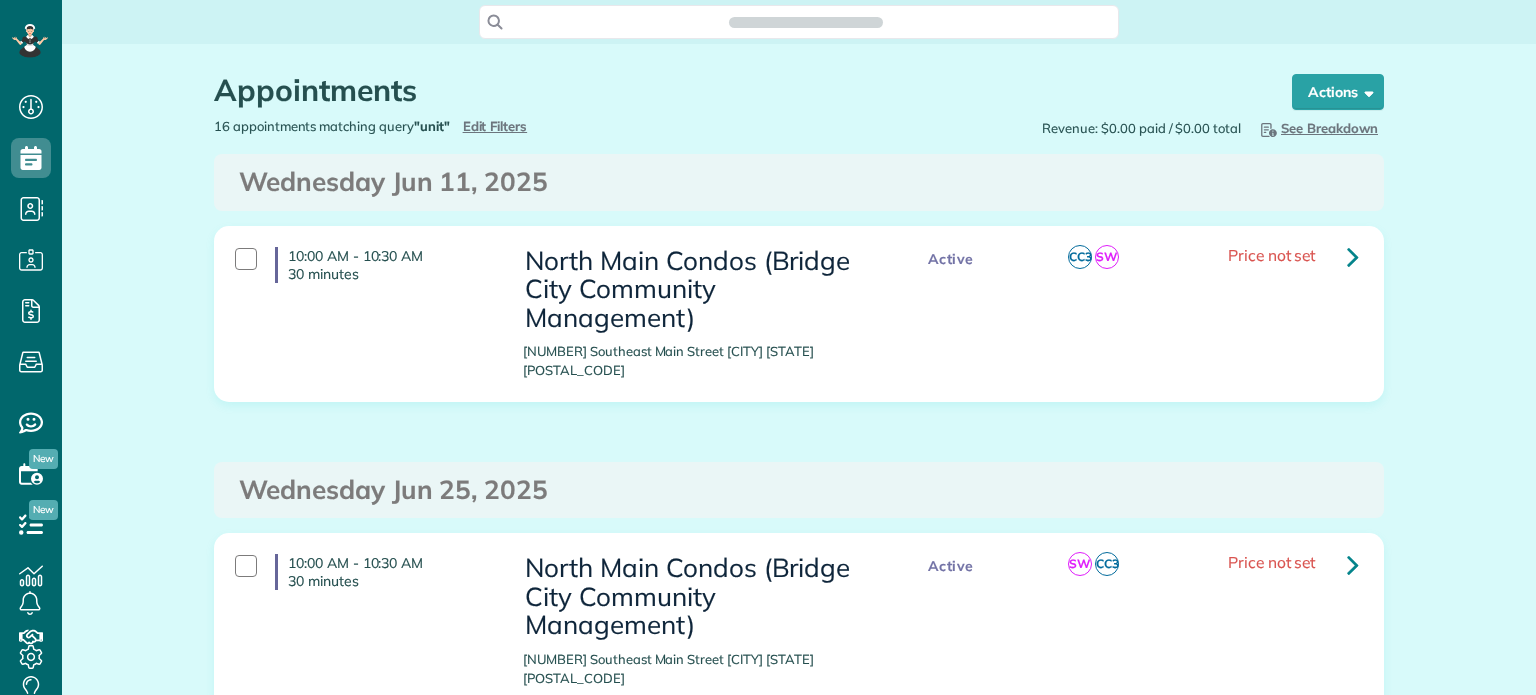 scroll, scrollTop: 0, scrollLeft: 0, axis: both 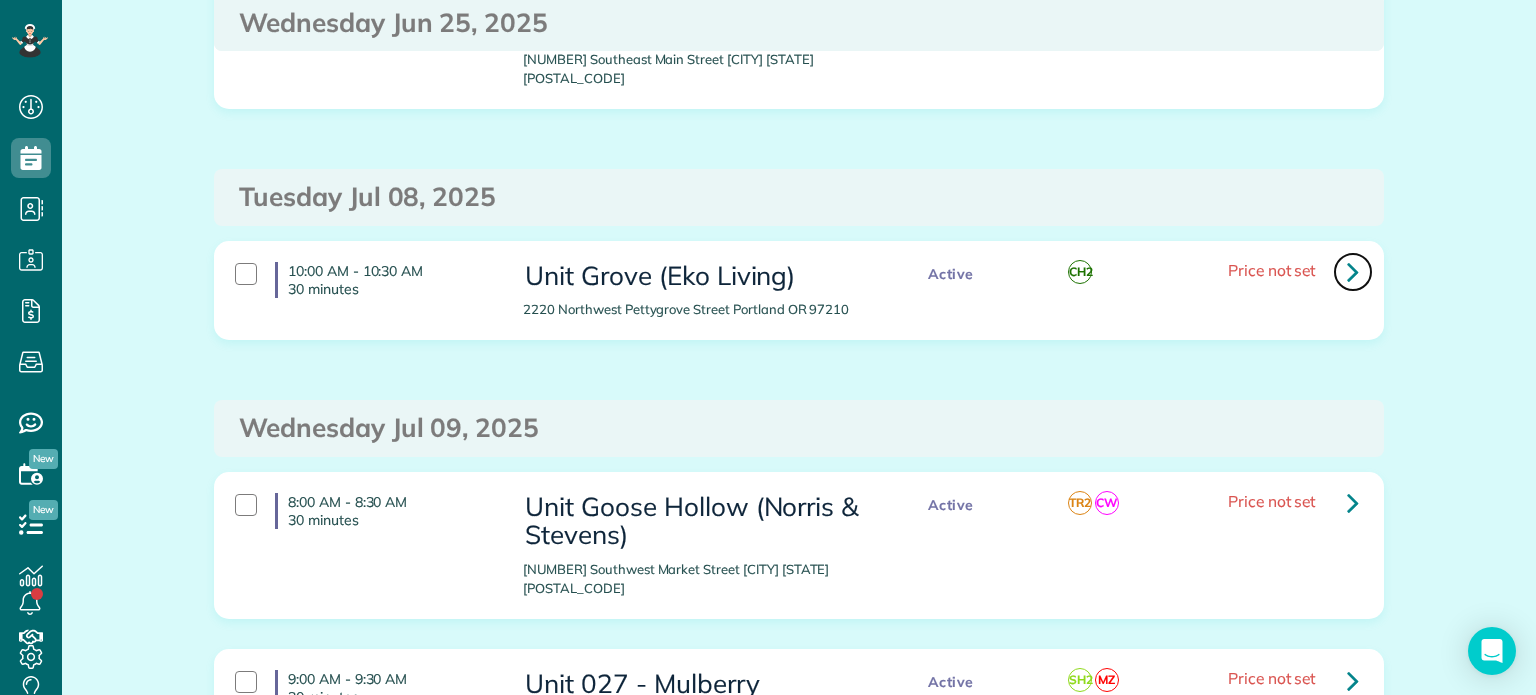 click at bounding box center (1353, 271) 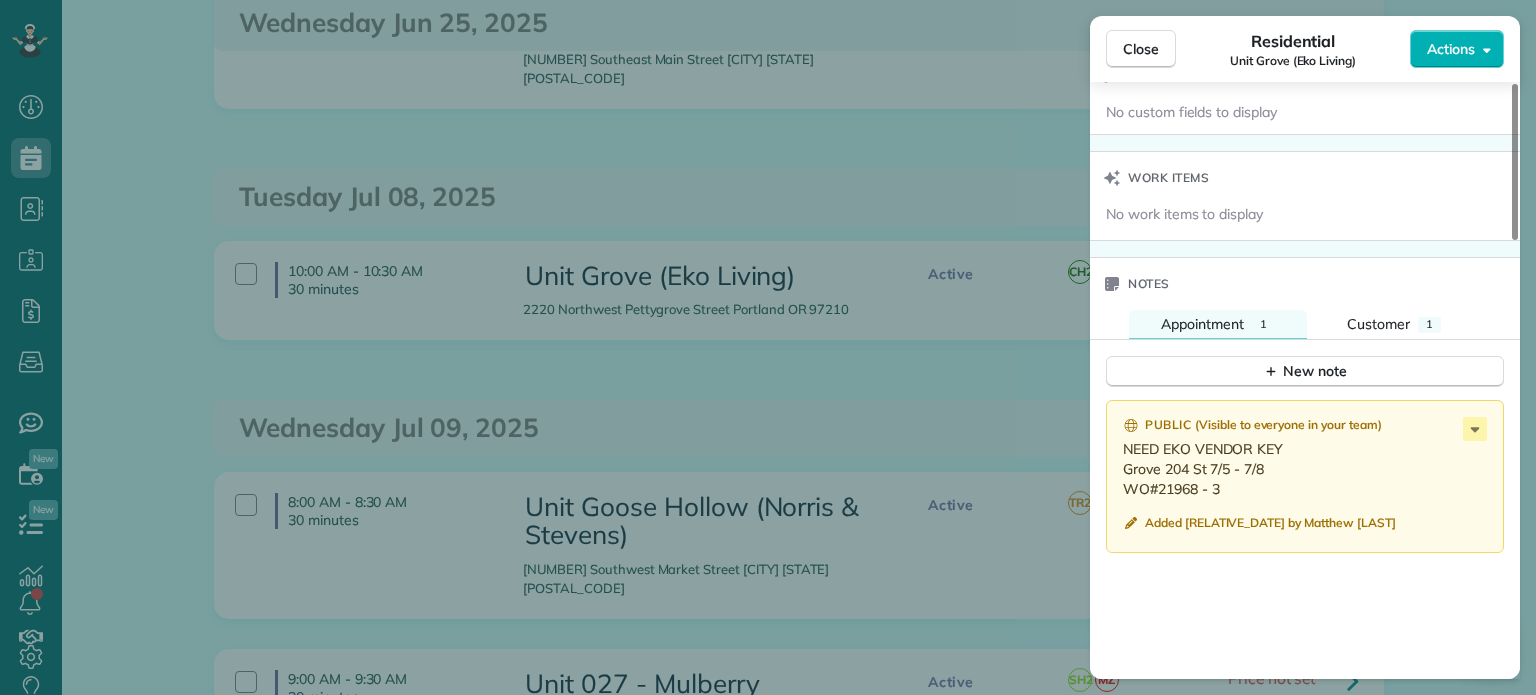 scroll, scrollTop: 1500, scrollLeft: 0, axis: vertical 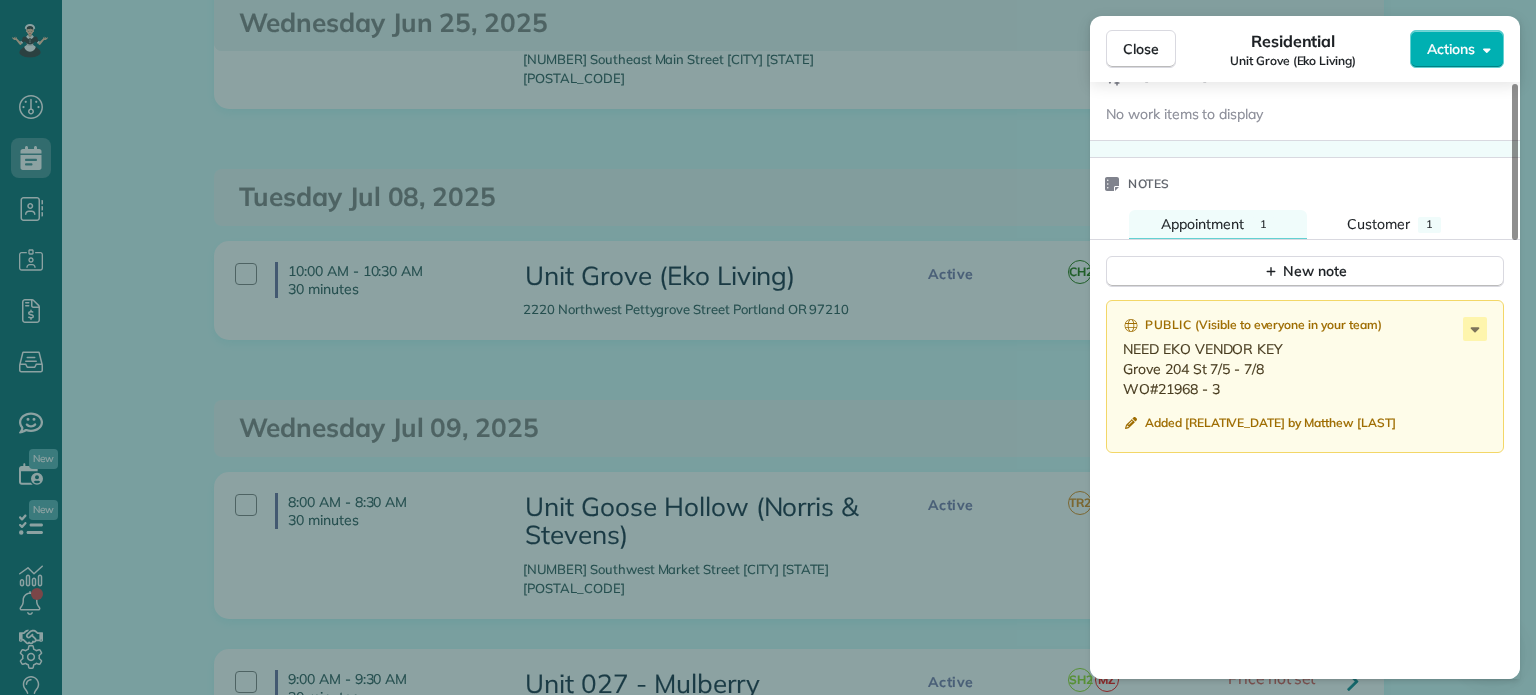 drag, startPoint x: 1222, startPoint y: 397, endPoint x: 1122, endPoint y: 381, distance: 101.27191 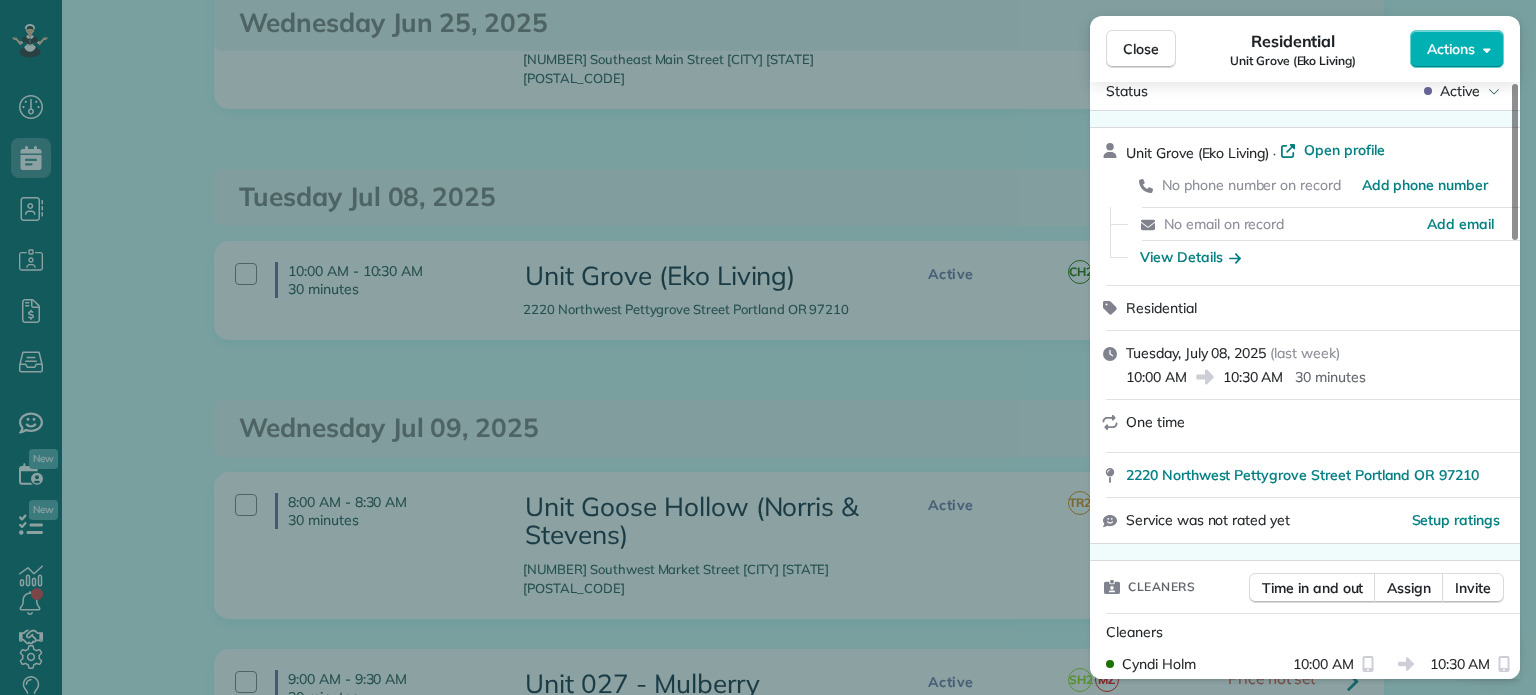 scroll, scrollTop: 0, scrollLeft: 0, axis: both 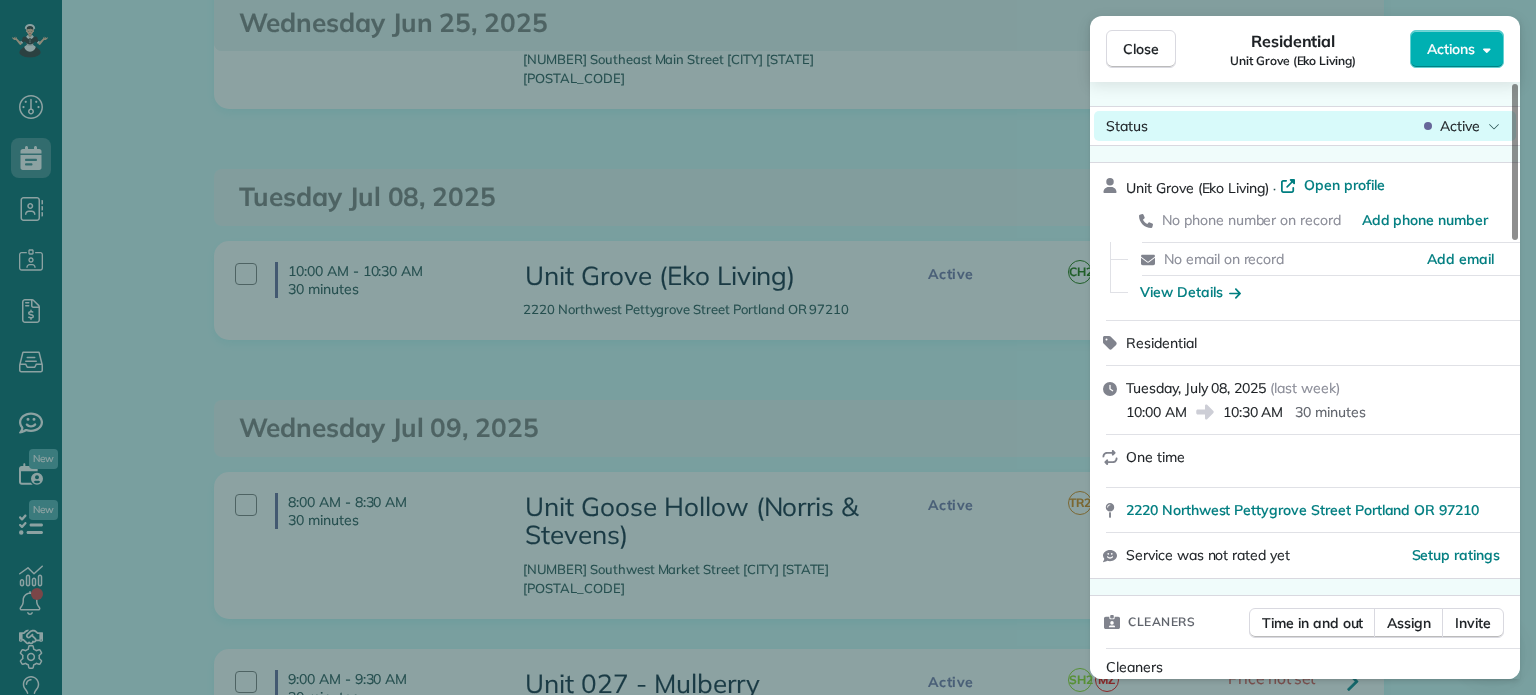 click on "Active" at bounding box center (1460, 126) 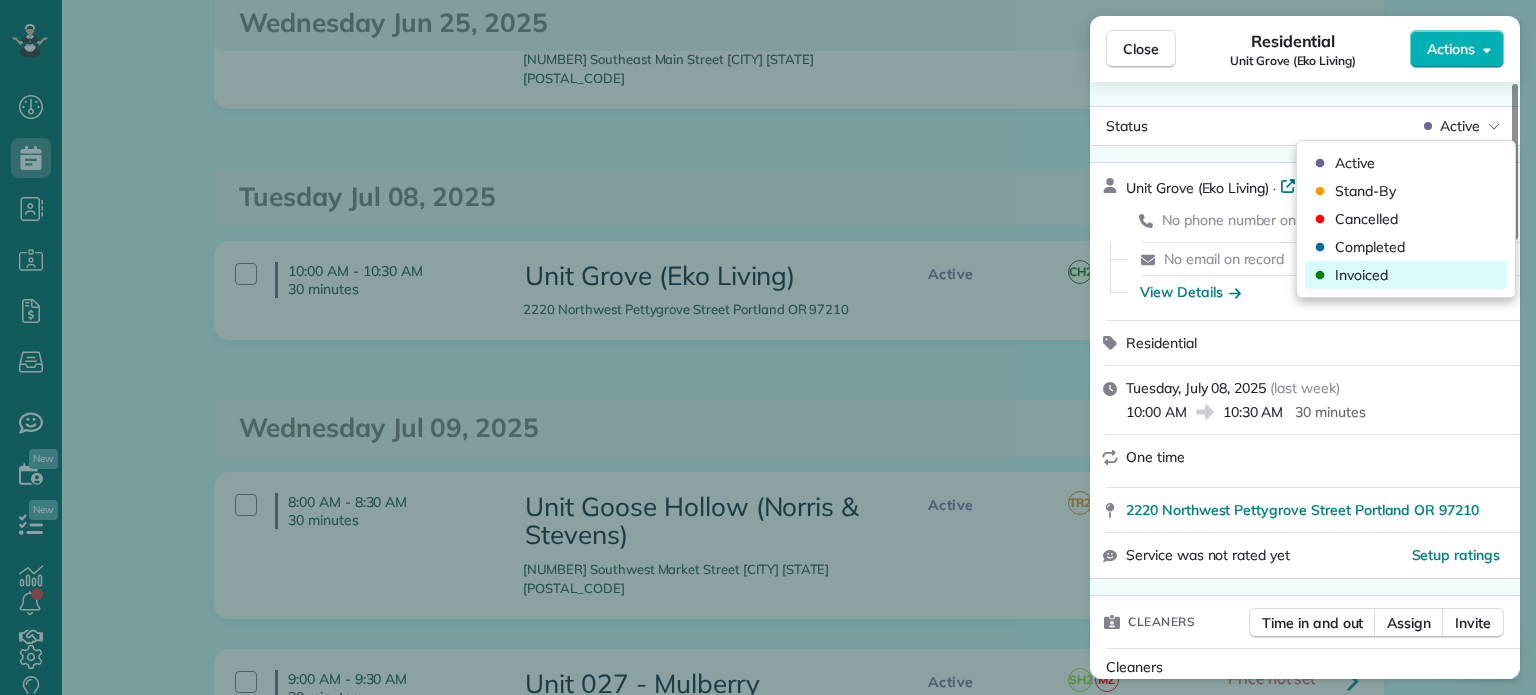 click on "Invoiced" at bounding box center [1406, 275] 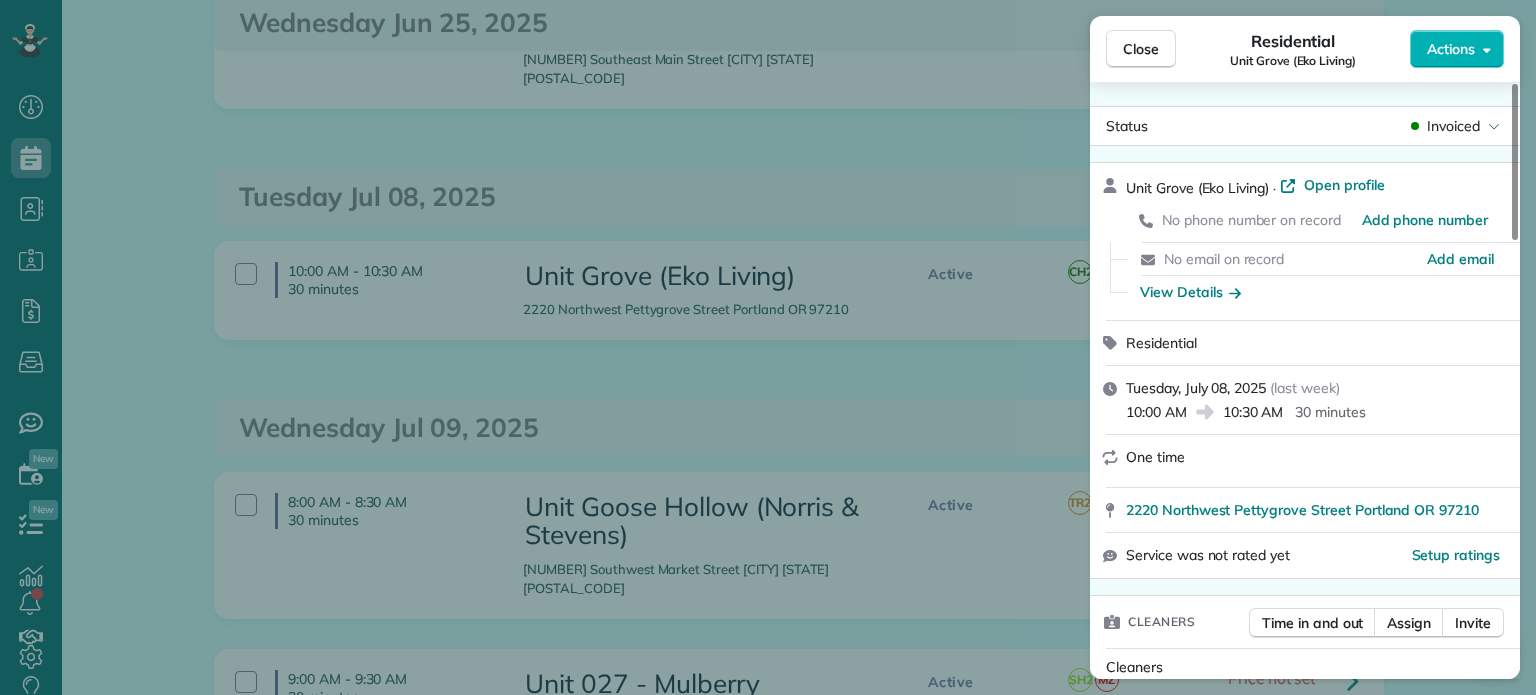 click on "Close Residential Unit Grove (Eko Living) Actions Status Invoiced Unit Grove (Eko Living) · Open profile No phone number on record Add phone number No email on record Add email View Details Residential Tuesday, [DATE] ( [RELATIVE_DATE] ) 10:00 AM 10:30 AM 30 minutes One time [NUMBER] Northwest Pettygrove Street [CITY] [STATE] [POSTAL_CODE] Service was not rated yet Setup ratings Cleaners Time in and out Assign Invite Cleaners Cyndi   Holm 10:00 AM 10:30 AM Checklist Try Now Keep this appointment up to your standards. Stay on top of every detail, keep your cleaners organised, and your client happy. Assign a checklist Watch a 5 min demo Billing Billing actions Price $0.00 Overcharge $0.00 Discount $0.00 Coupon discount - Primary tax - Secondary tax - Total appointment price $0.00 Tips collected New feature! $0.00 Mark as paid Total including tip $0.00 Get paid online in no-time! Send an invoice and reward your cleaners with tips Charge customer credit card Appointment custom fields No custom fields to display Work items 1 1" at bounding box center (768, 347) 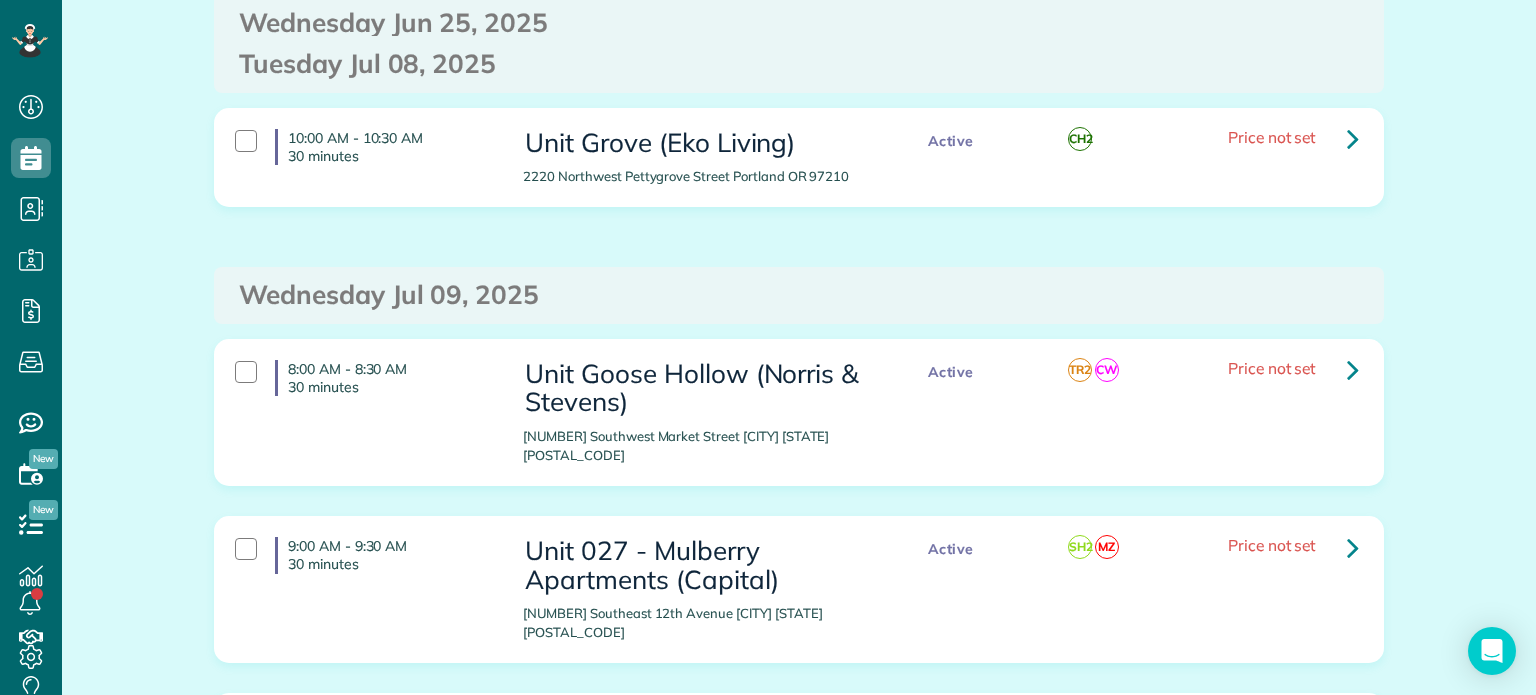 scroll, scrollTop: 900, scrollLeft: 0, axis: vertical 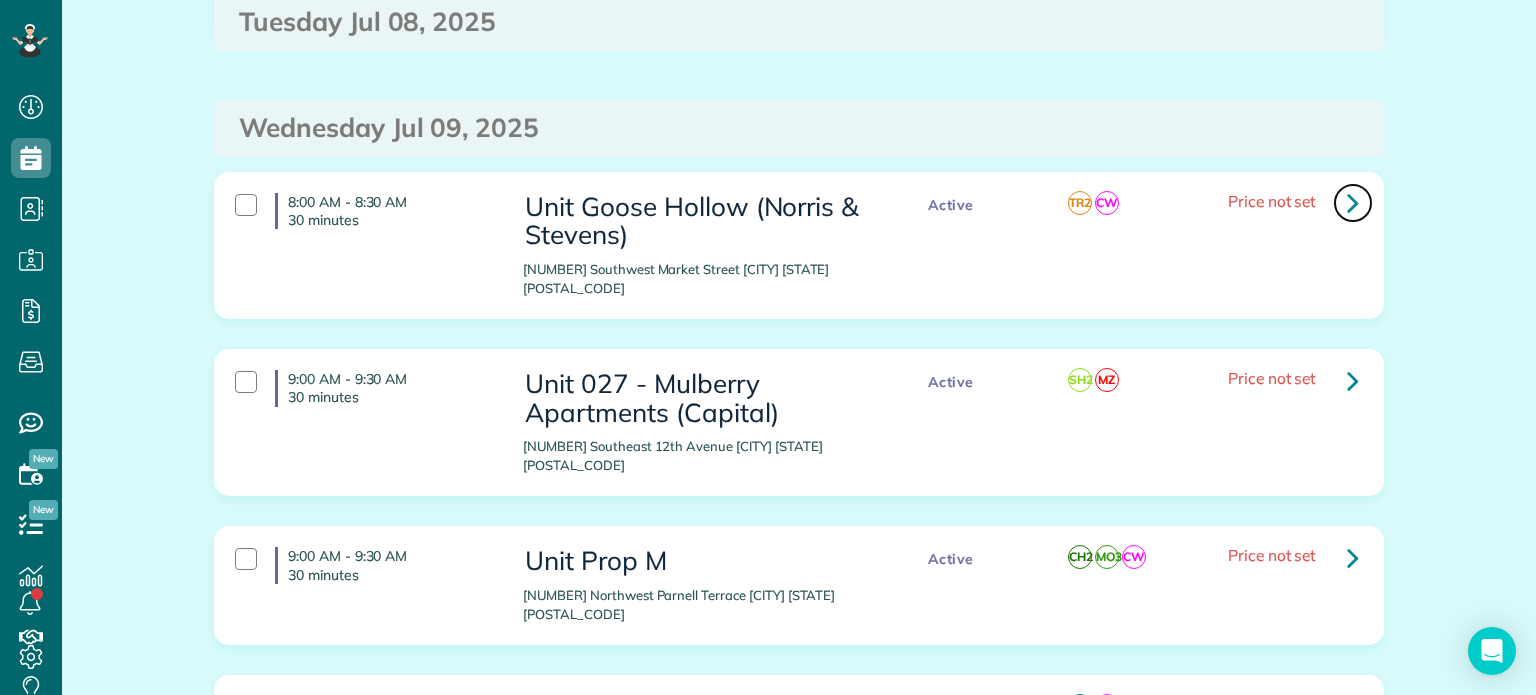 click at bounding box center (1353, 202) 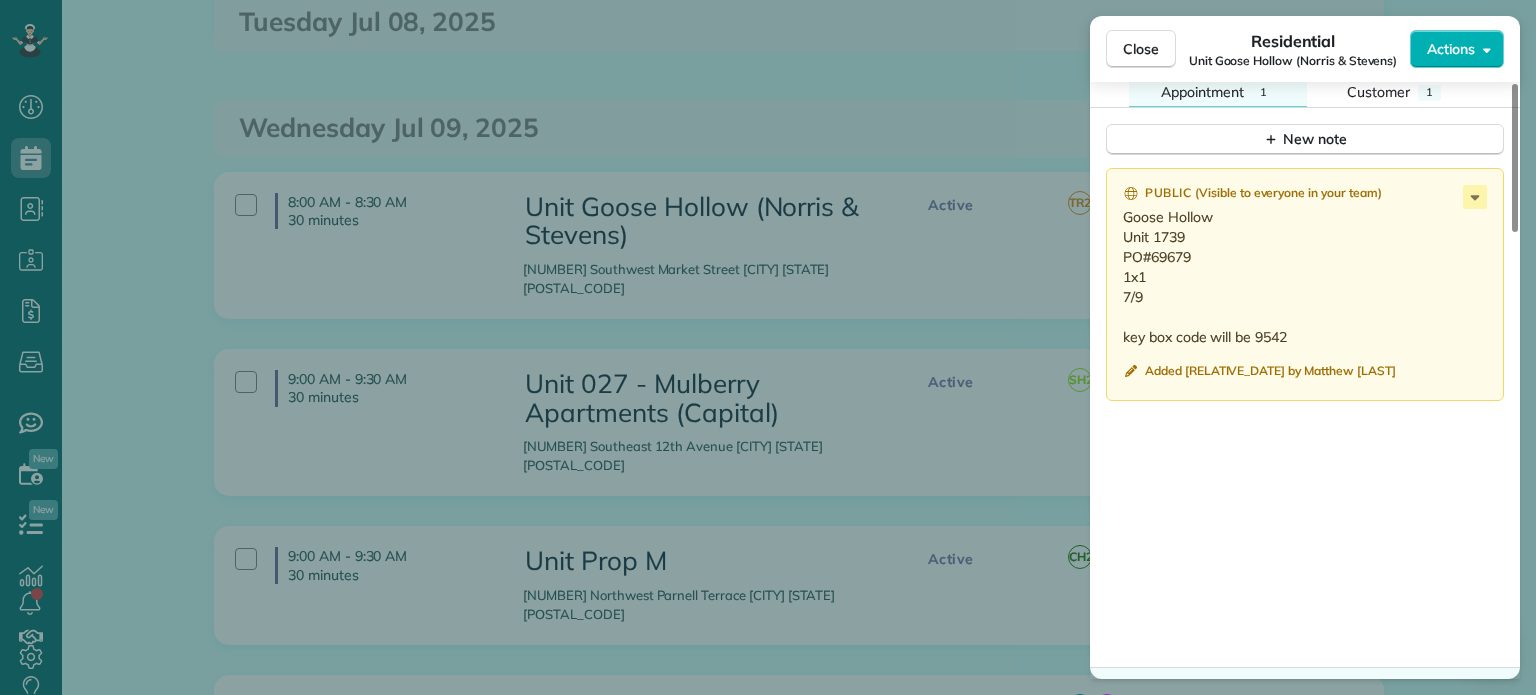 scroll, scrollTop: 1688, scrollLeft: 0, axis: vertical 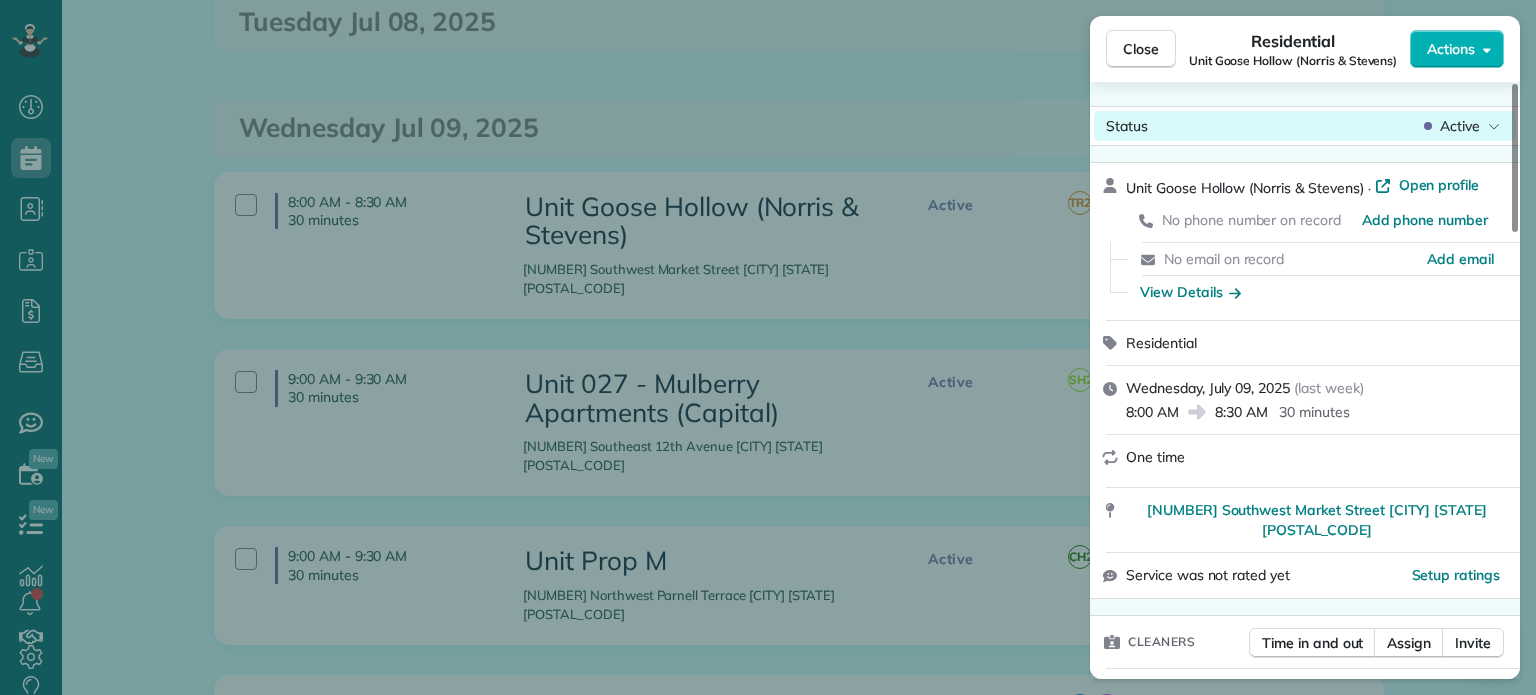 click 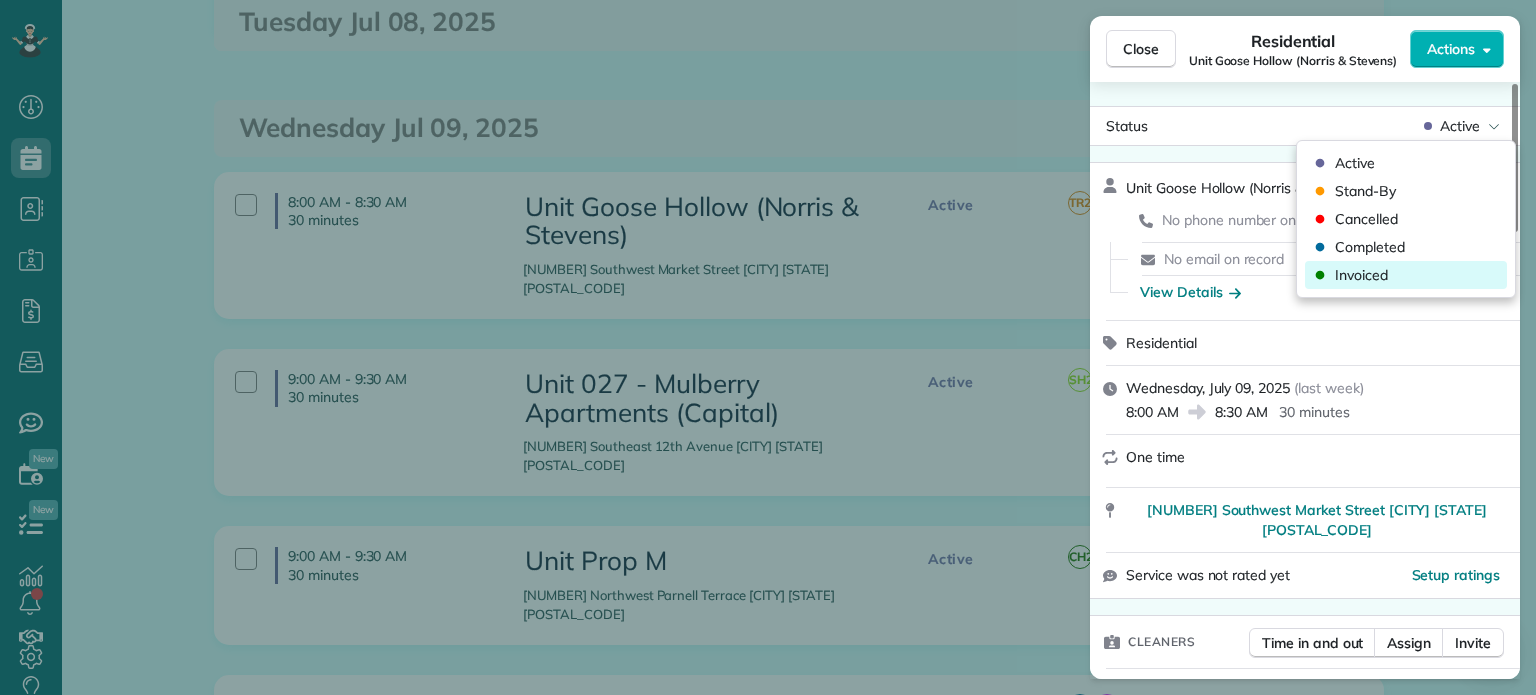 click on "Invoiced" at bounding box center (1361, 275) 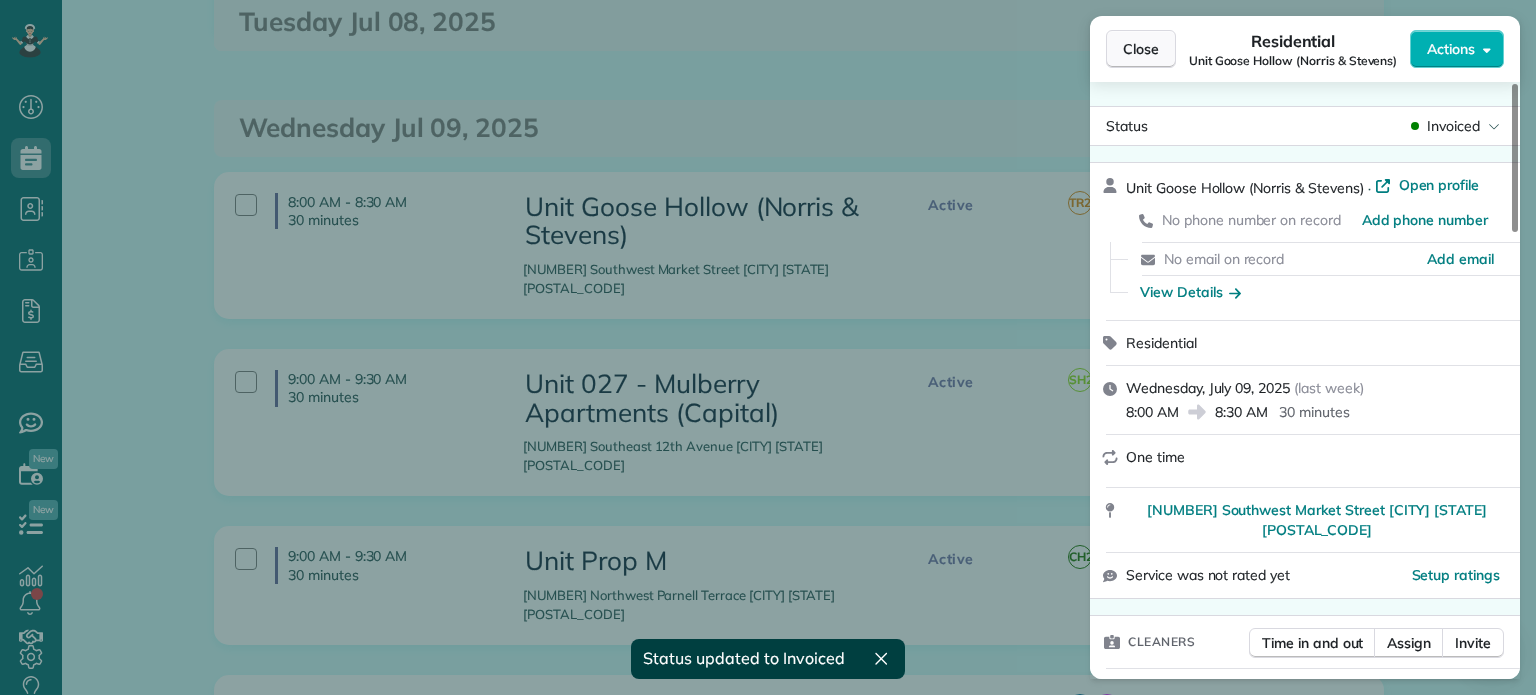 click on "Close" at bounding box center (1141, 49) 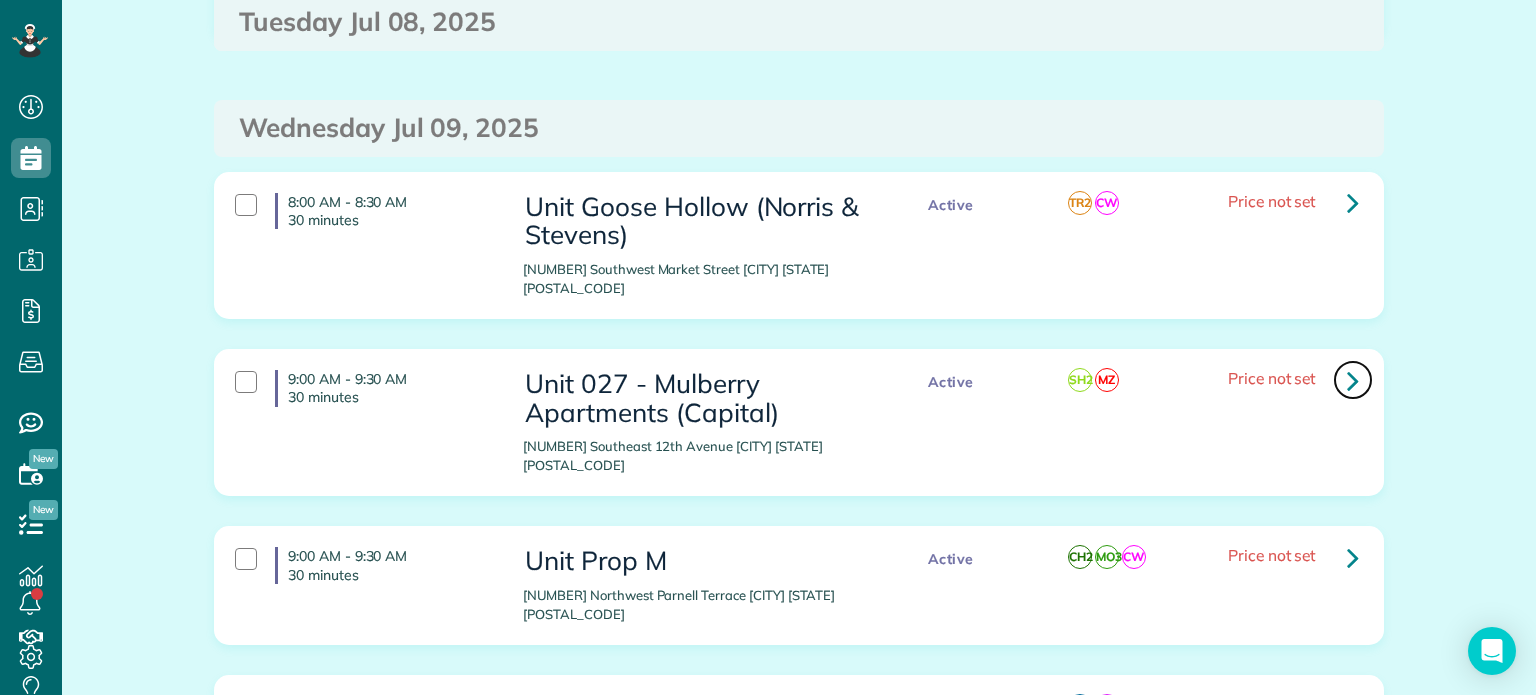 click at bounding box center (1353, 380) 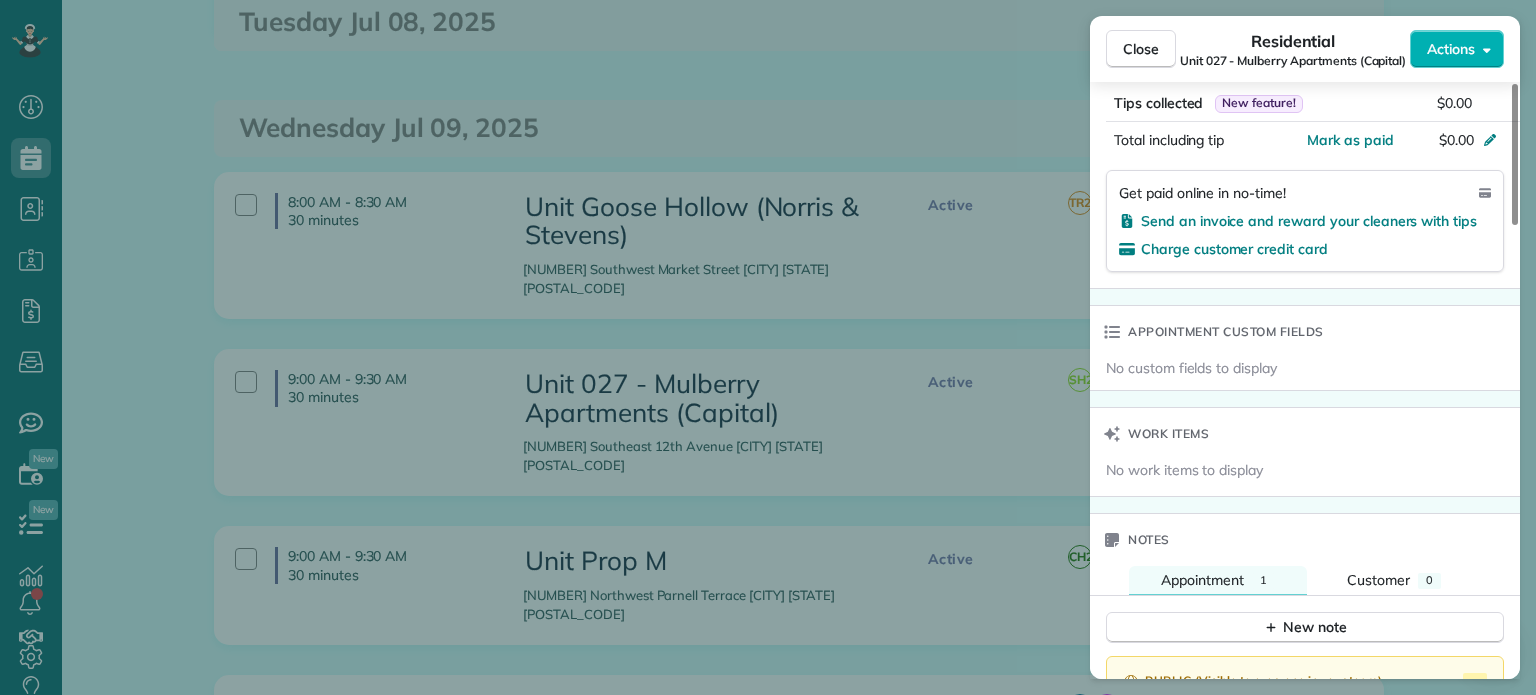 scroll, scrollTop: 1600, scrollLeft: 0, axis: vertical 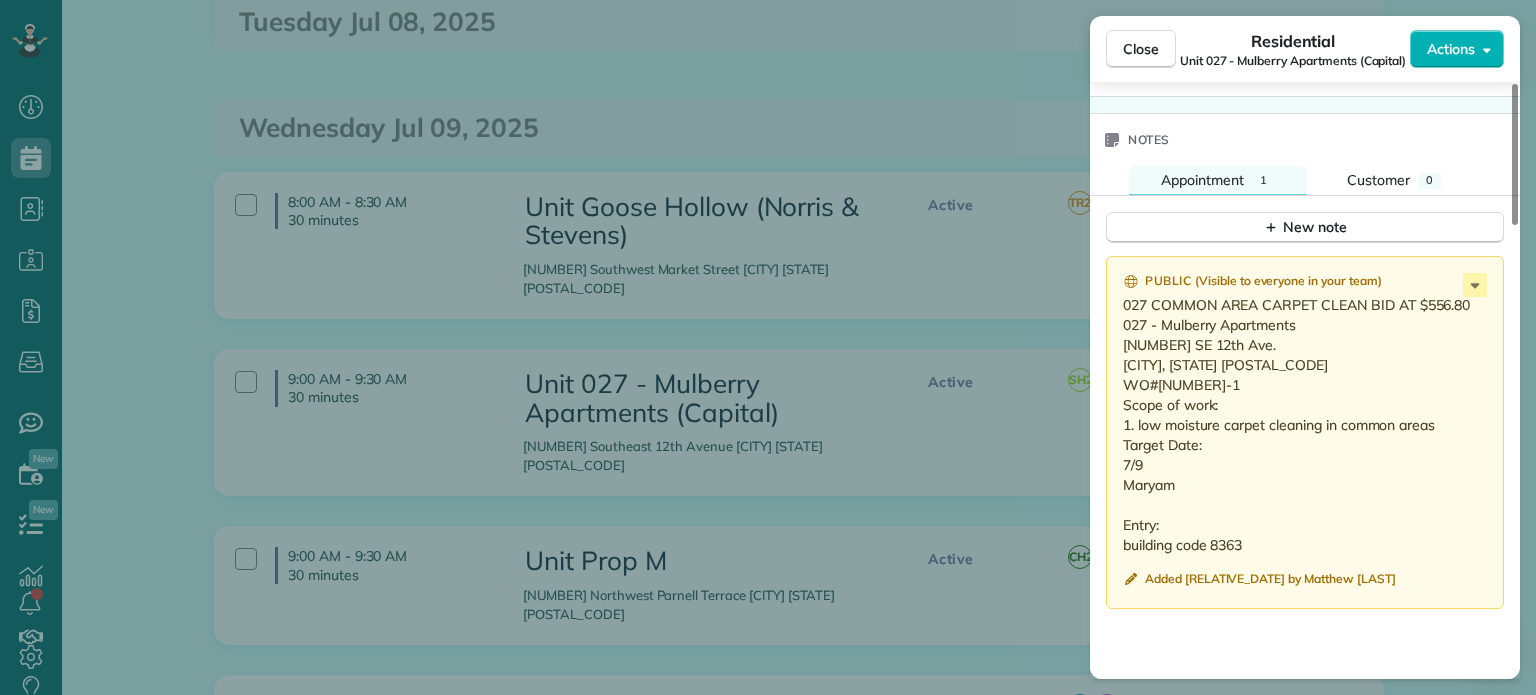 drag, startPoint x: 1179, startPoint y: 475, endPoint x: 1116, endPoint y: 311, distance: 175.68437 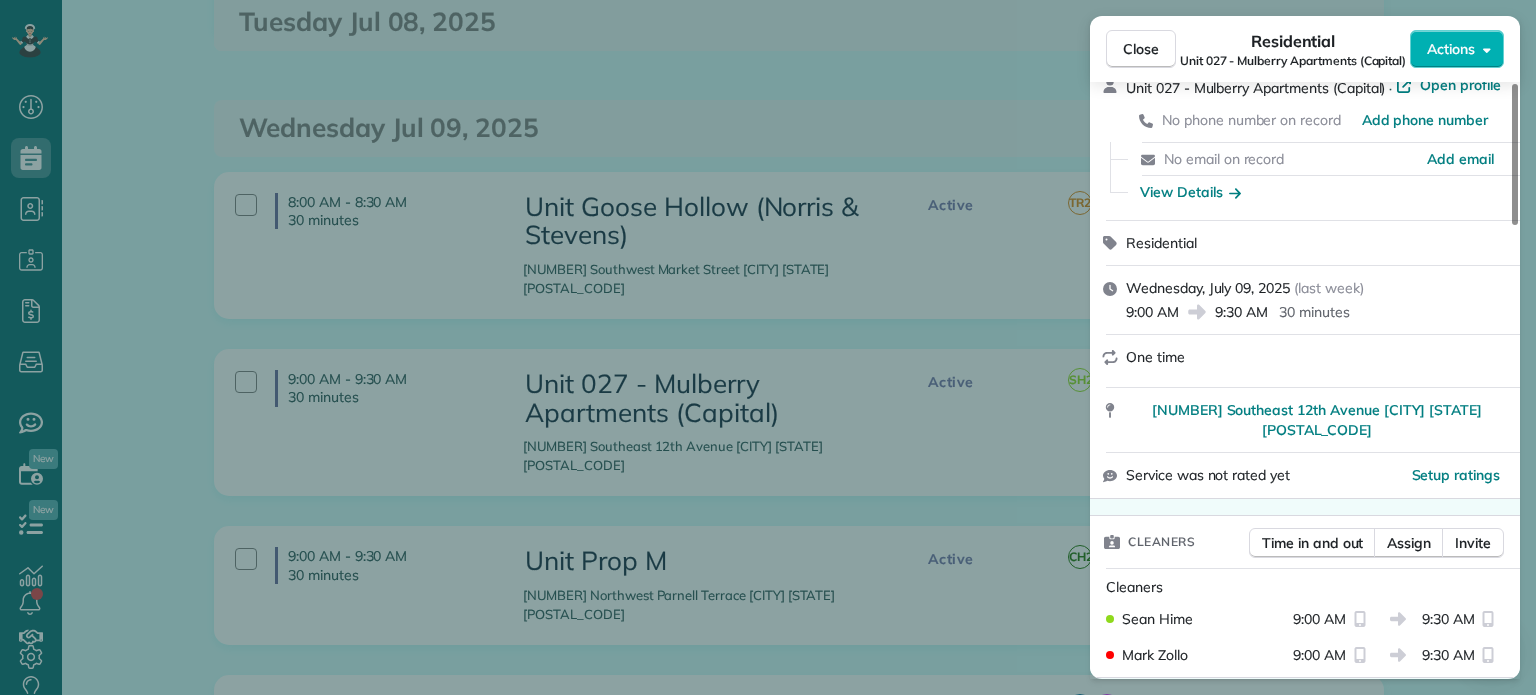 scroll, scrollTop: 0, scrollLeft: 0, axis: both 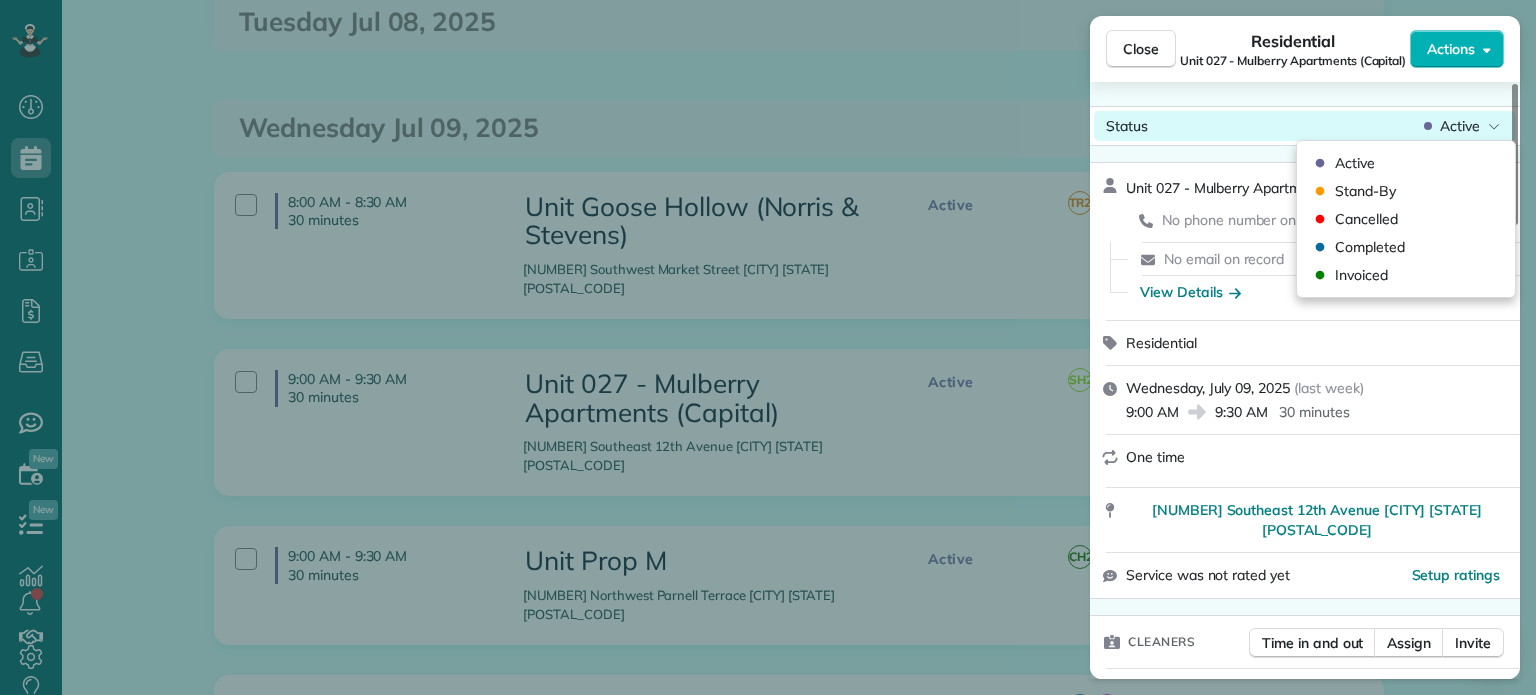 click 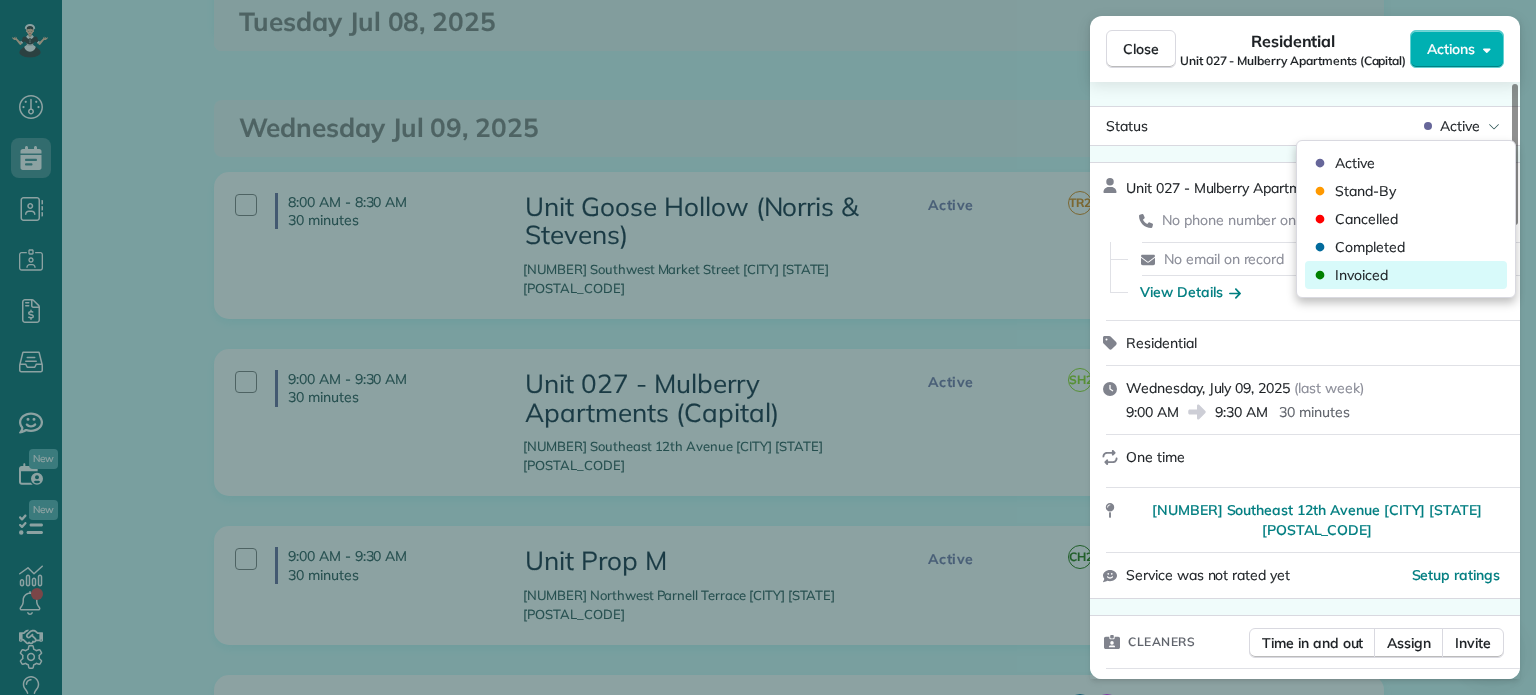click on "Invoiced" at bounding box center (1361, 275) 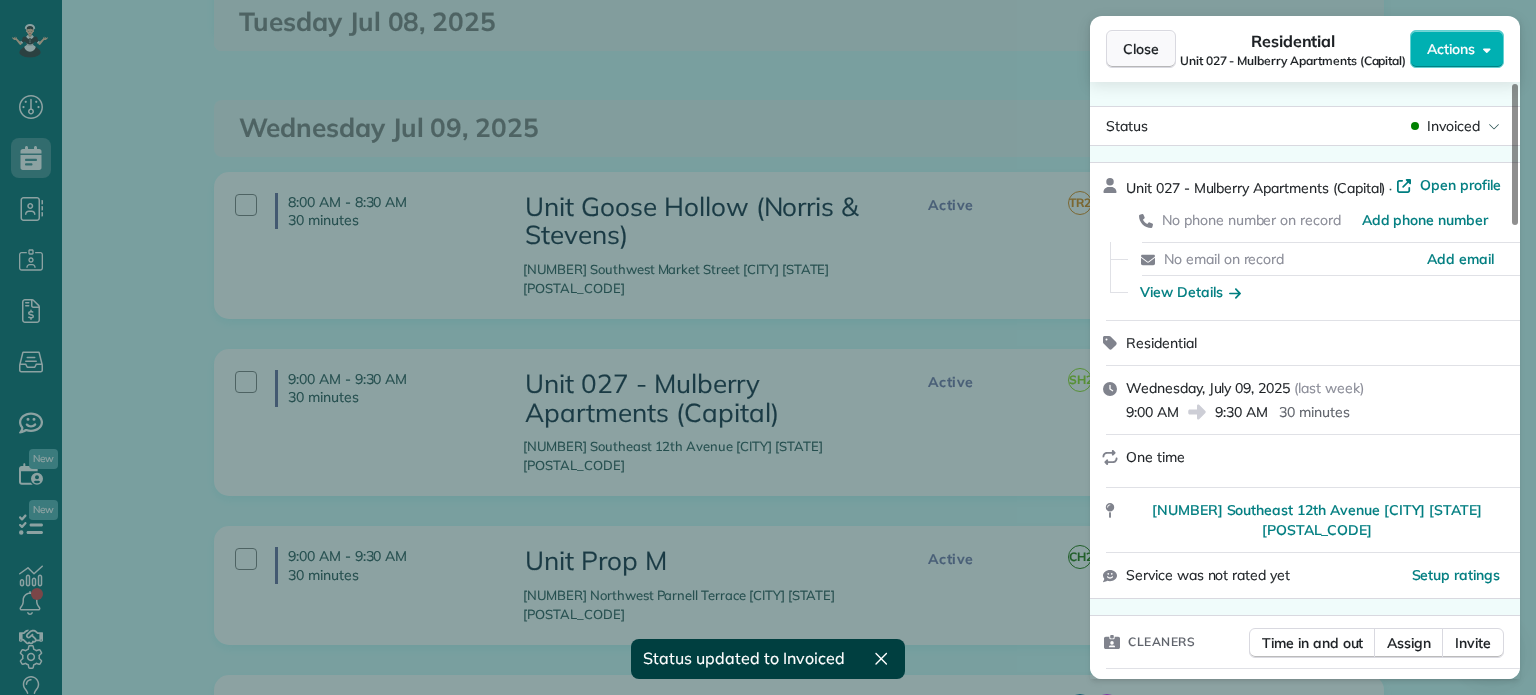 click on "Close" at bounding box center (1141, 49) 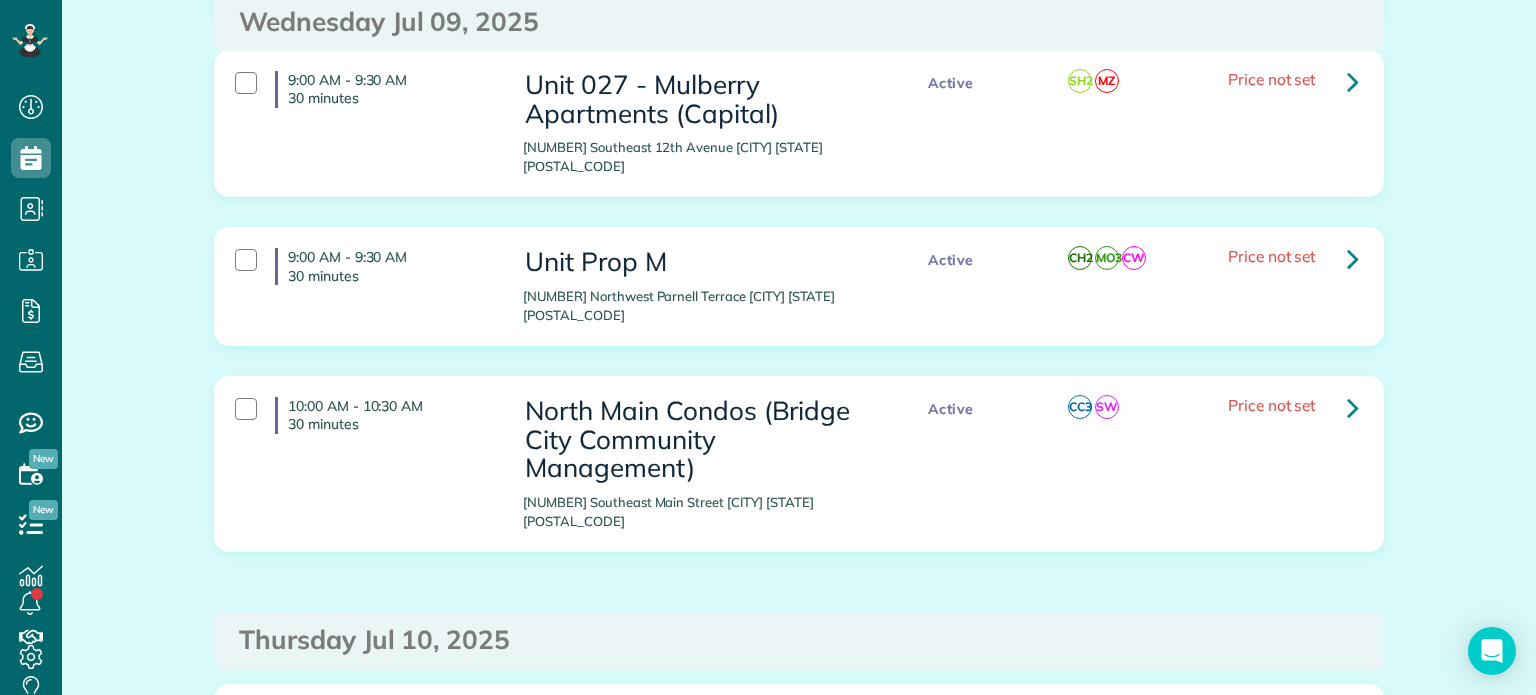 scroll, scrollTop: 1200, scrollLeft: 0, axis: vertical 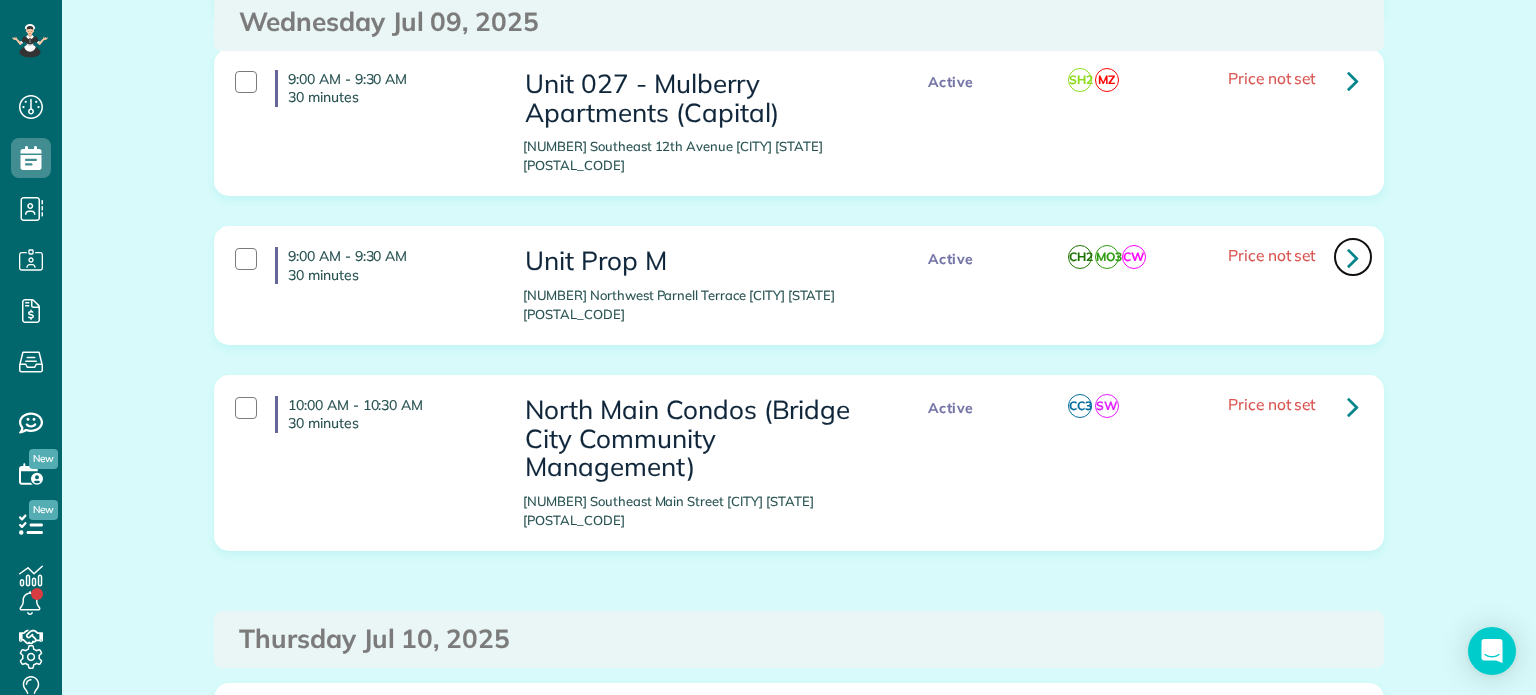 click at bounding box center (1353, 257) 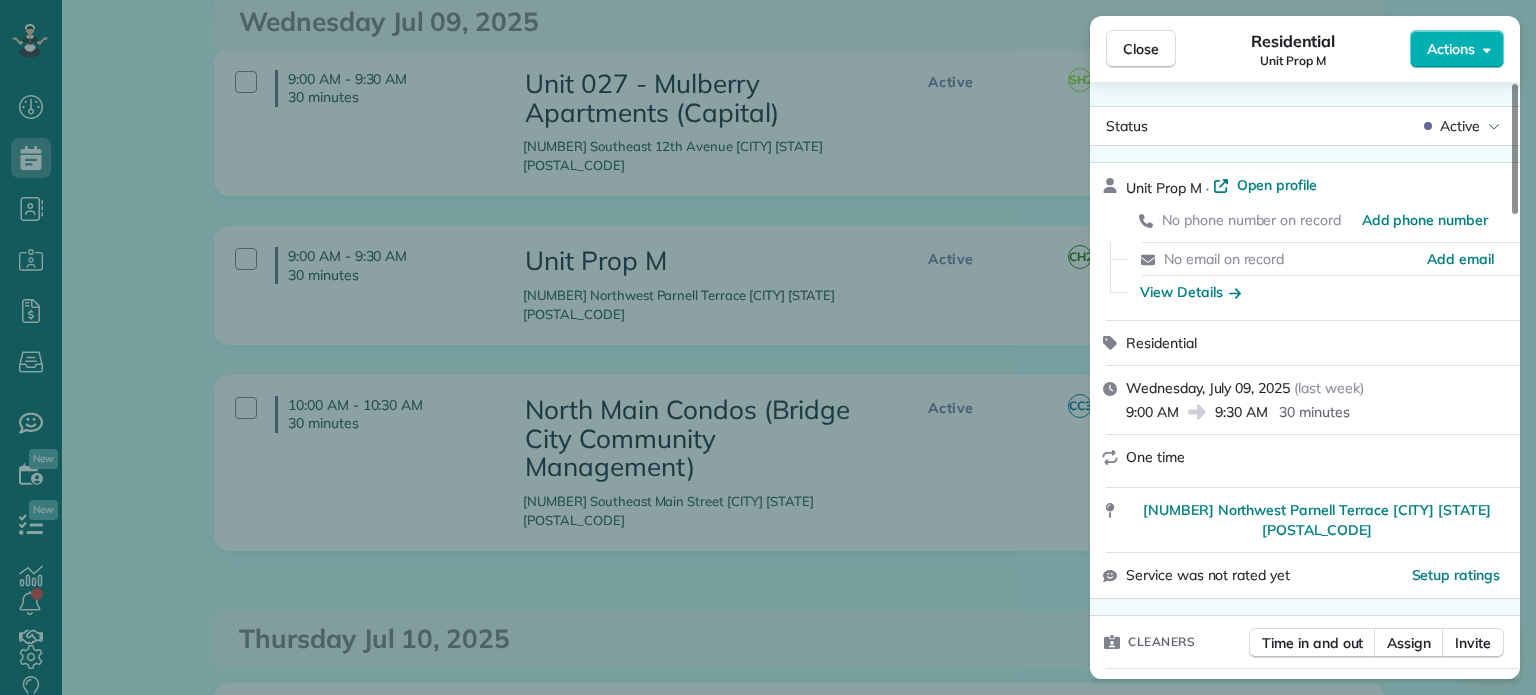 click on "Close Residential Unit Prop M Actions Status Active Unit Prop M · Open profile No phone number on record Add phone number No email on record Add email View Details Residential Wednesday, [DATE] ( [RELATIVE_DATE] ) 9:00 AM 9:30 AM 30 minutes One time 2574 Northwest Parnell Terrace [CITY] [STATE] [POSTAL_CODE] Service was not rated yet Setup ratings Cleaners Time in and out Assign Invite Cleaners Cyndi   Holm 9:00 AM 9:30 AM Marina   Ostertag 9:00 AM 9:30 AM Christina   Wright-German 9:00 AM 9:30 AM Checklist Try Now Keep this appointment up to your standards. Stay on top of every detail, keep your cleaners organised, and your client happy. Assign a checklist Watch a 5 min demo Billing Billing actions Price $0.00 Overcharge $0.00 Discount $0.00 Coupon discount - Primary tax - Secondary tax - Total appointment price $0.00 Tips collected New feature! $0.00 Mark as paid Total including tip $0.00 Get paid online in no-time! Send an invoice and reward your cleaners with tips Charge customer credit card Work items Notes 1 1 (" at bounding box center (768, 347) 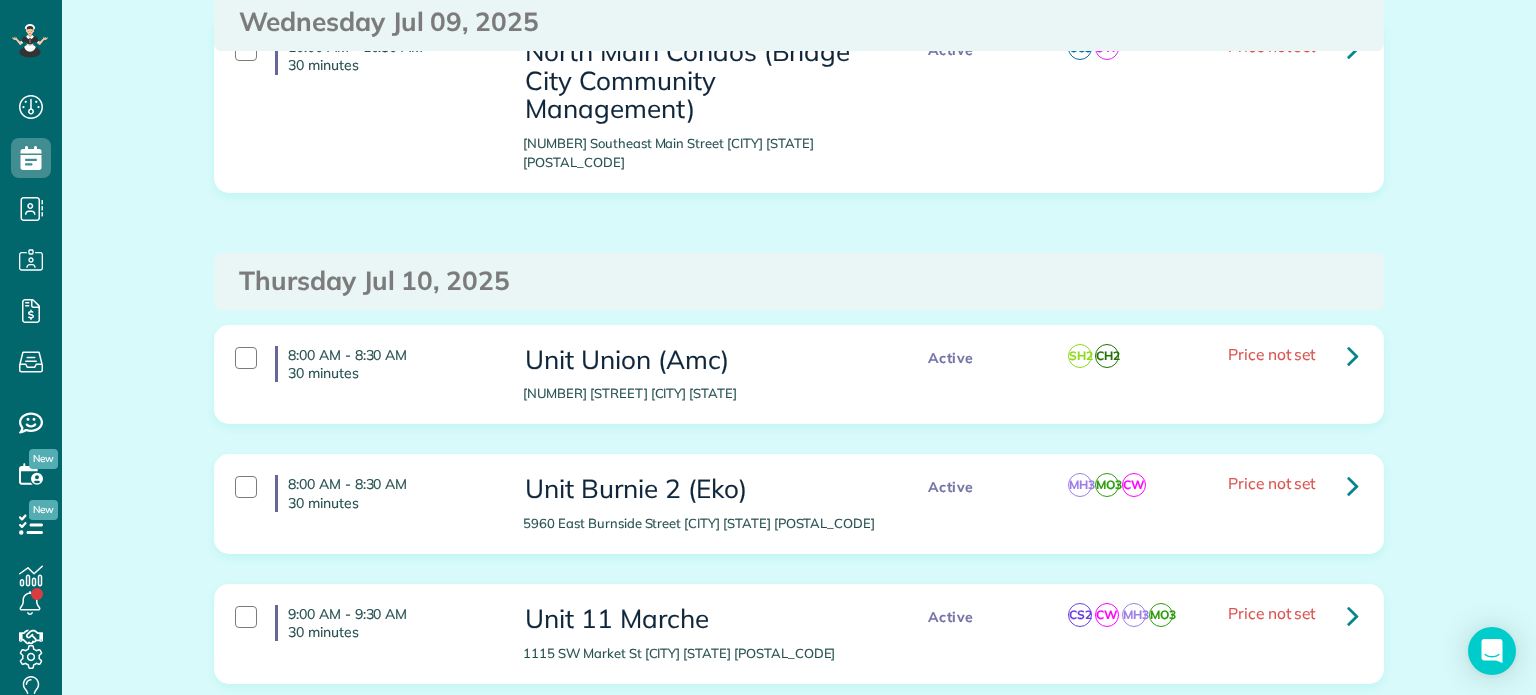 scroll, scrollTop: 1600, scrollLeft: 0, axis: vertical 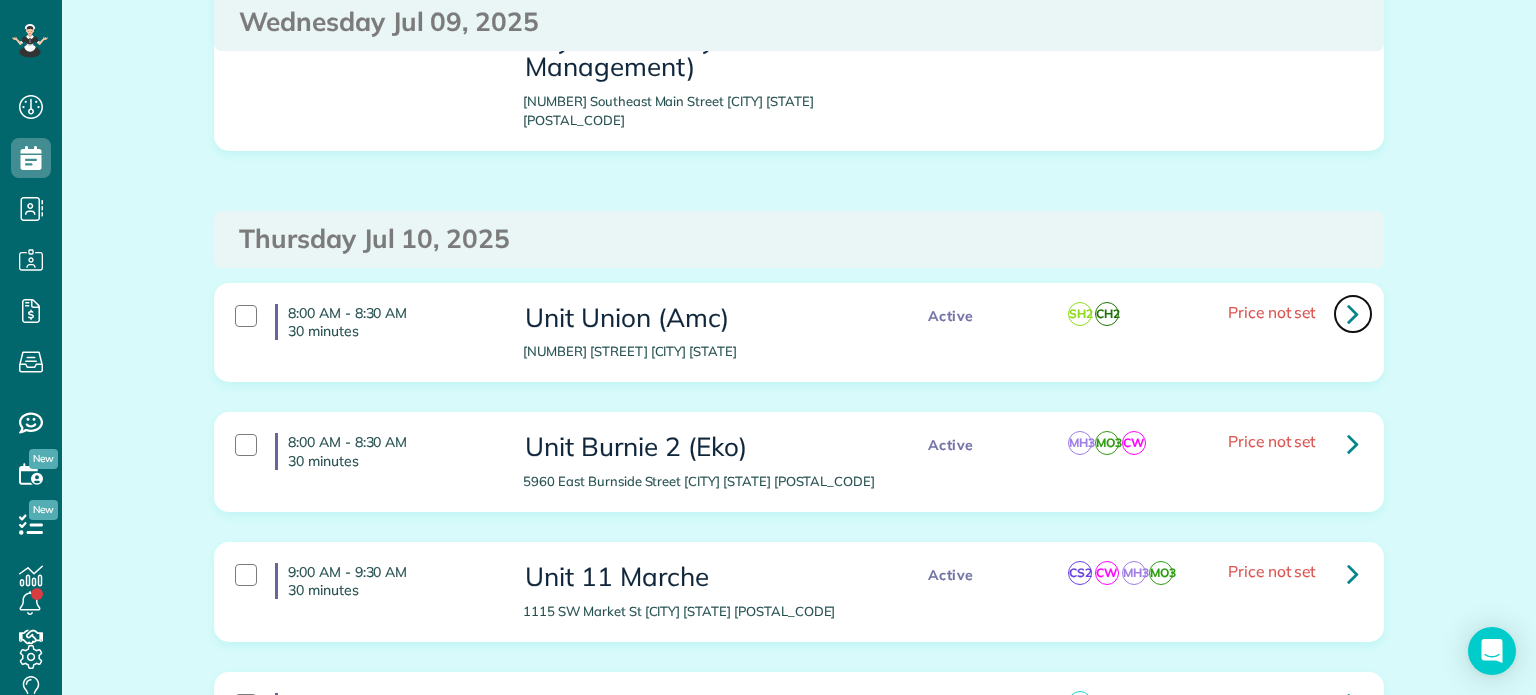 click at bounding box center (1353, 314) 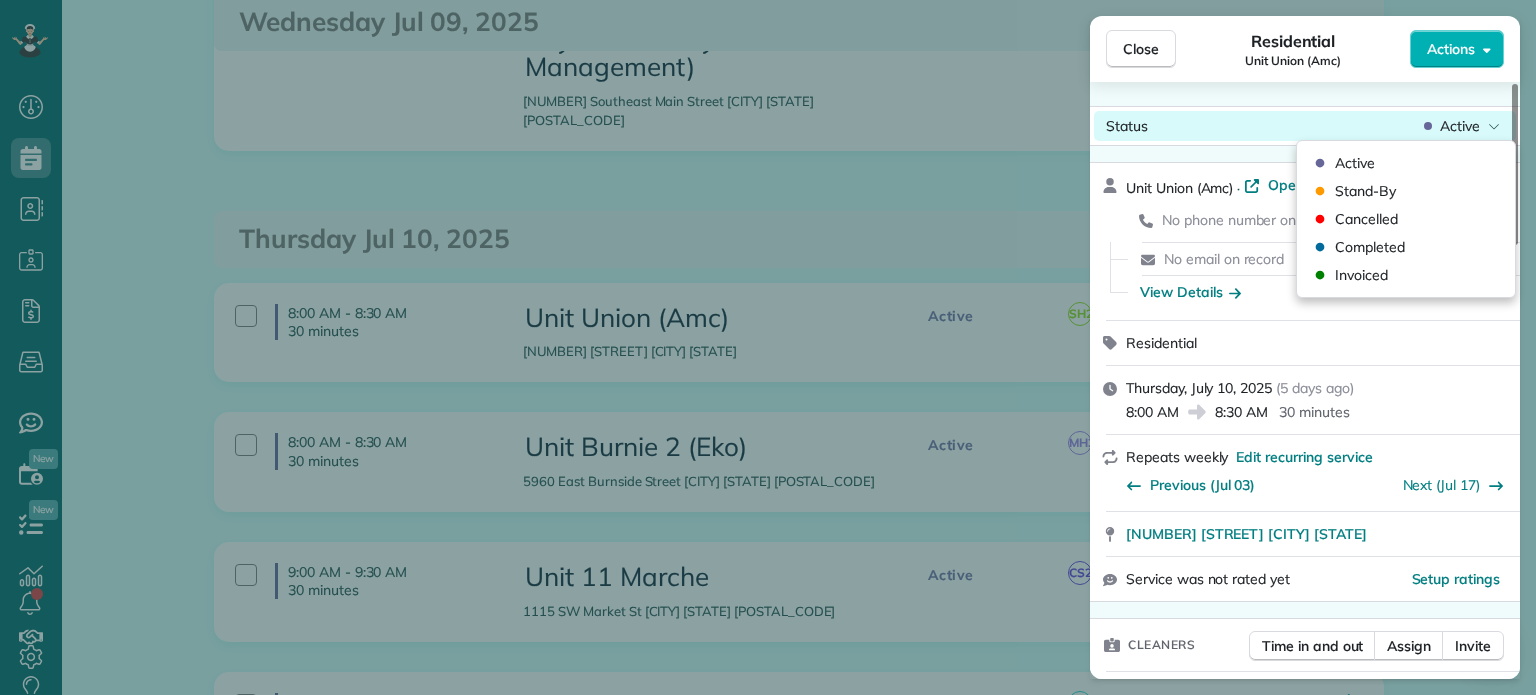click on "Active" at bounding box center (1460, 126) 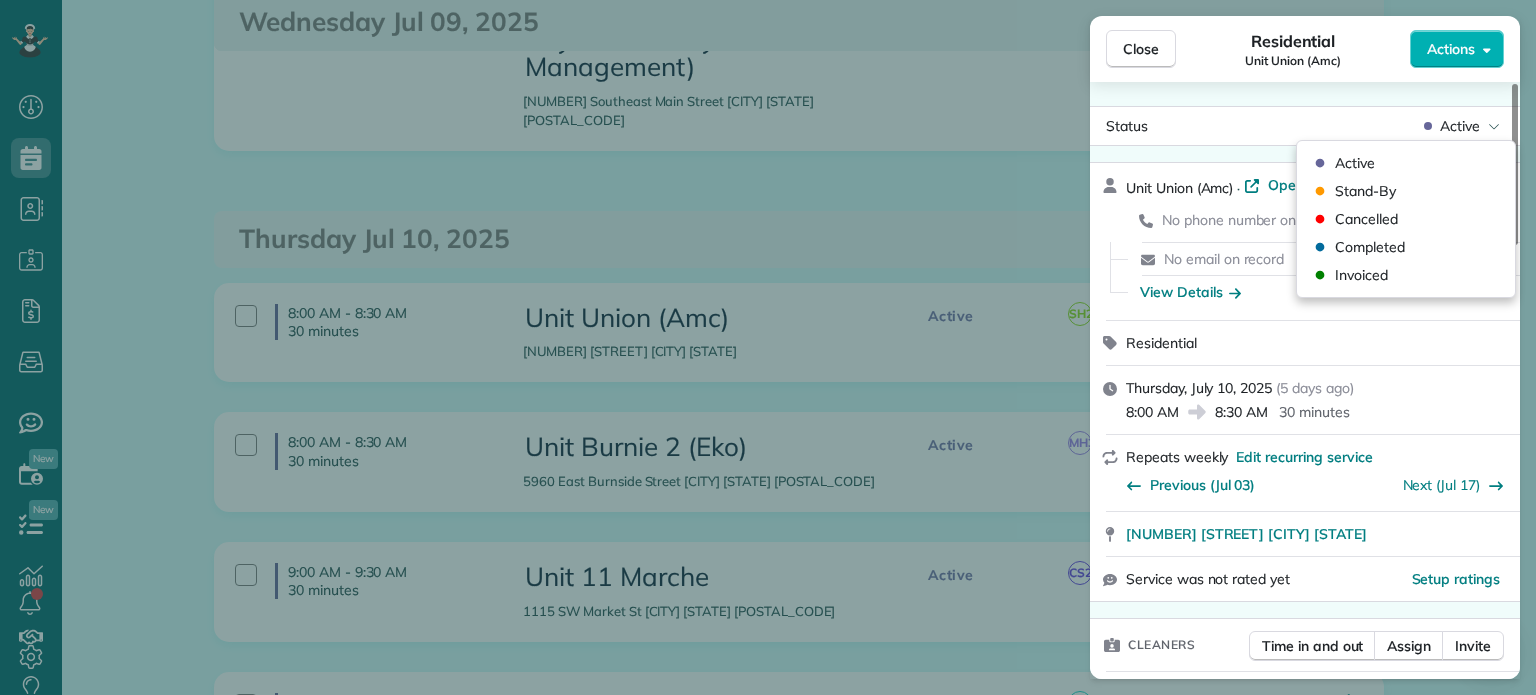 click on "Active Stand-By Cancelled Completed Invoiced" at bounding box center (1406, 219) 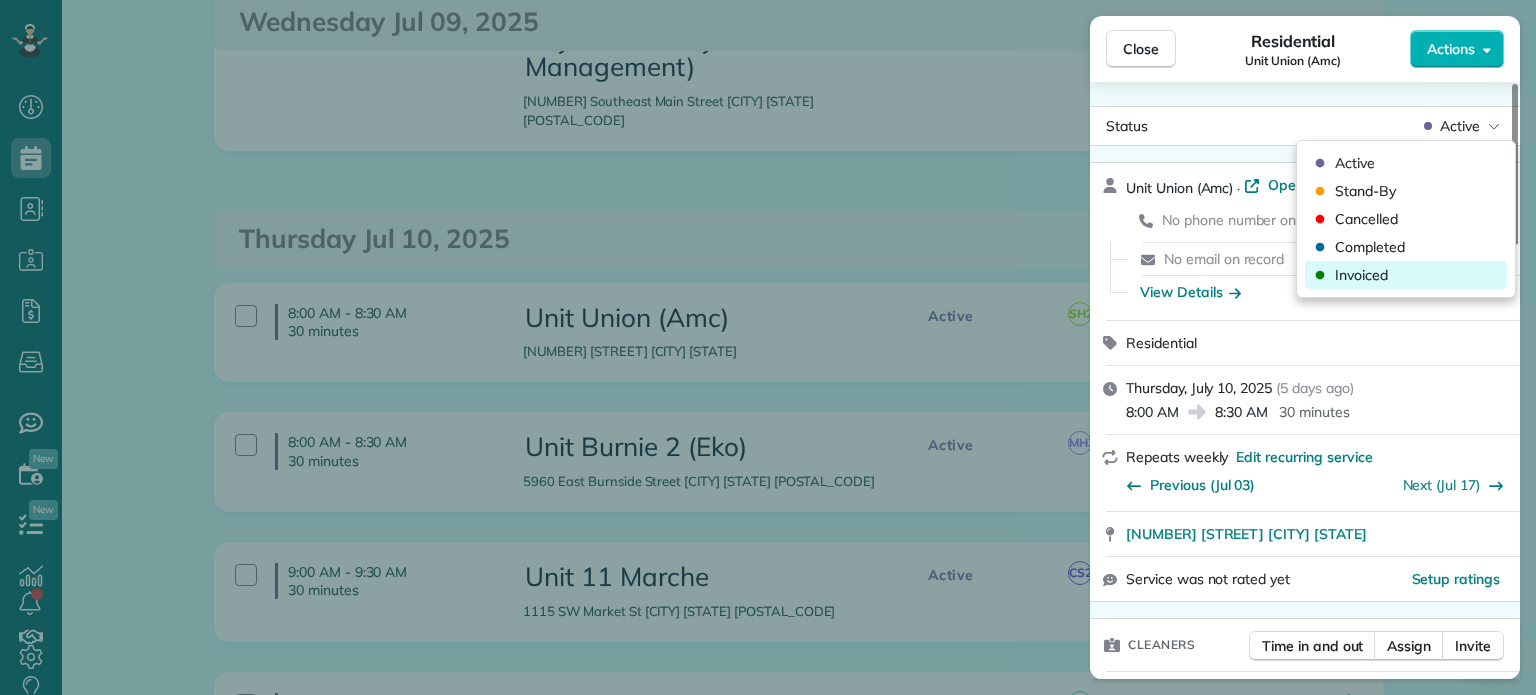 click on "Invoiced" at bounding box center [1361, 275] 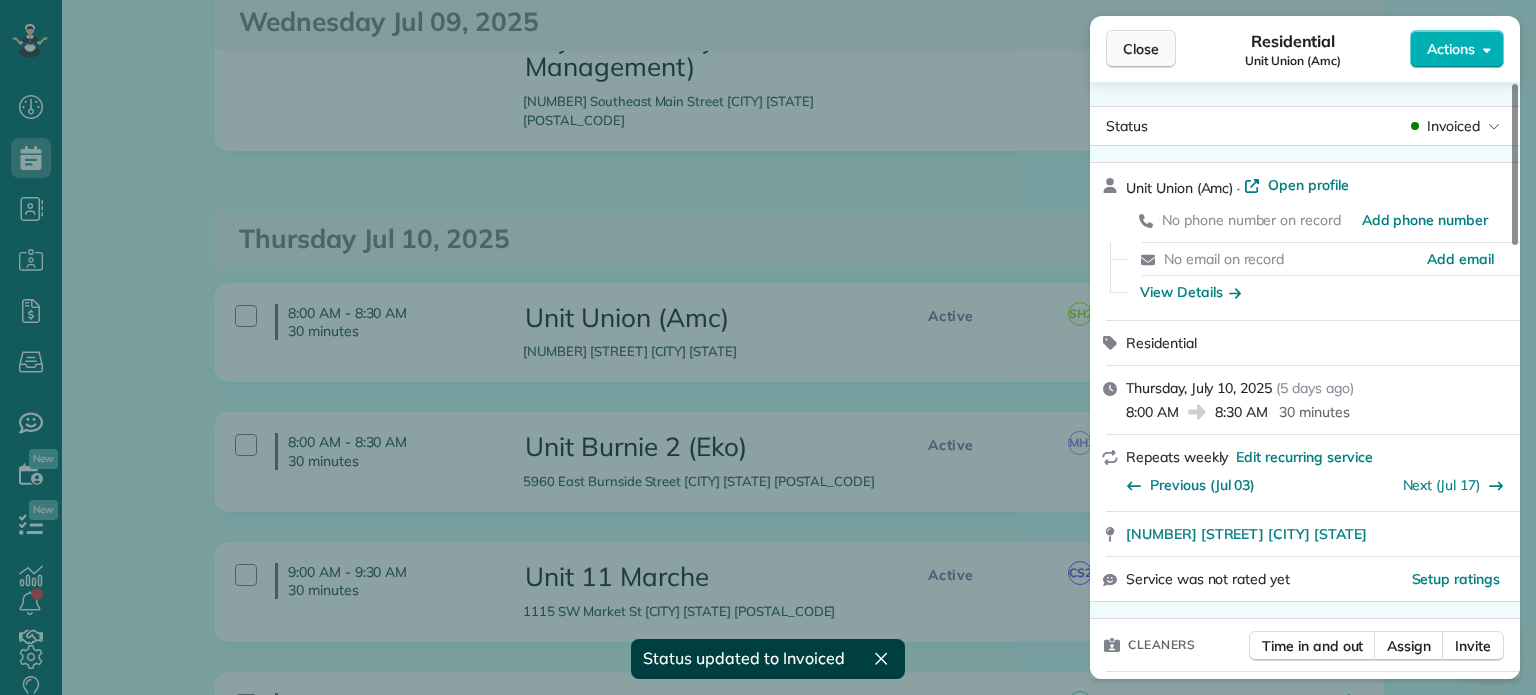 click on "Close" at bounding box center [1141, 49] 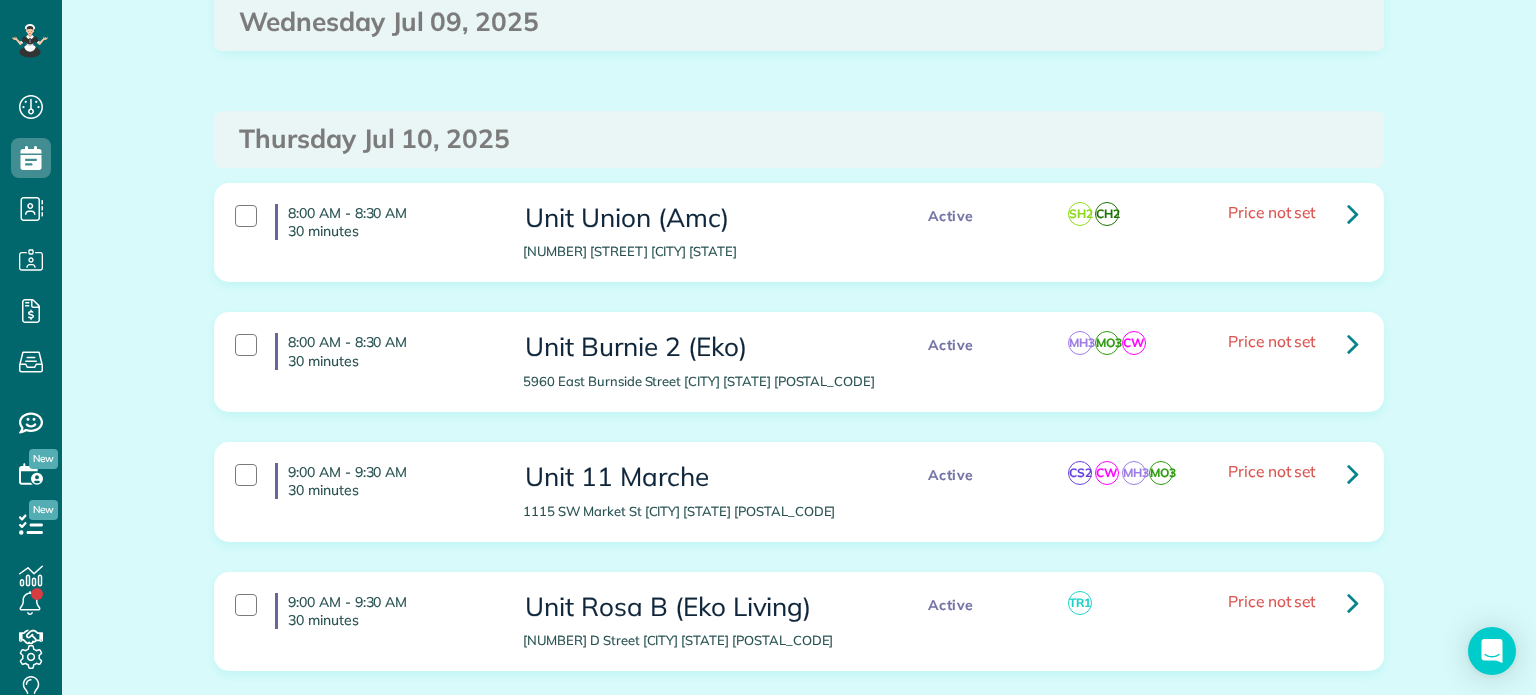 scroll, scrollTop: 1800, scrollLeft: 0, axis: vertical 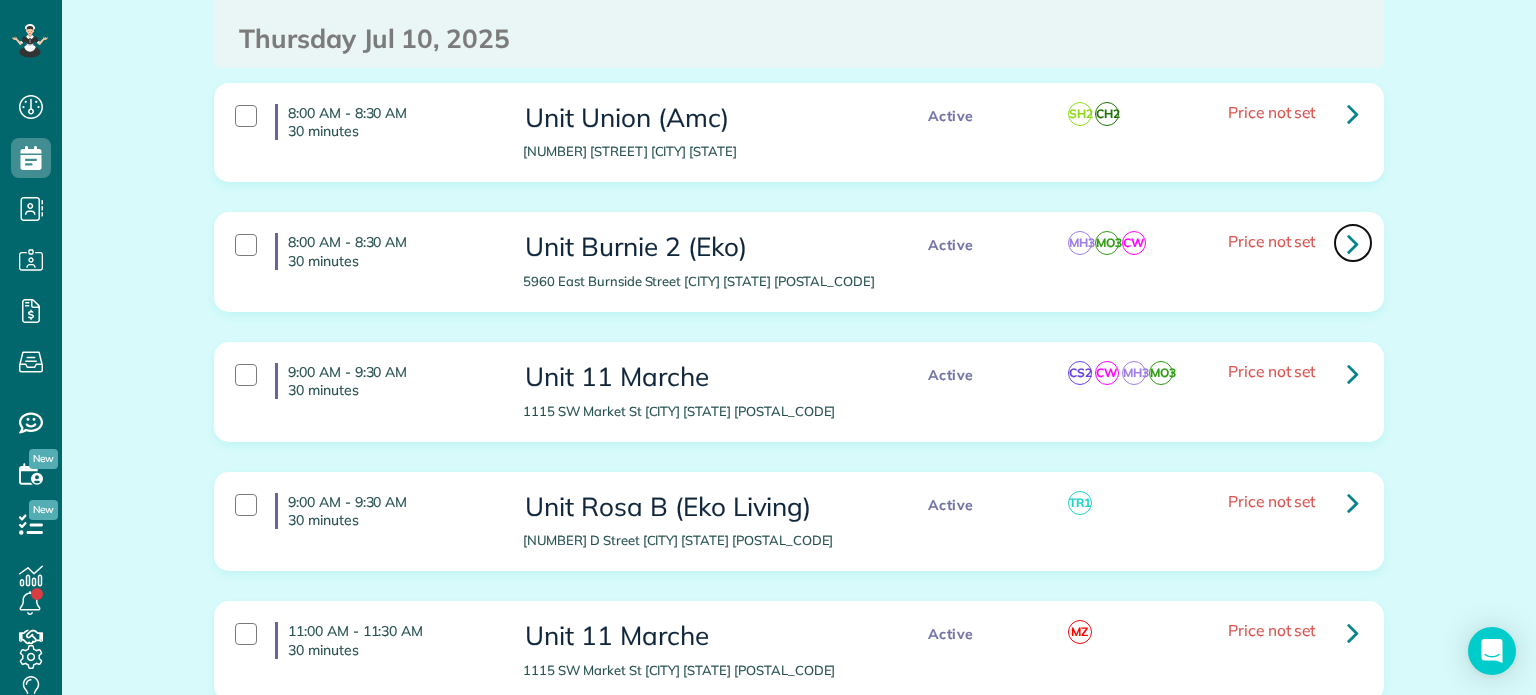 click at bounding box center [1353, 243] 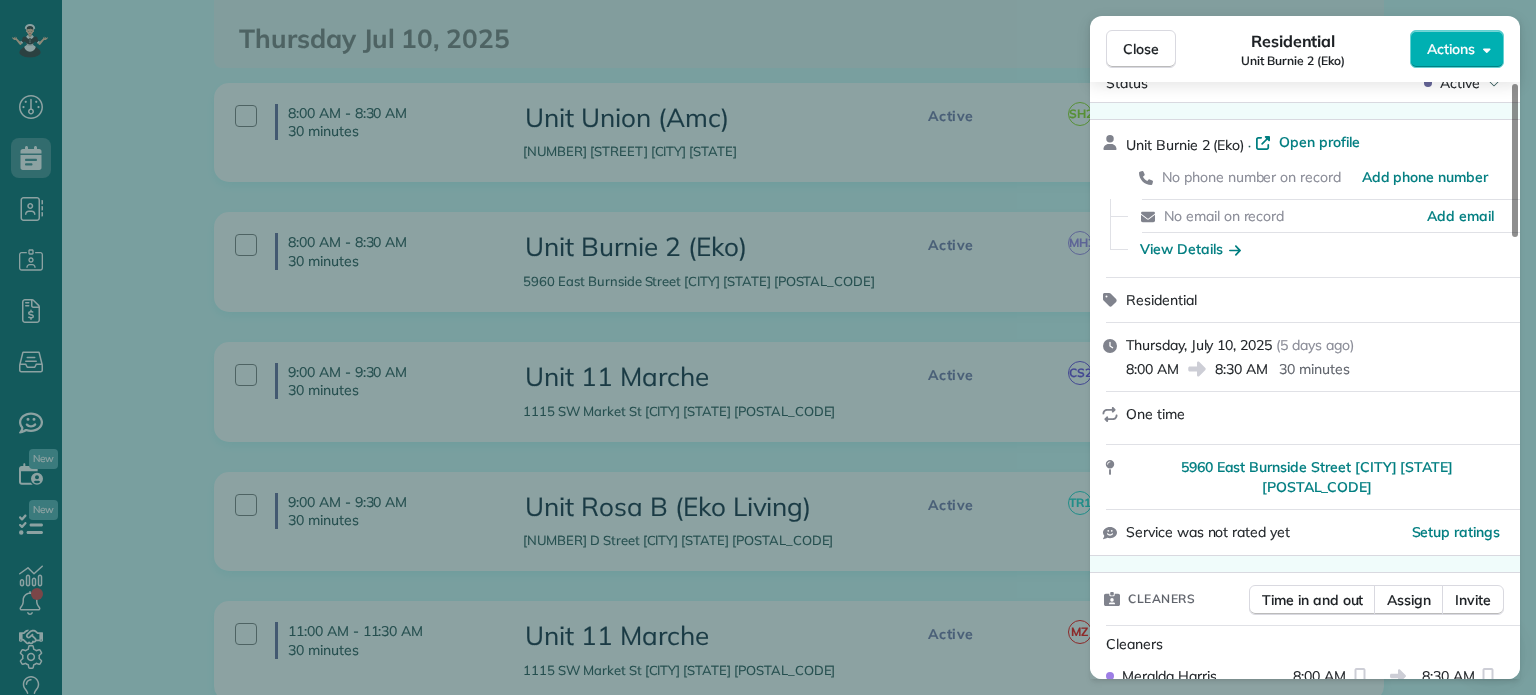 scroll, scrollTop: 0, scrollLeft: 0, axis: both 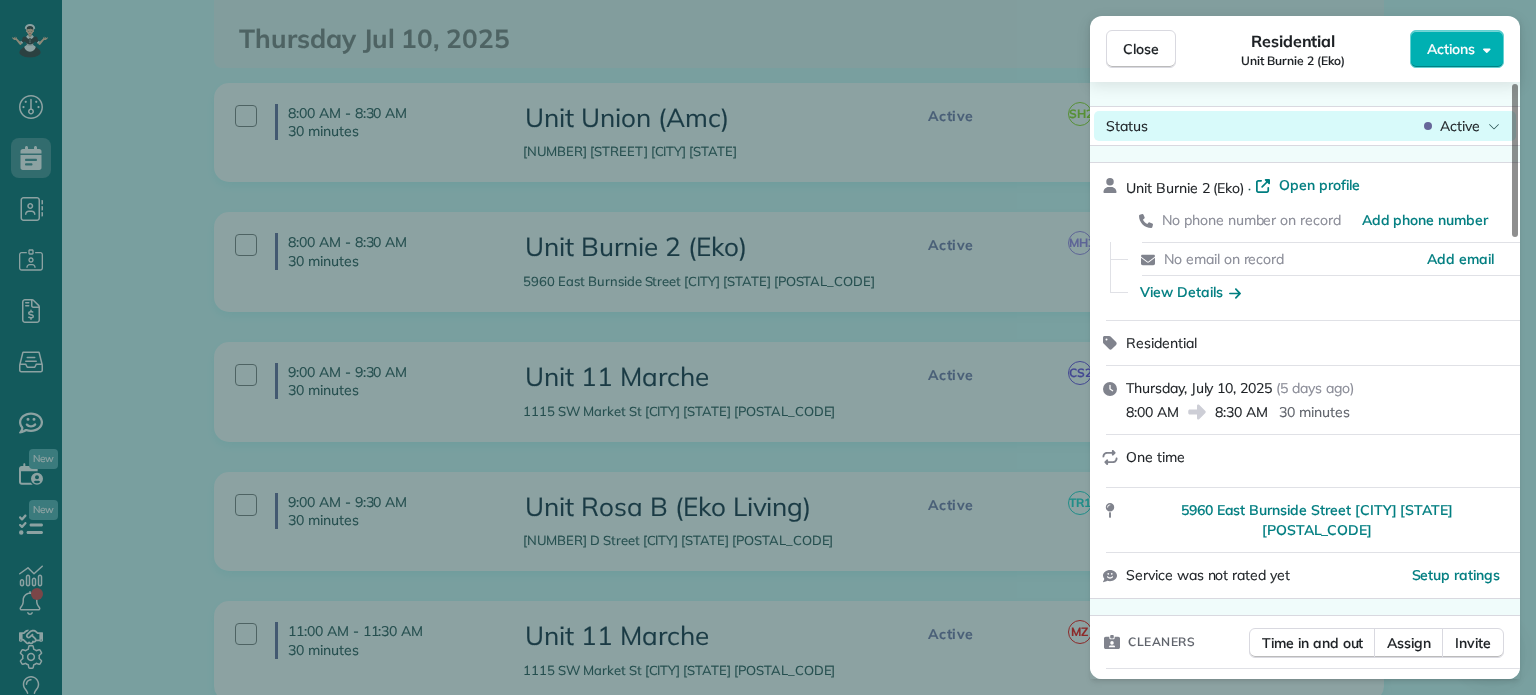 click on "Status Active" at bounding box center [1305, 126] 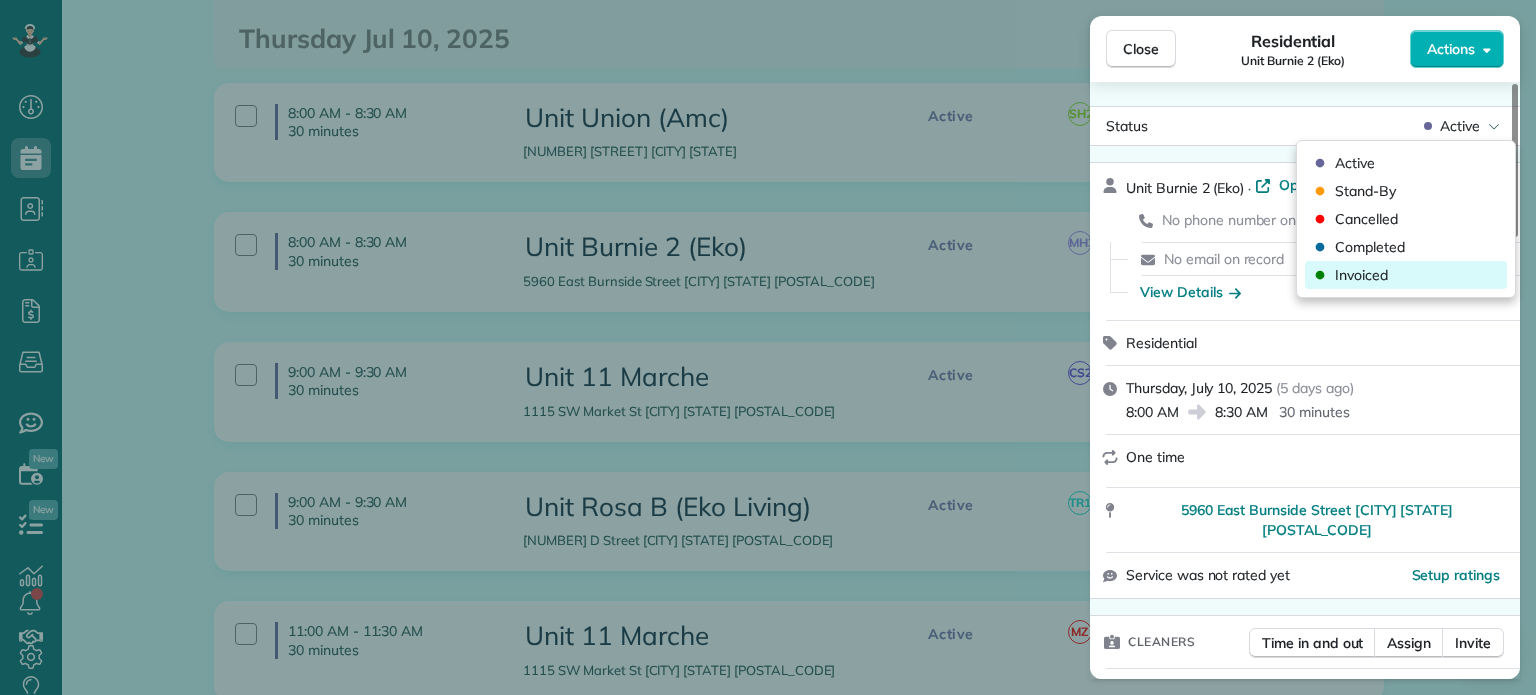 click on "Invoiced" at bounding box center (1406, 275) 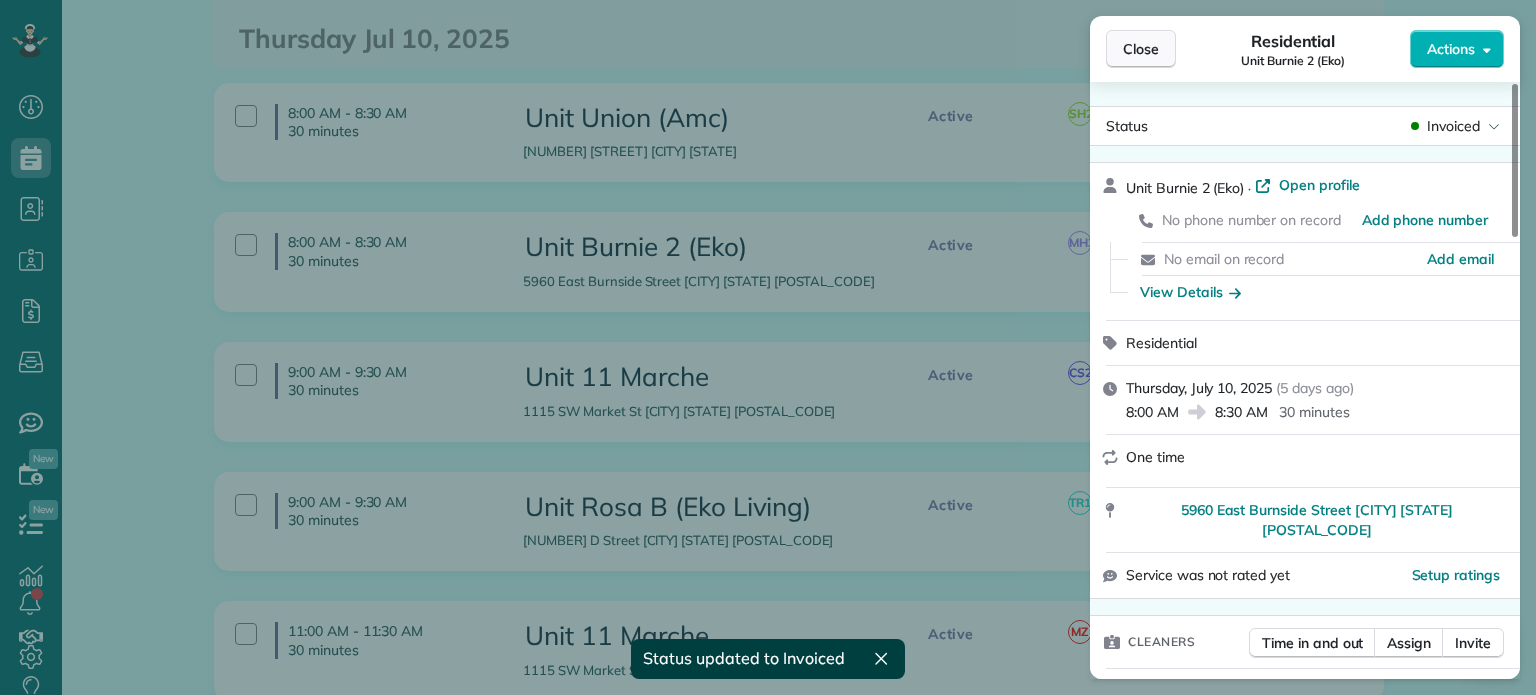 click on "Close" at bounding box center [1141, 49] 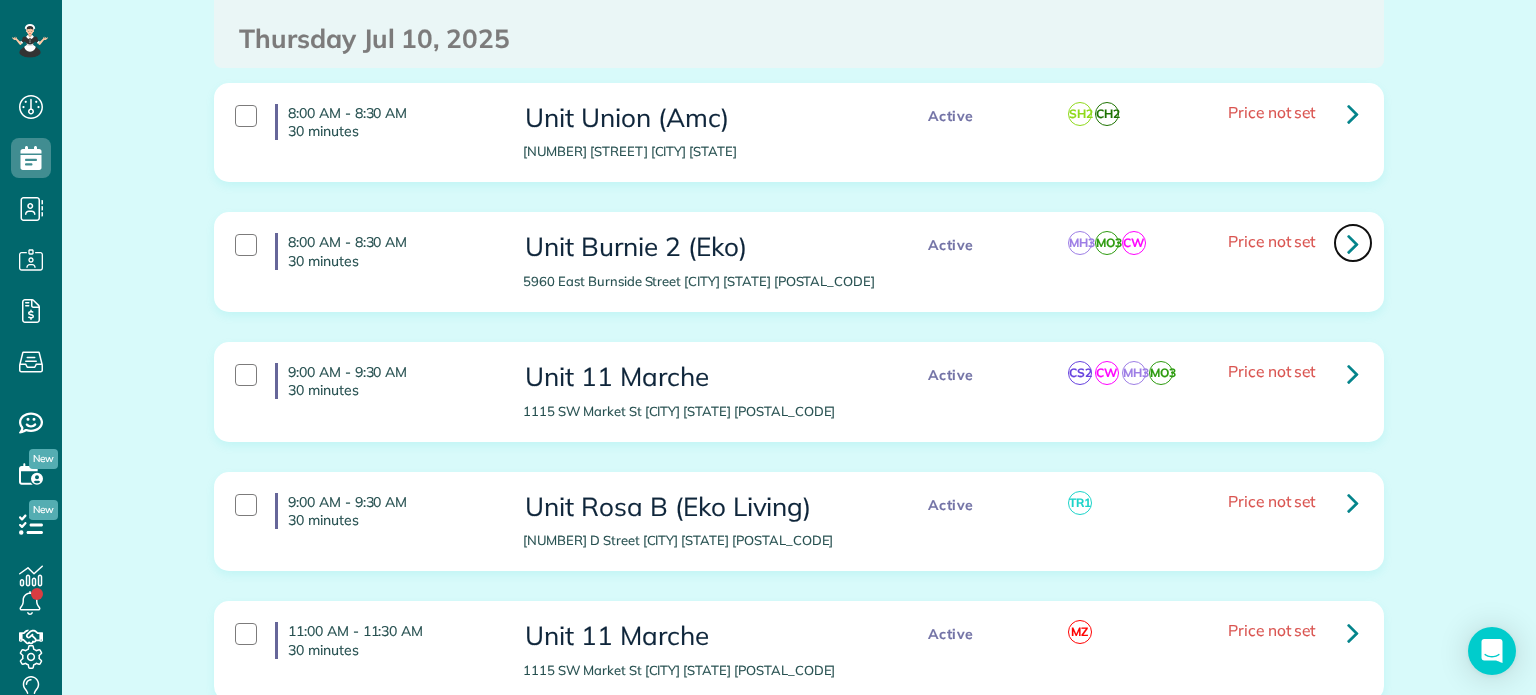 click at bounding box center (1353, 243) 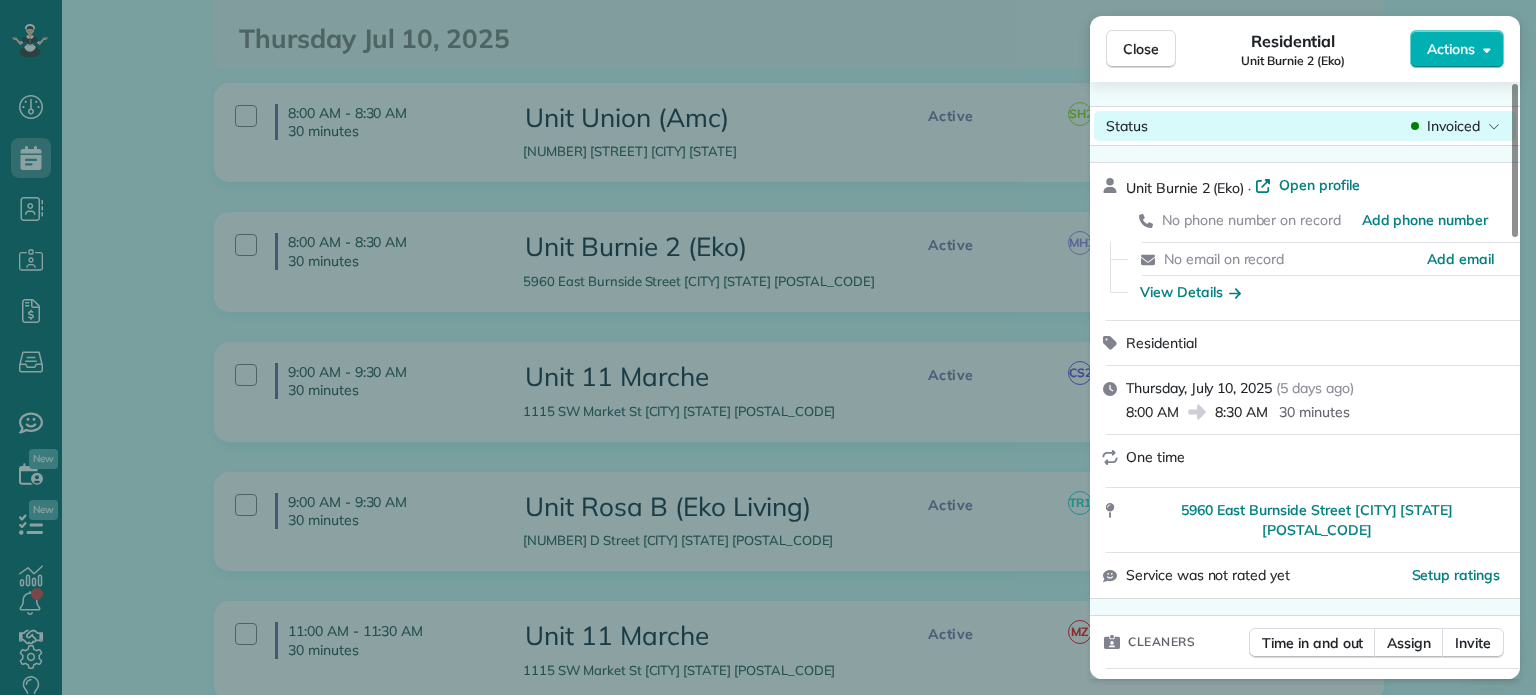 click on "Status Invoiced" at bounding box center [1305, 126] 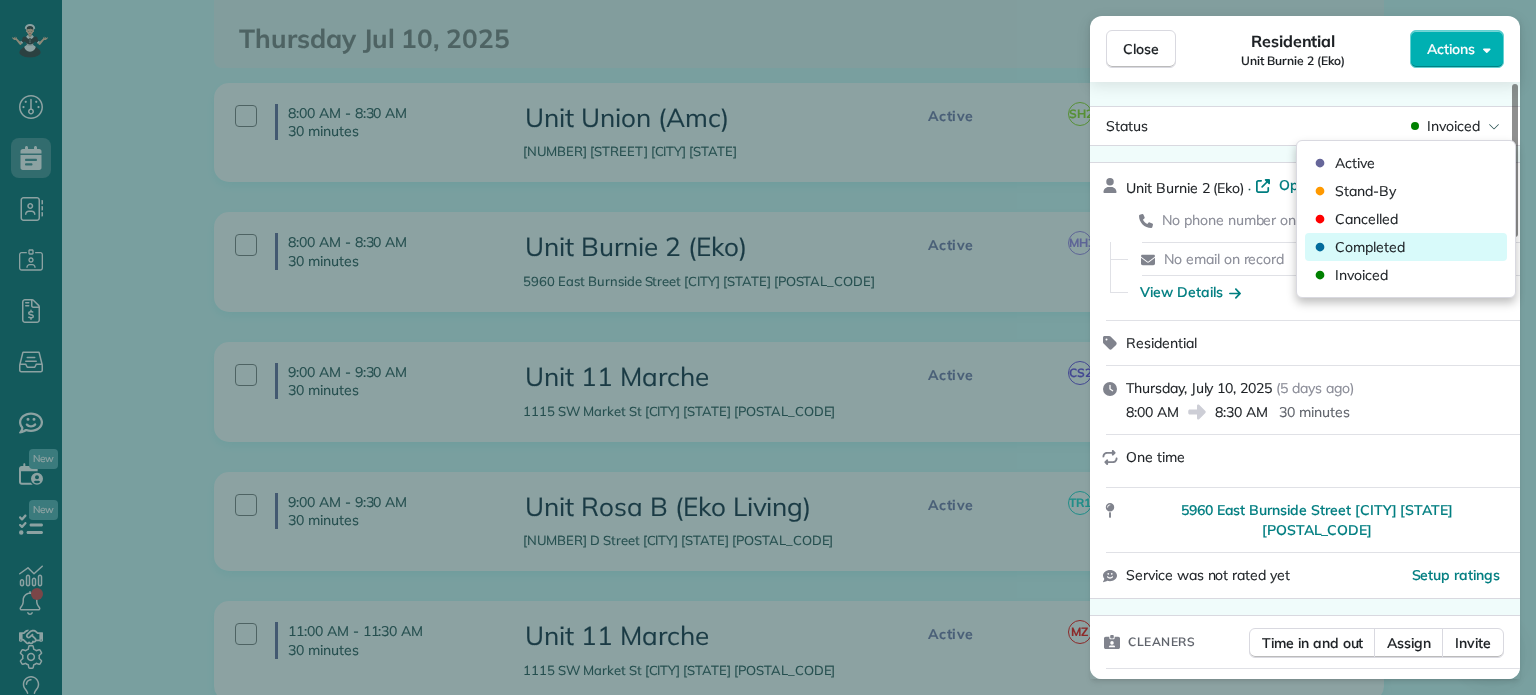 click on "Completed" at bounding box center [1406, 247] 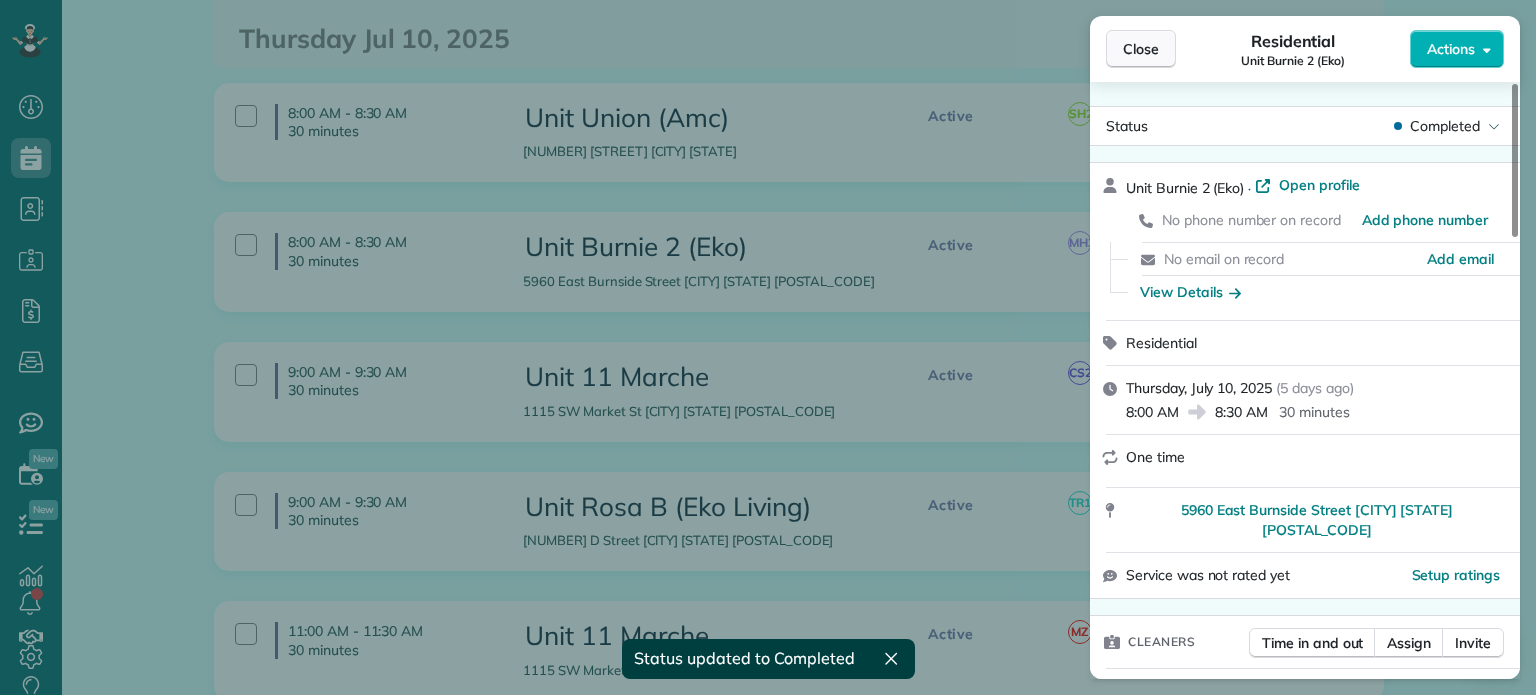click on "Close" at bounding box center (1141, 49) 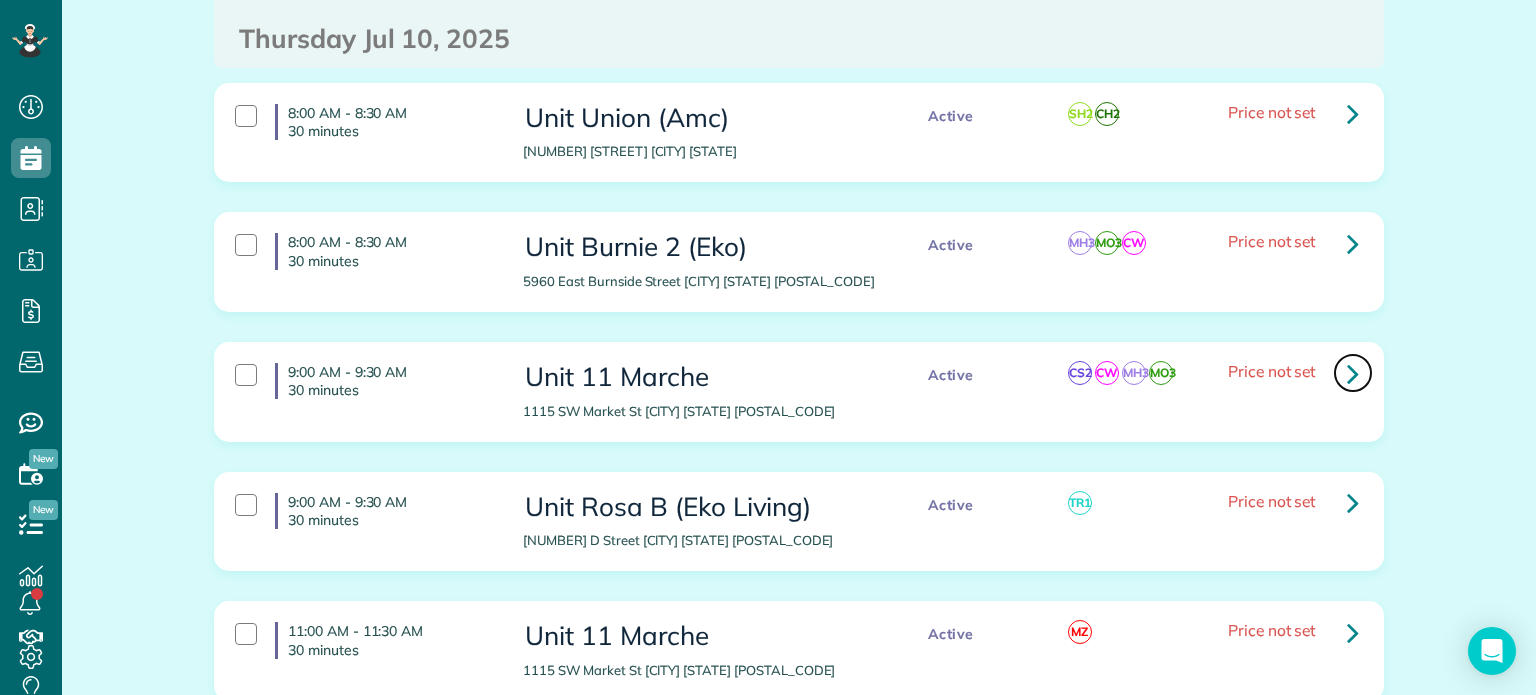 click at bounding box center (1353, 373) 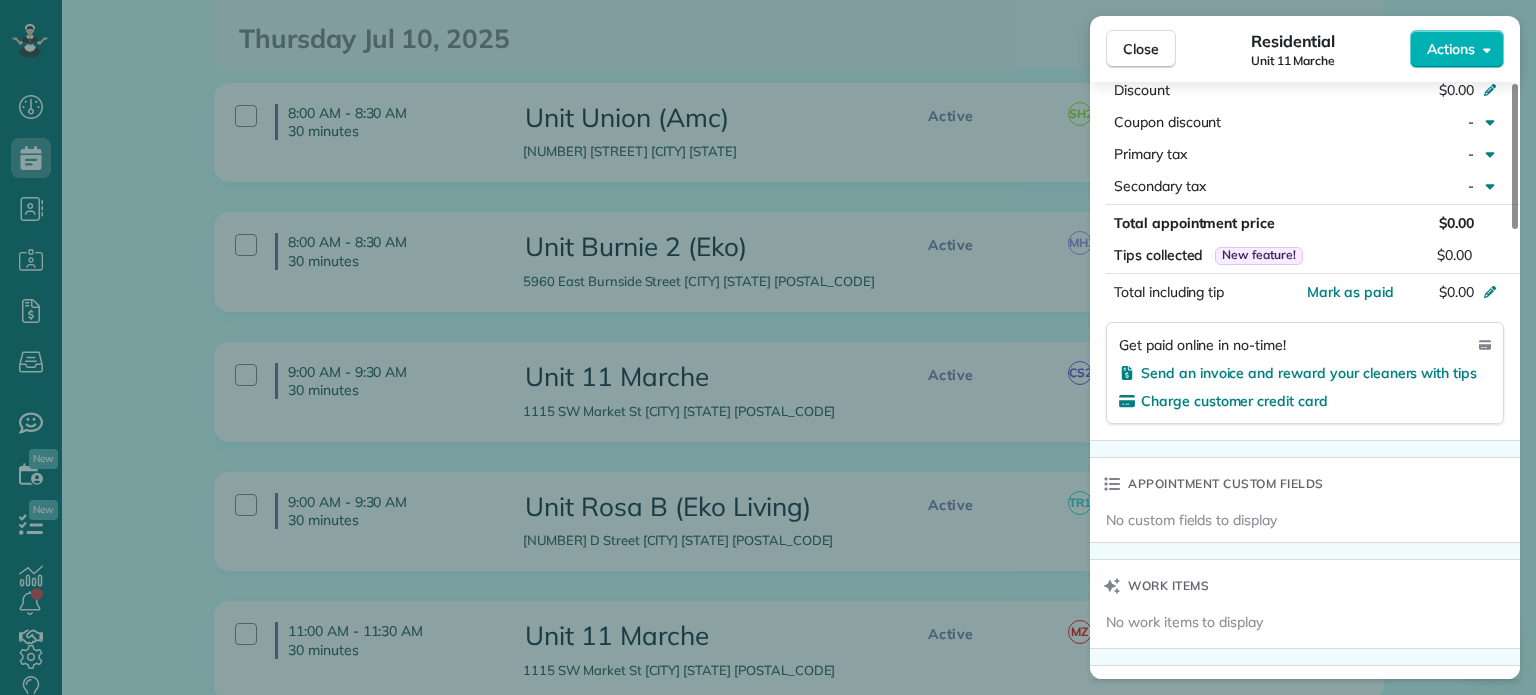 scroll, scrollTop: 1600, scrollLeft: 0, axis: vertical 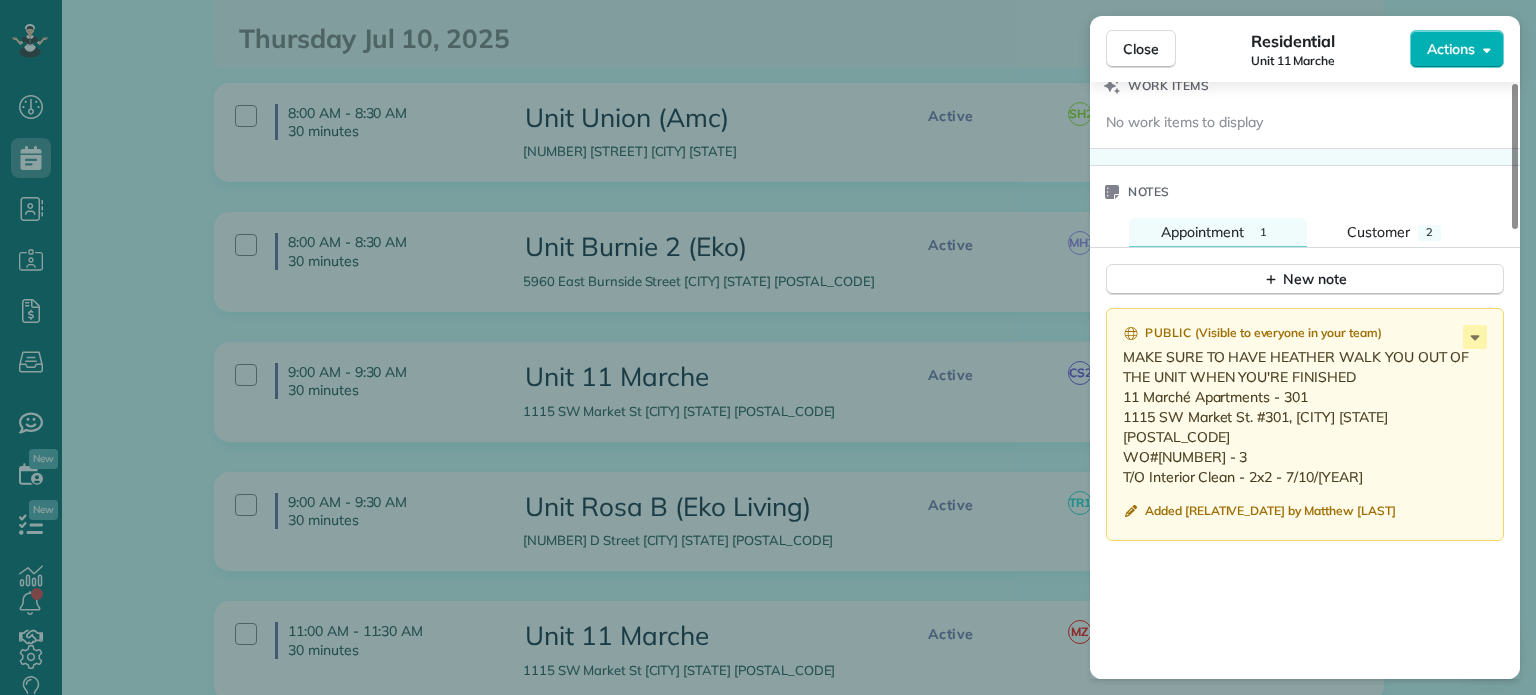 drag, startPoint x: 1340, startPoint y: 461, endPoint x: 1123, endPoint y: 407, distance: 223.61798 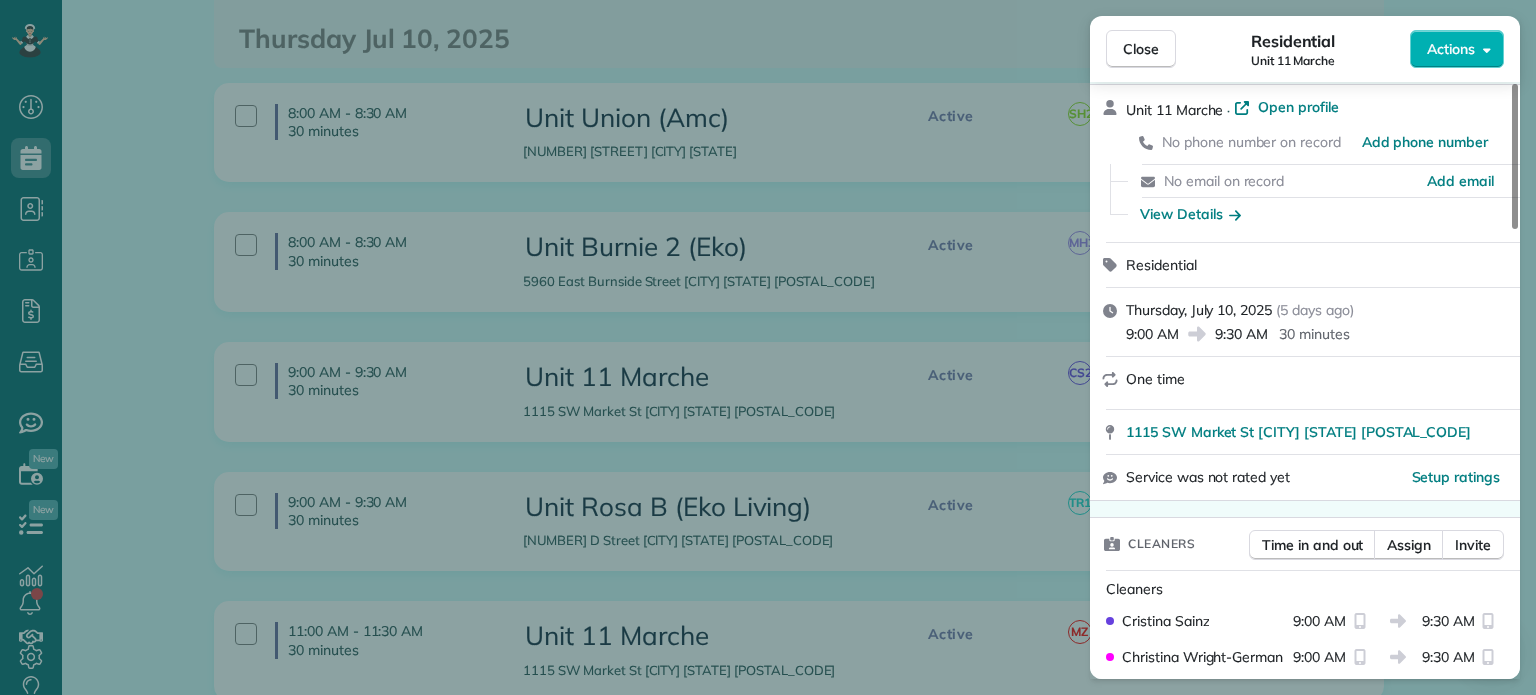 scroll, scrollTop: 0, scrollLeft: 0, axis: both 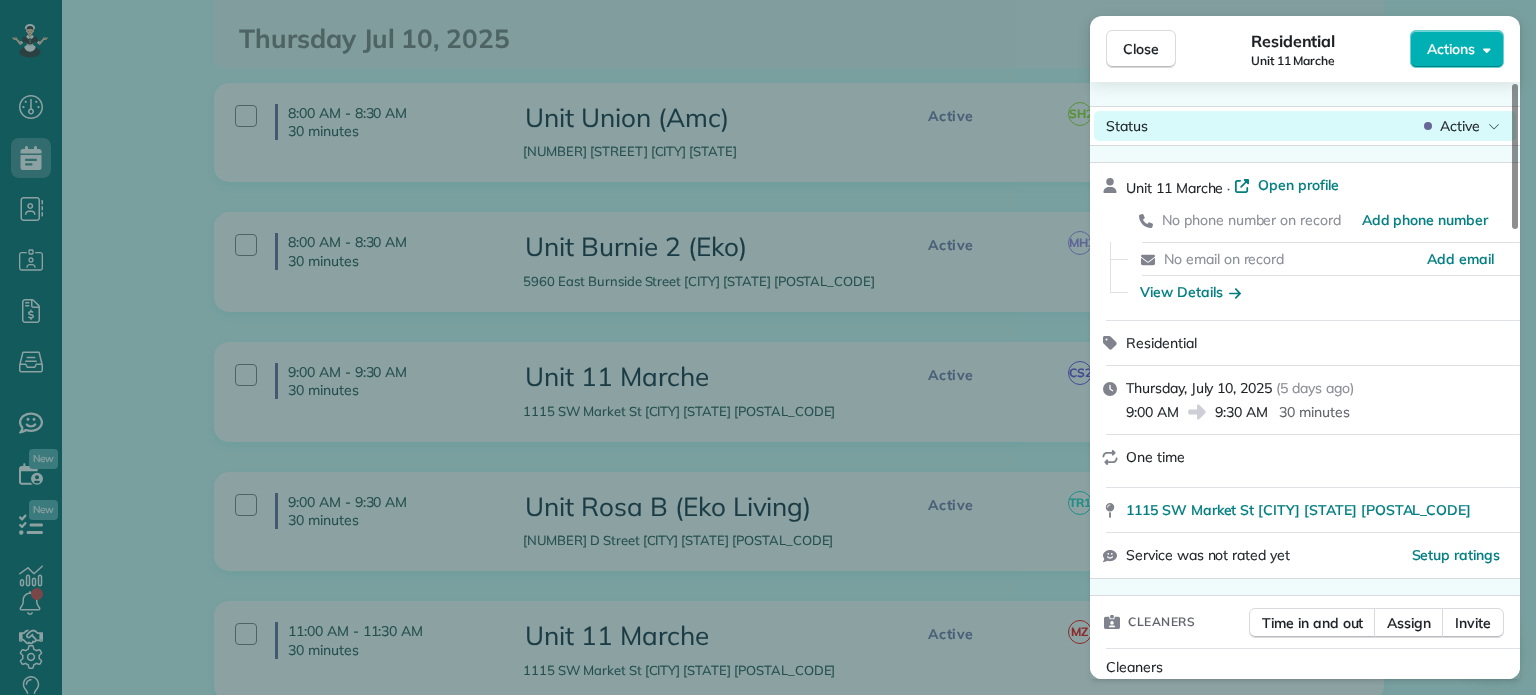 click on "Status Active" at bounding box center [1305, 126] 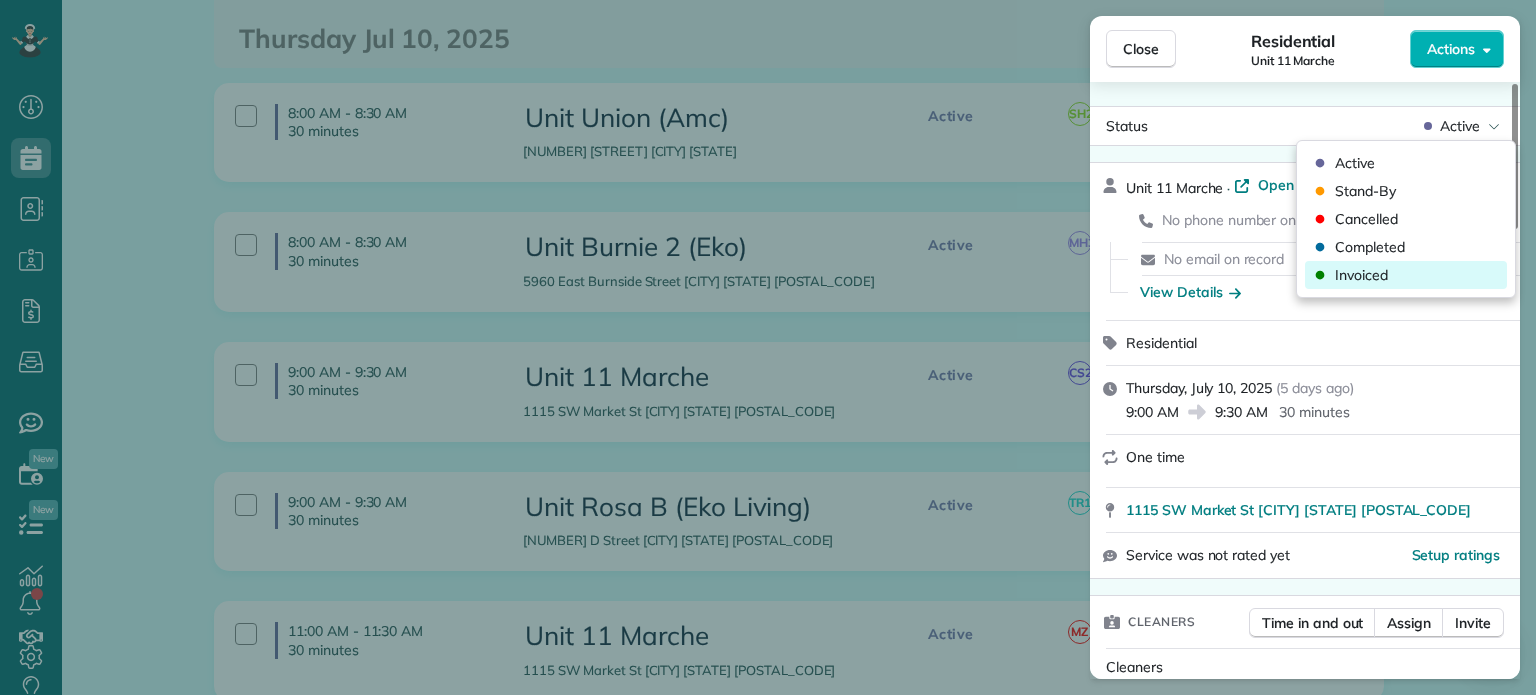 click on "Invoiced" at bounding box center [1361, 275] 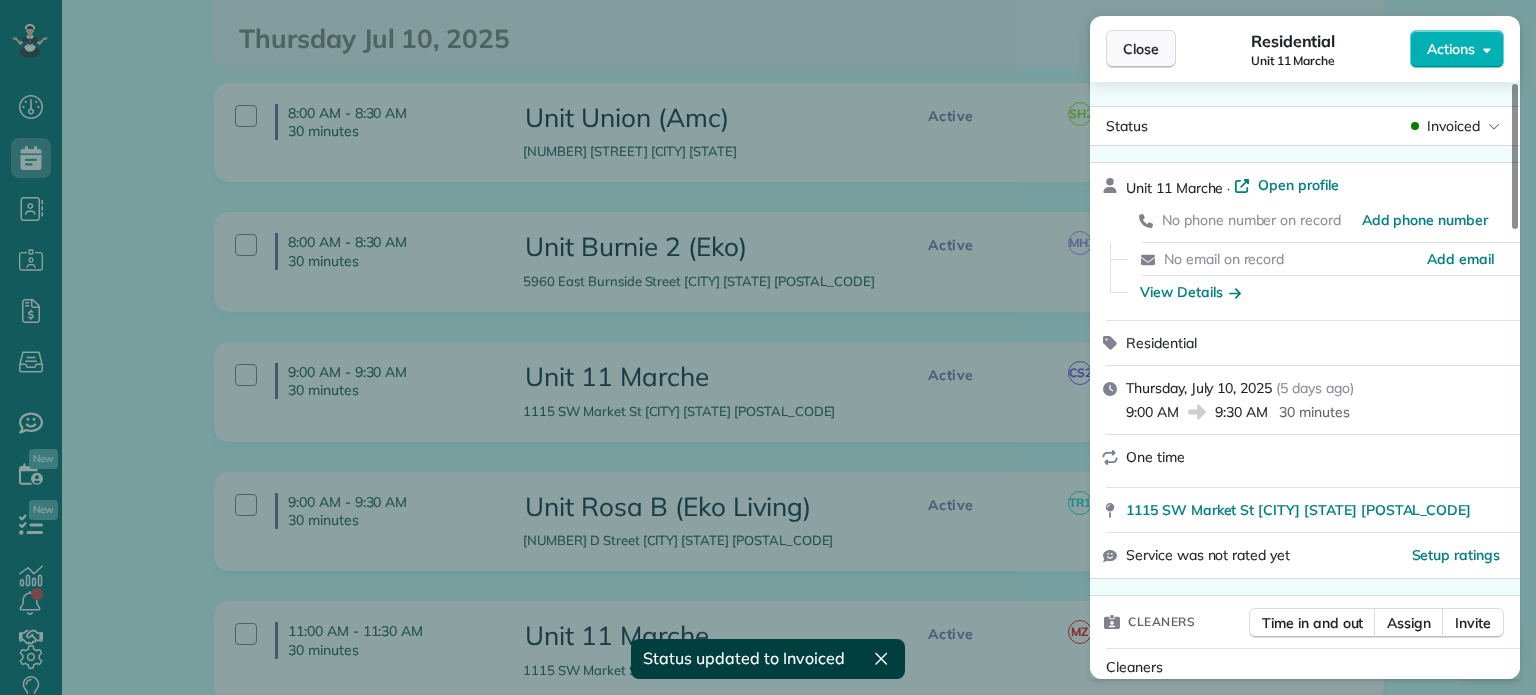 click on "Close" at bounding box center (1141, 49) 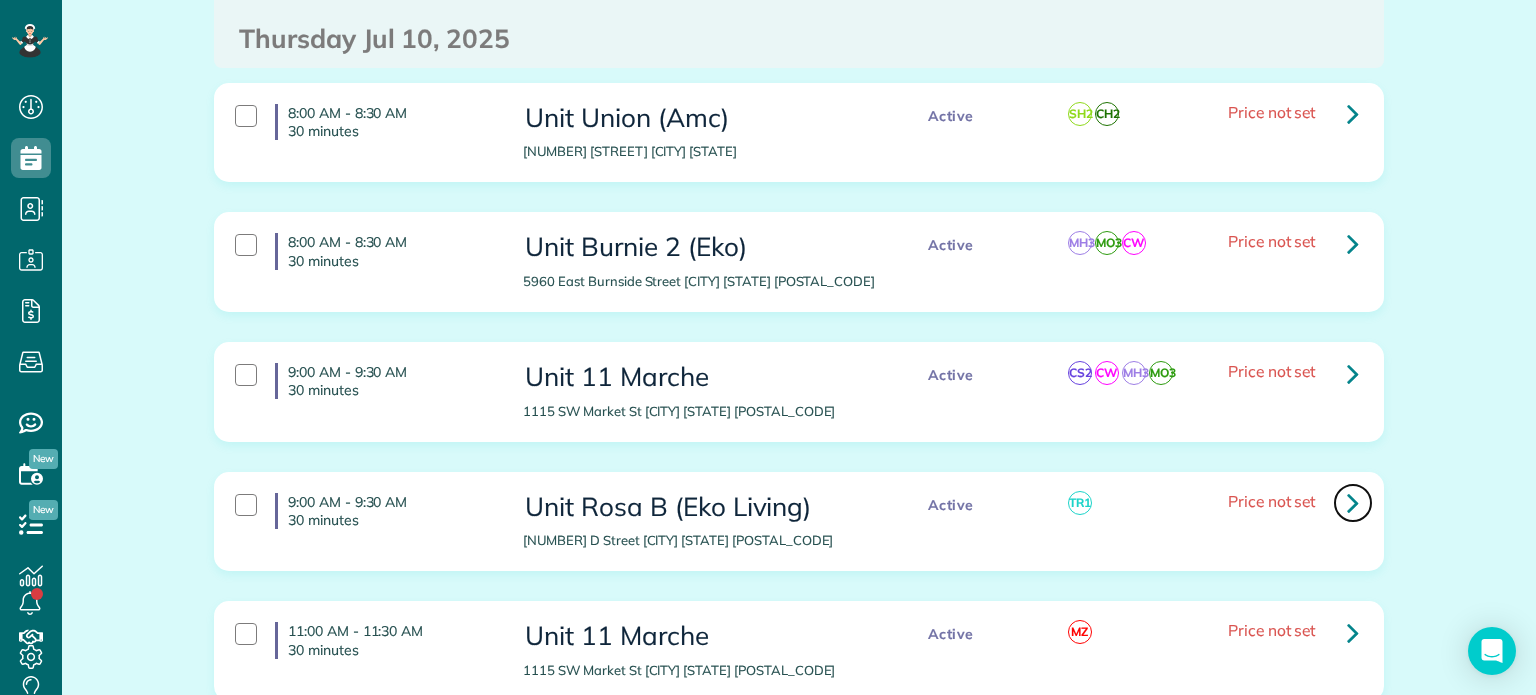 click at bounding box center (1353, 502) 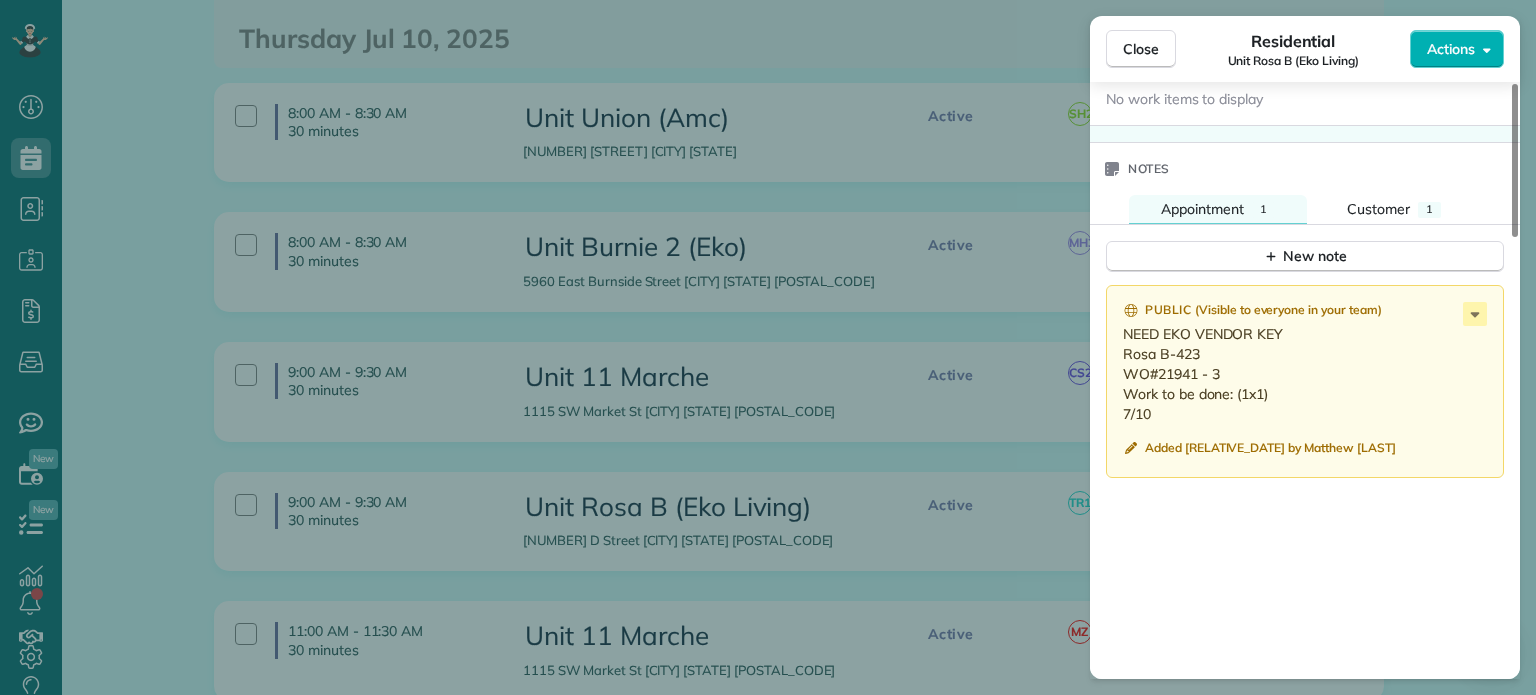 scroll, scrollTop: 1512, scrollLeft: 0, axis: vertical 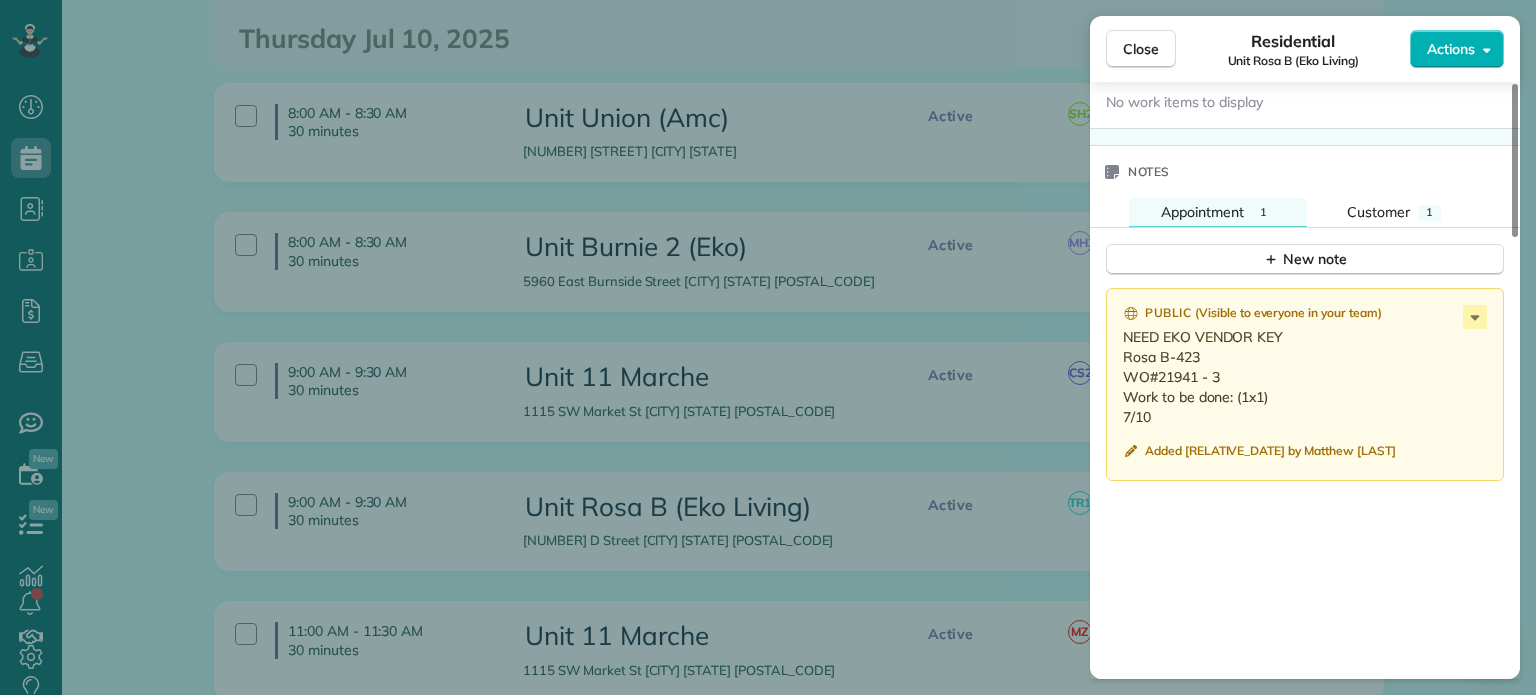 drag, startPoint x: 1157, startPoint y: 426, endPoint x: 1114, endPoint y: 359, distance: 79.61156 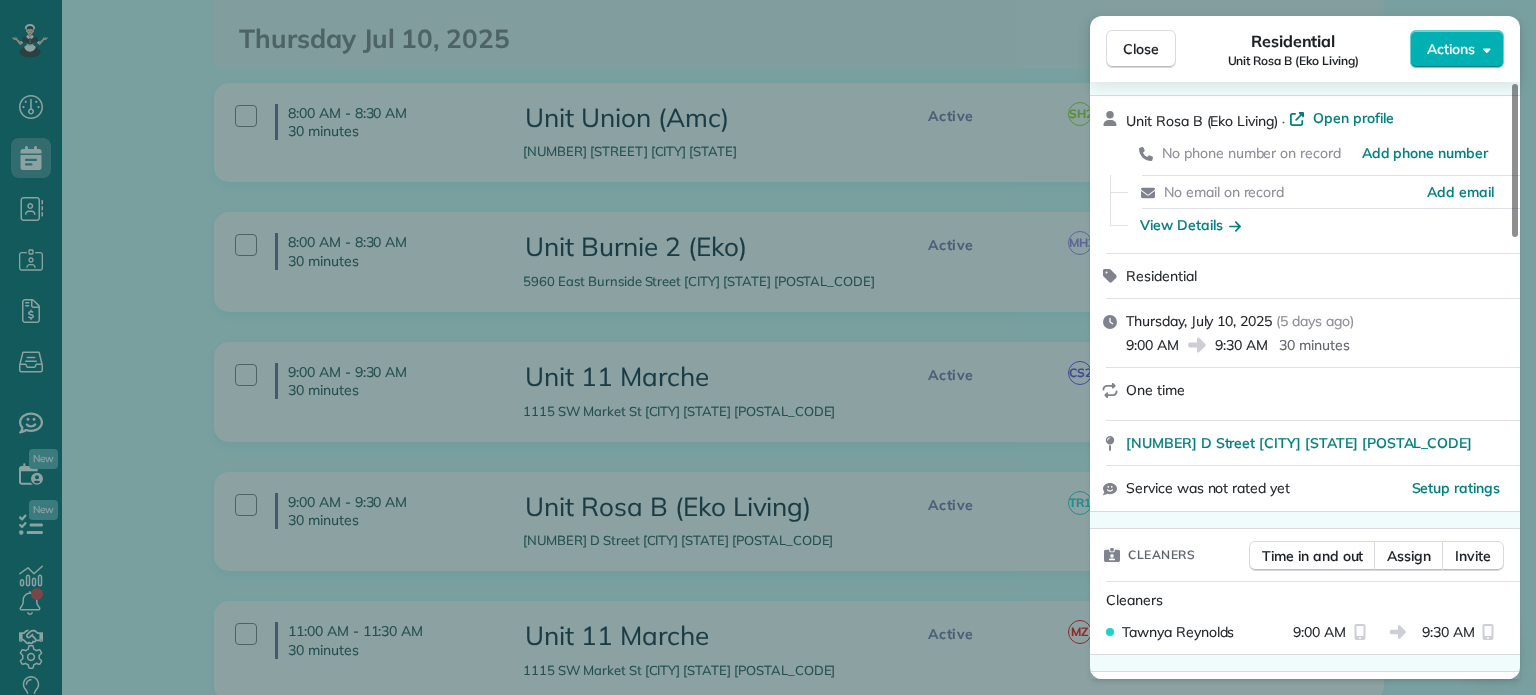 scroll, scrollTop: 0, scrollLeft: 0, axis: both 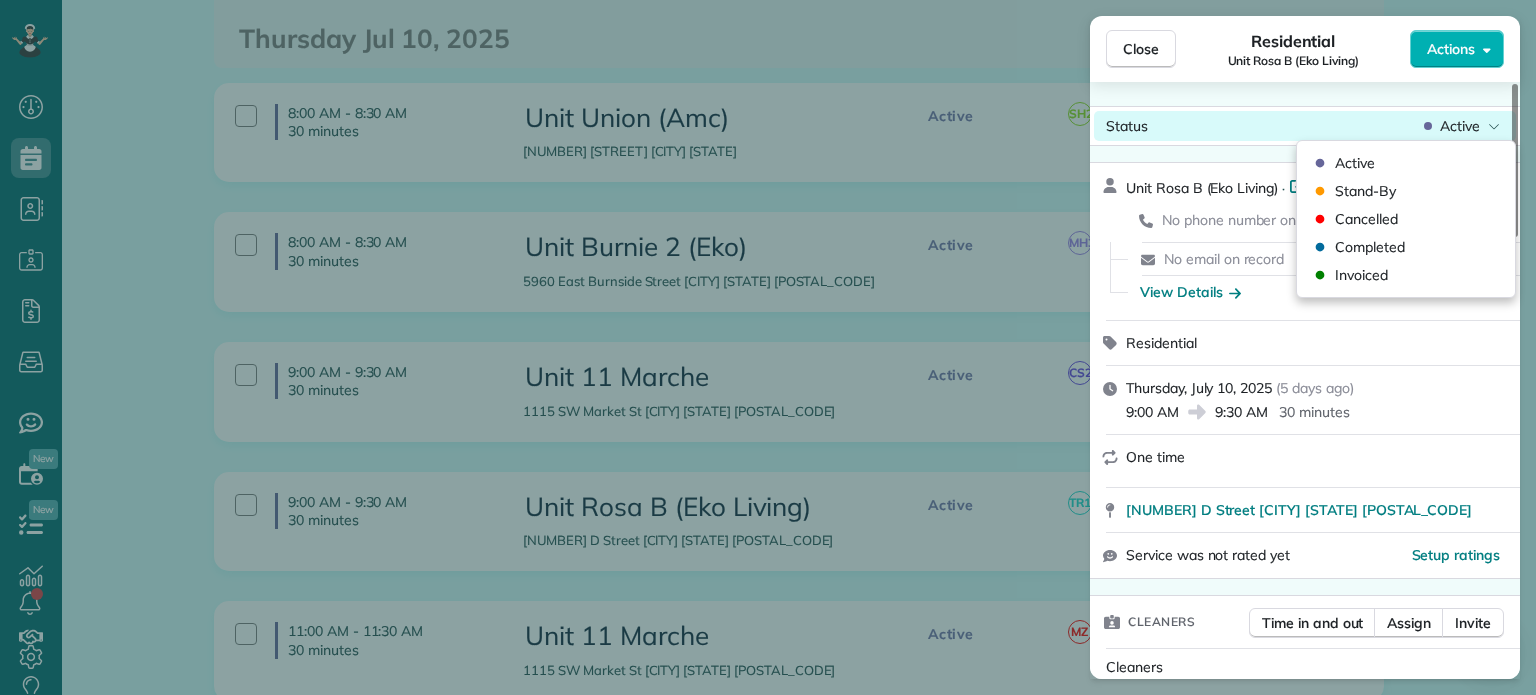 click on "Active" at bounding box center (1460, 126) 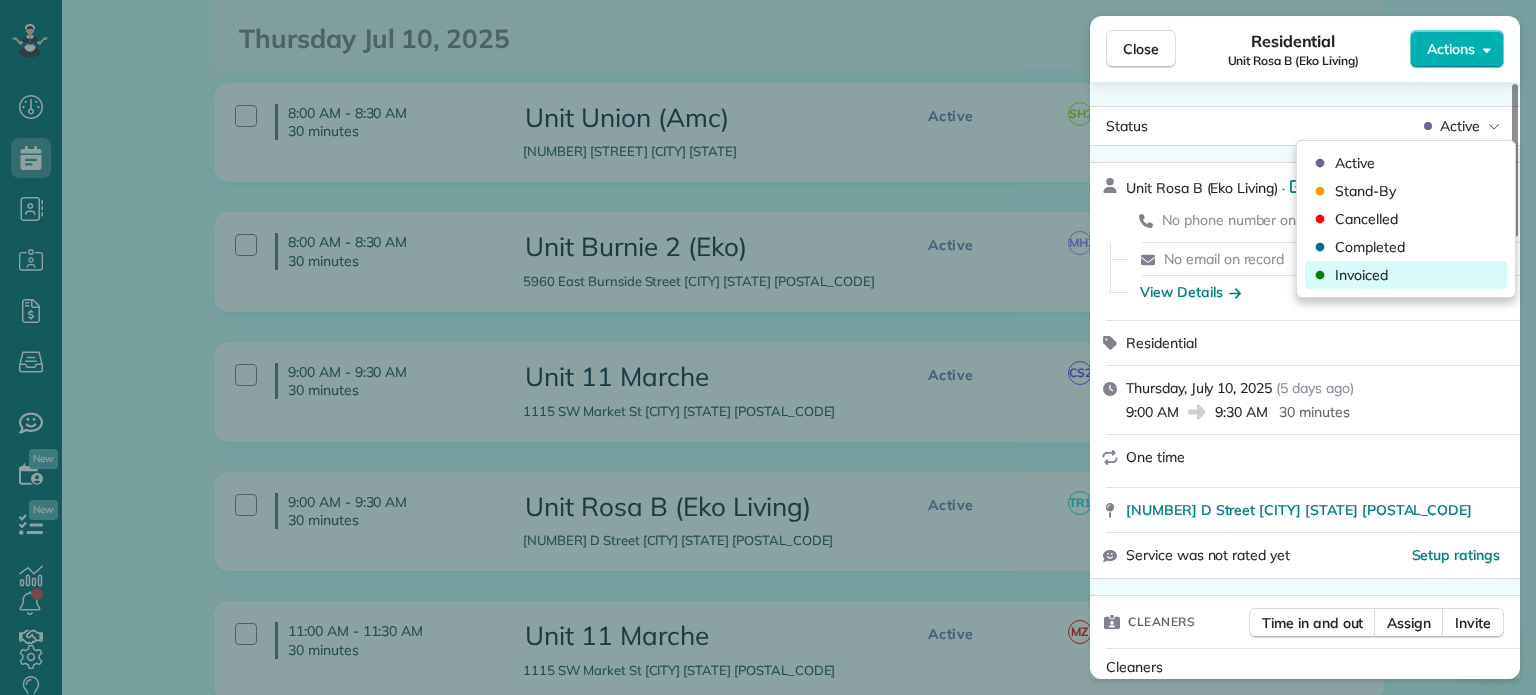 click on "Invoiced" at bounding box center (1406, 275) 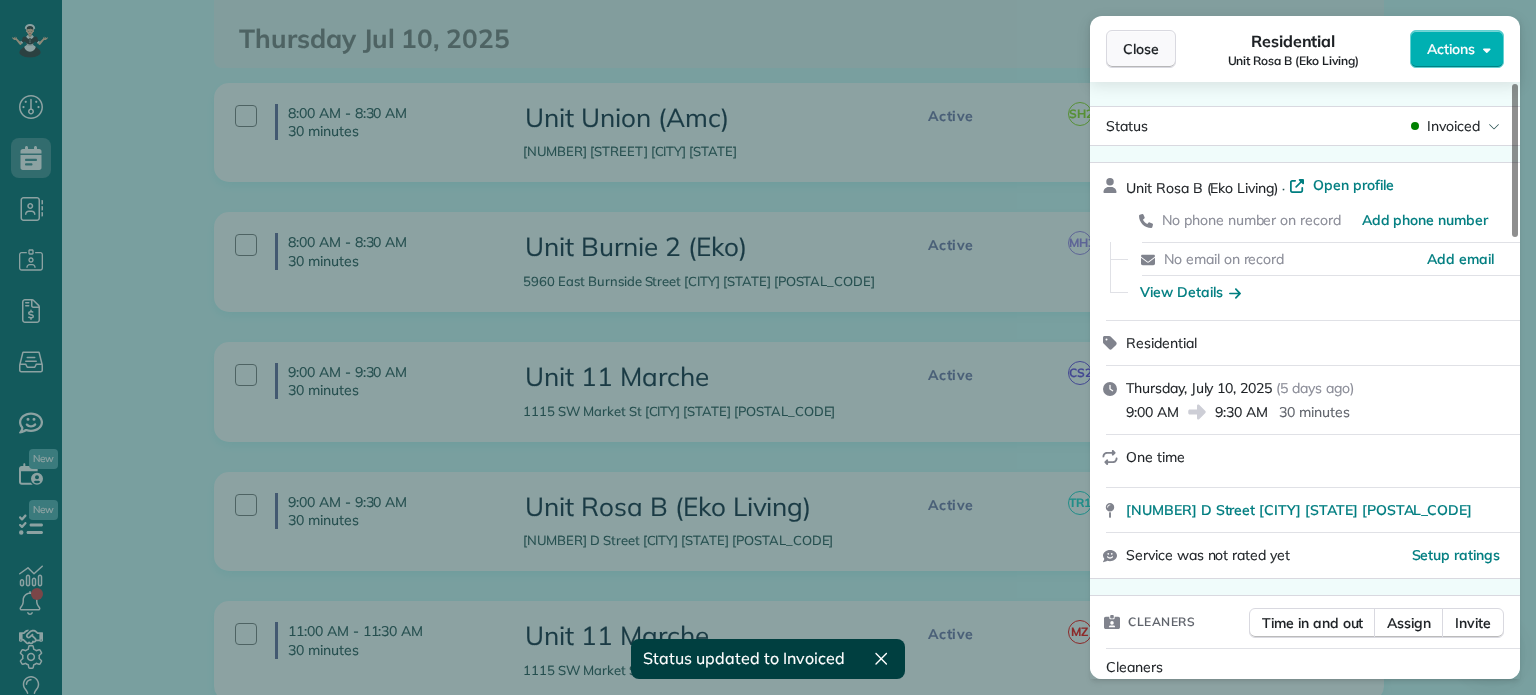 click on "Close" at bounding box center [1141, 49] 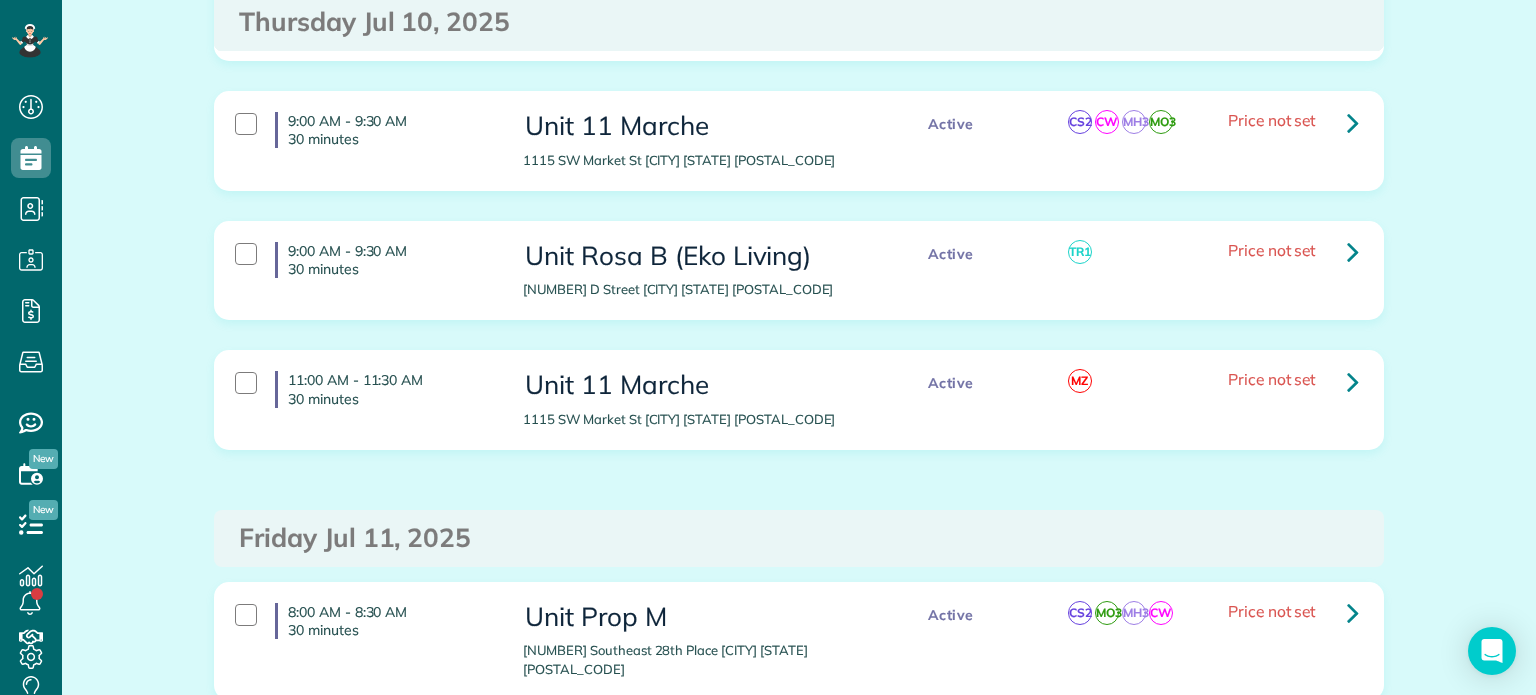 scroll, scrollTop: 2100, scrollLeft: 0, axis: vertical 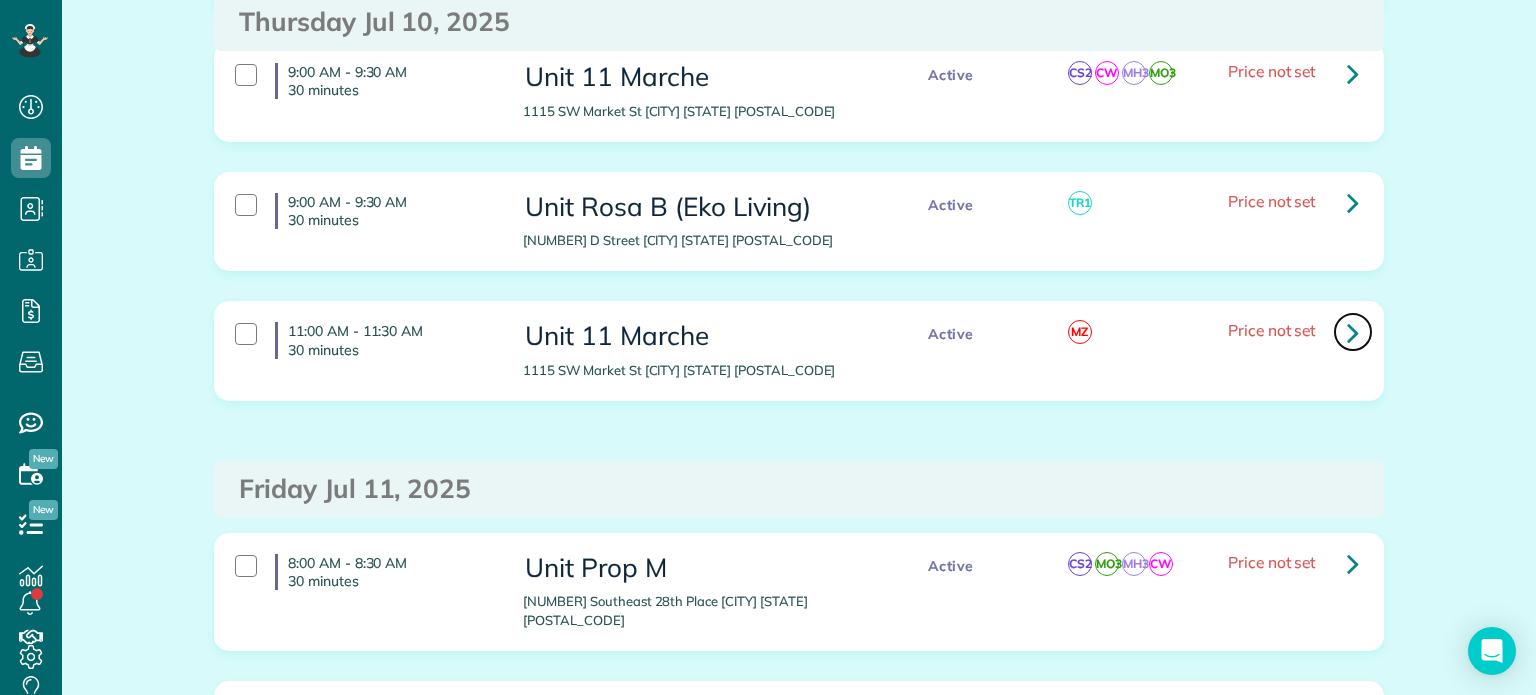 click at bounding box center (1353, 332) 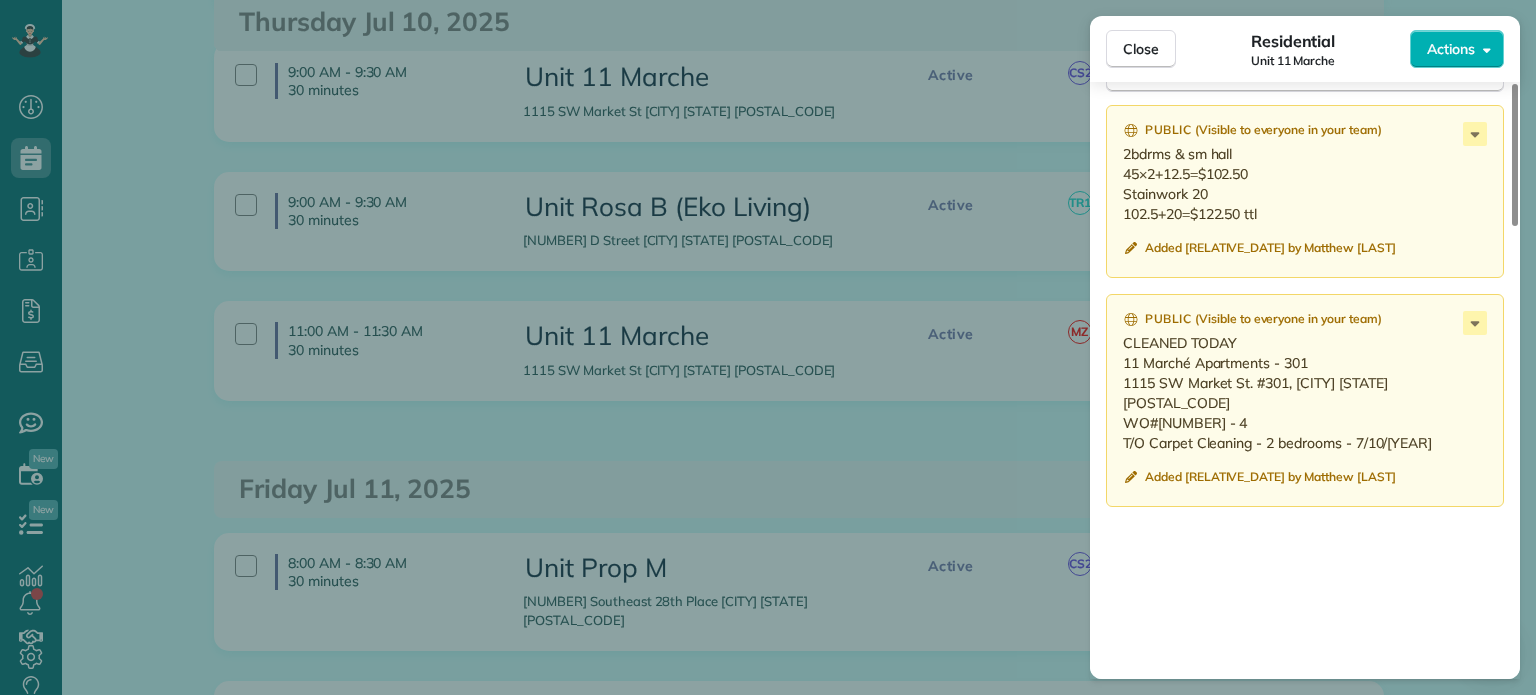 scroll, scrollTop: 1700, scrollLeft: 0, axis: vertical 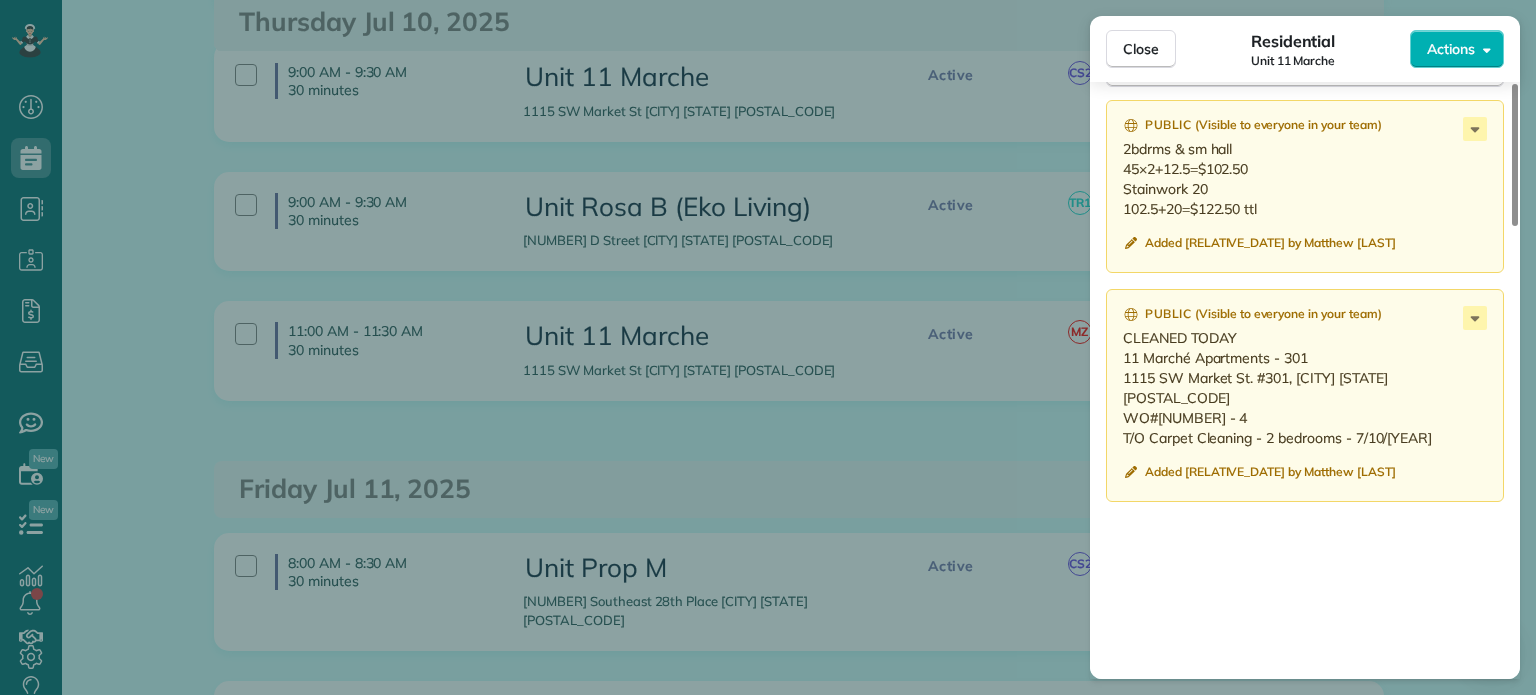 drag, startPoint x: 1405, startPoint y: 422, endPoint x: 1113, endPoint y: 362, distance: 298.10065 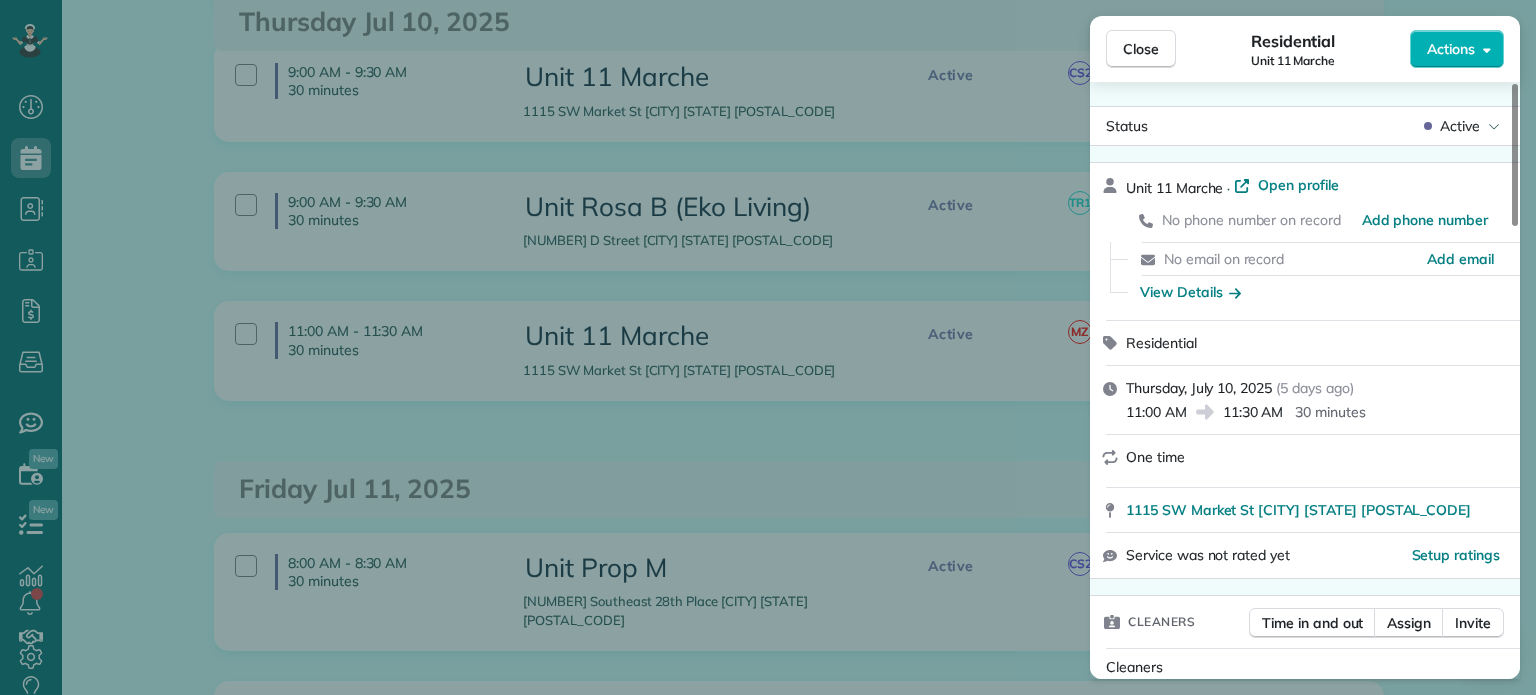 scroll, scrollTop: 0, scrollLeft: 0, axis: both 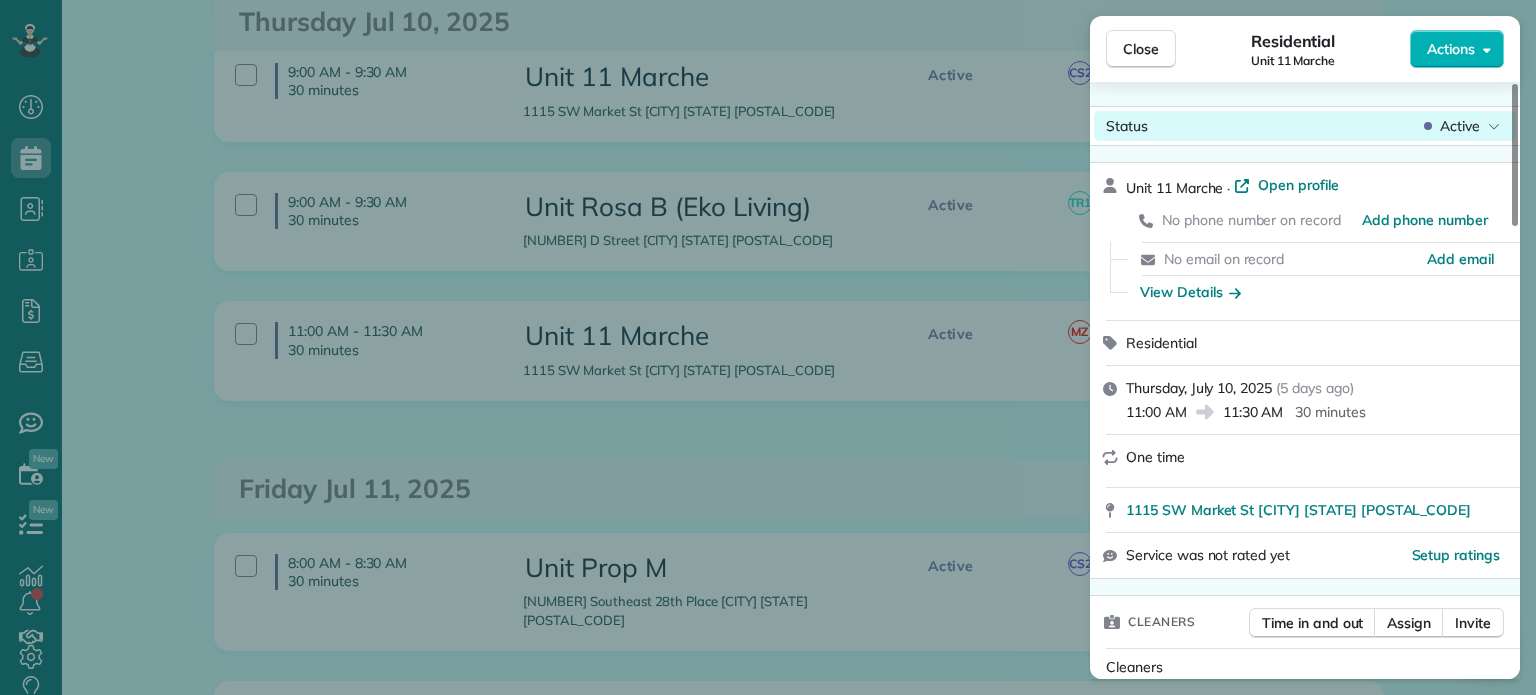 click on "Active" at bounding box center (1460, 126) 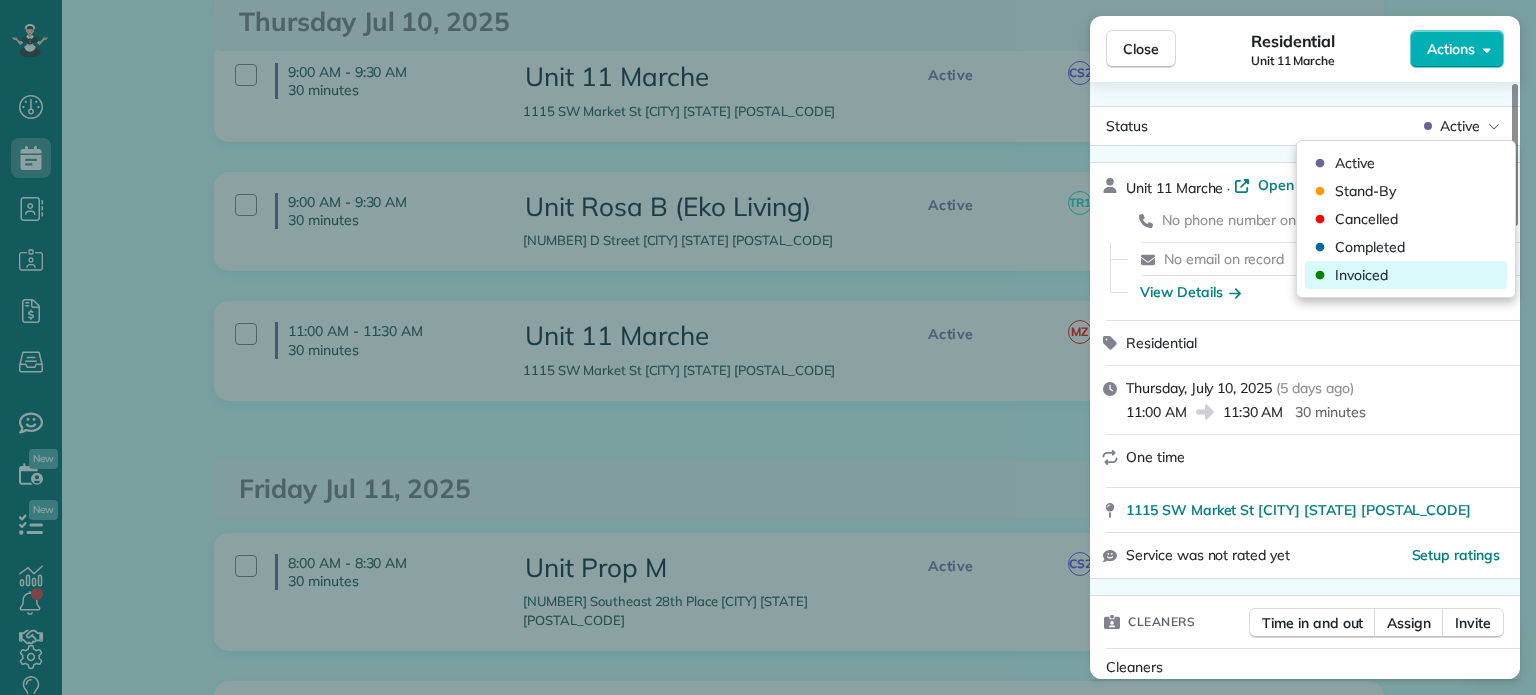 click on "Invoiced" at bounding box center (1361, 275) 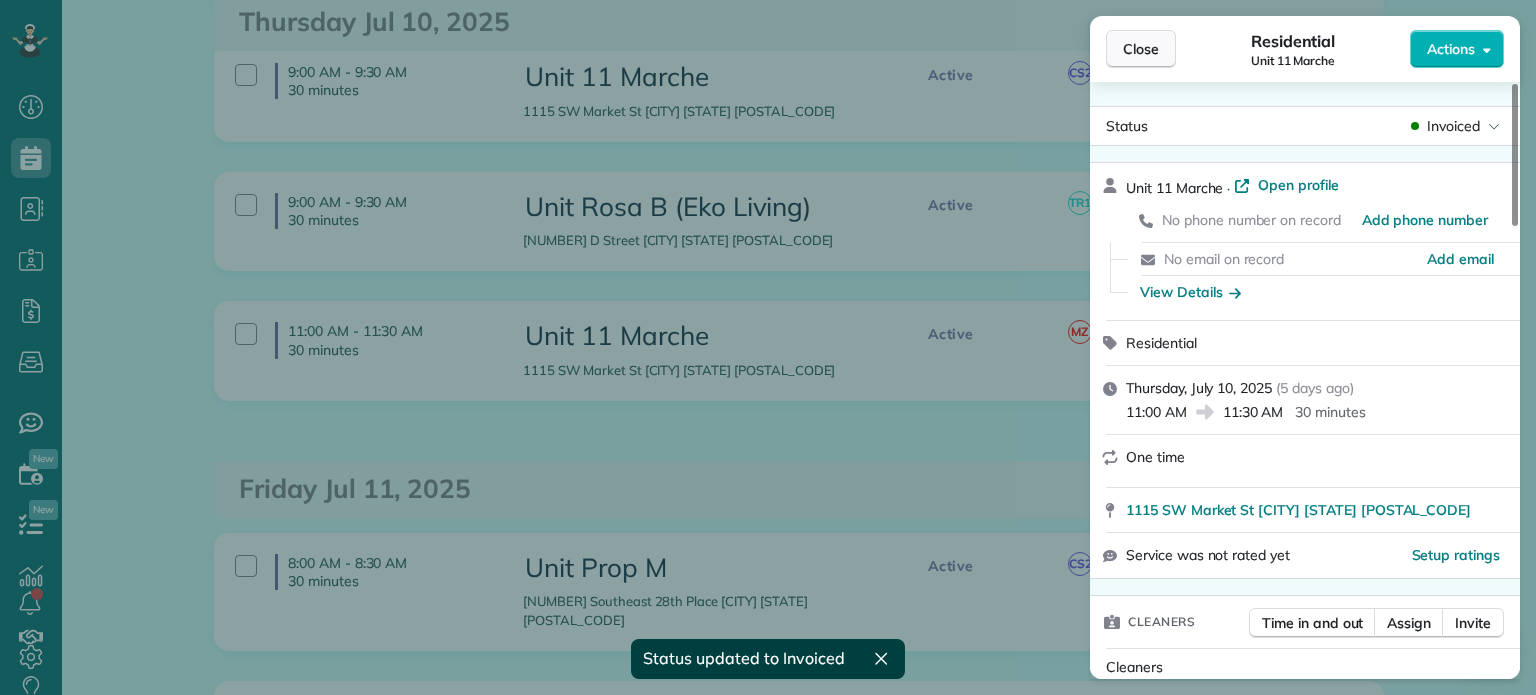 click on "Close" at bounding box center [1141, 49] 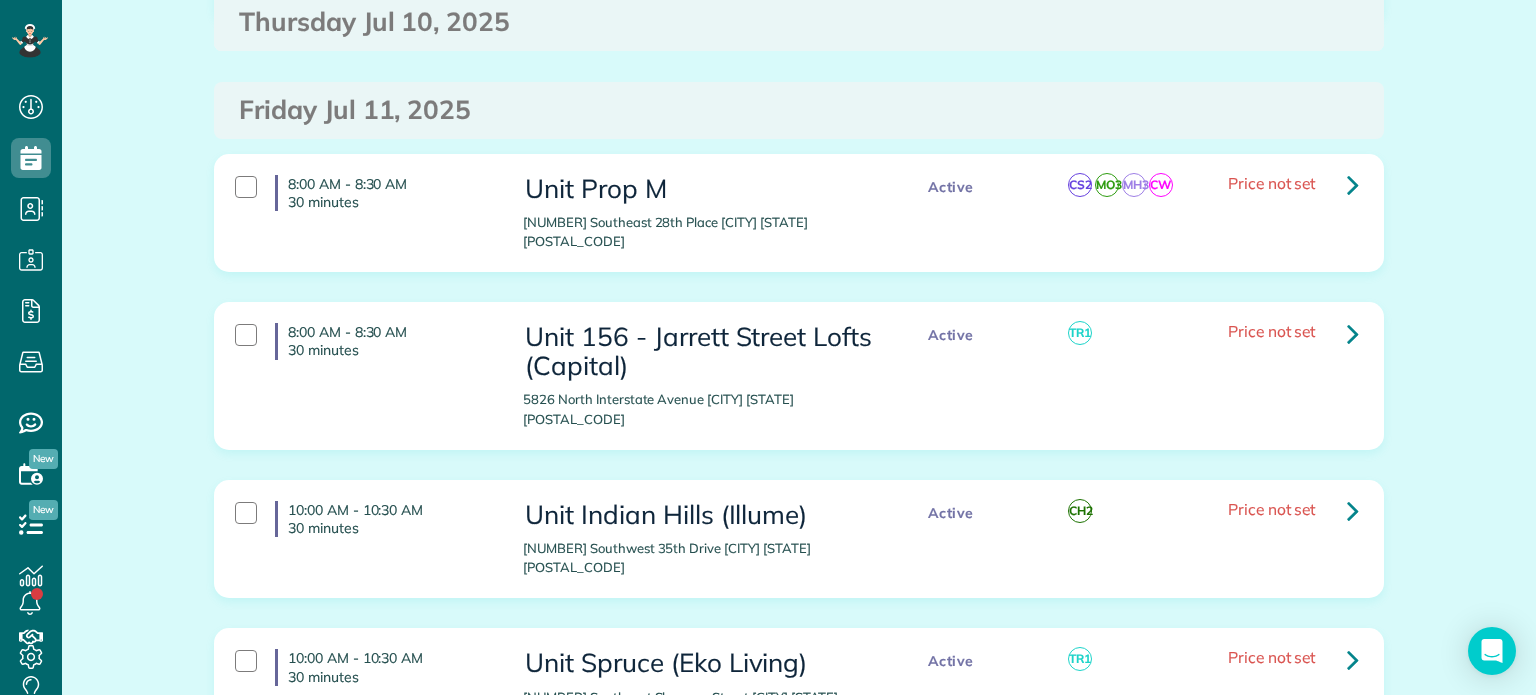 scroll, scrollTop: 2484, scrollLeft: 0, axis: vertical 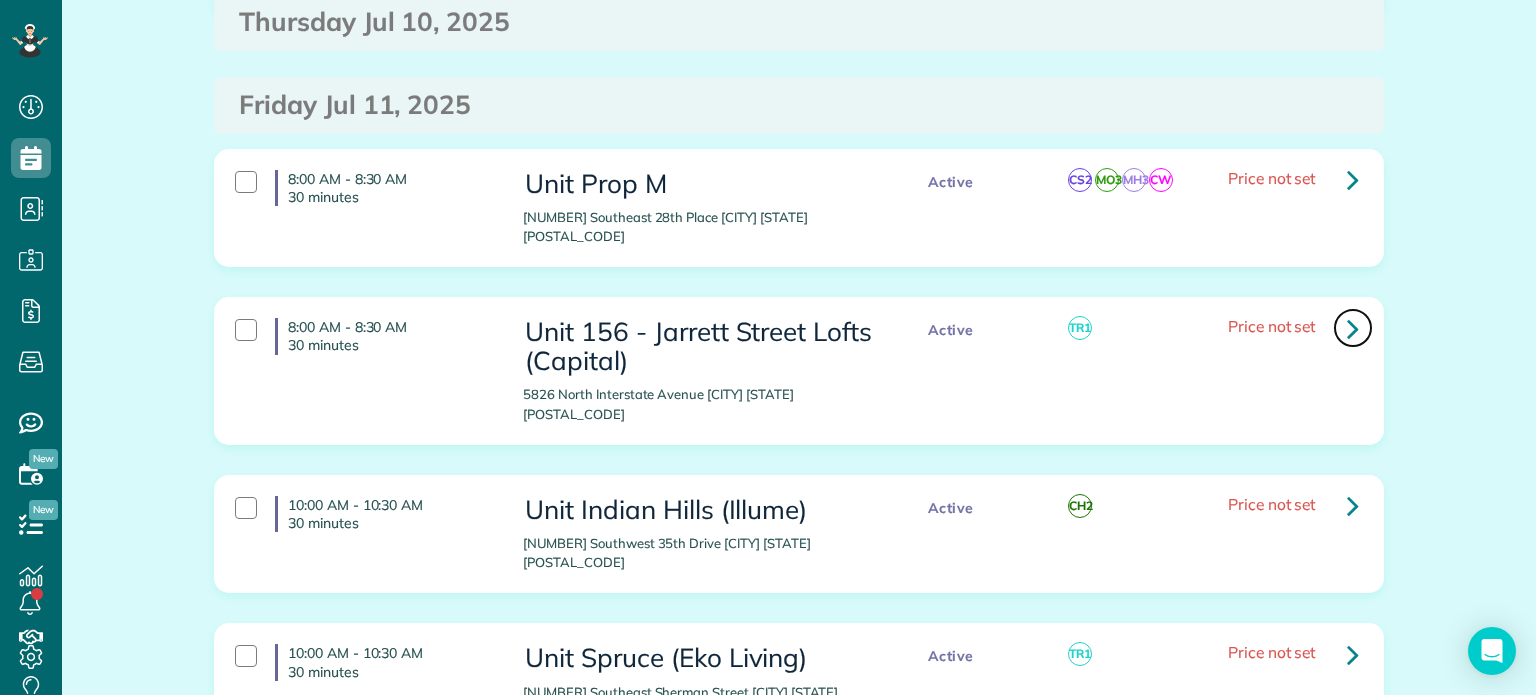 click at bounding box center (1353, 328) 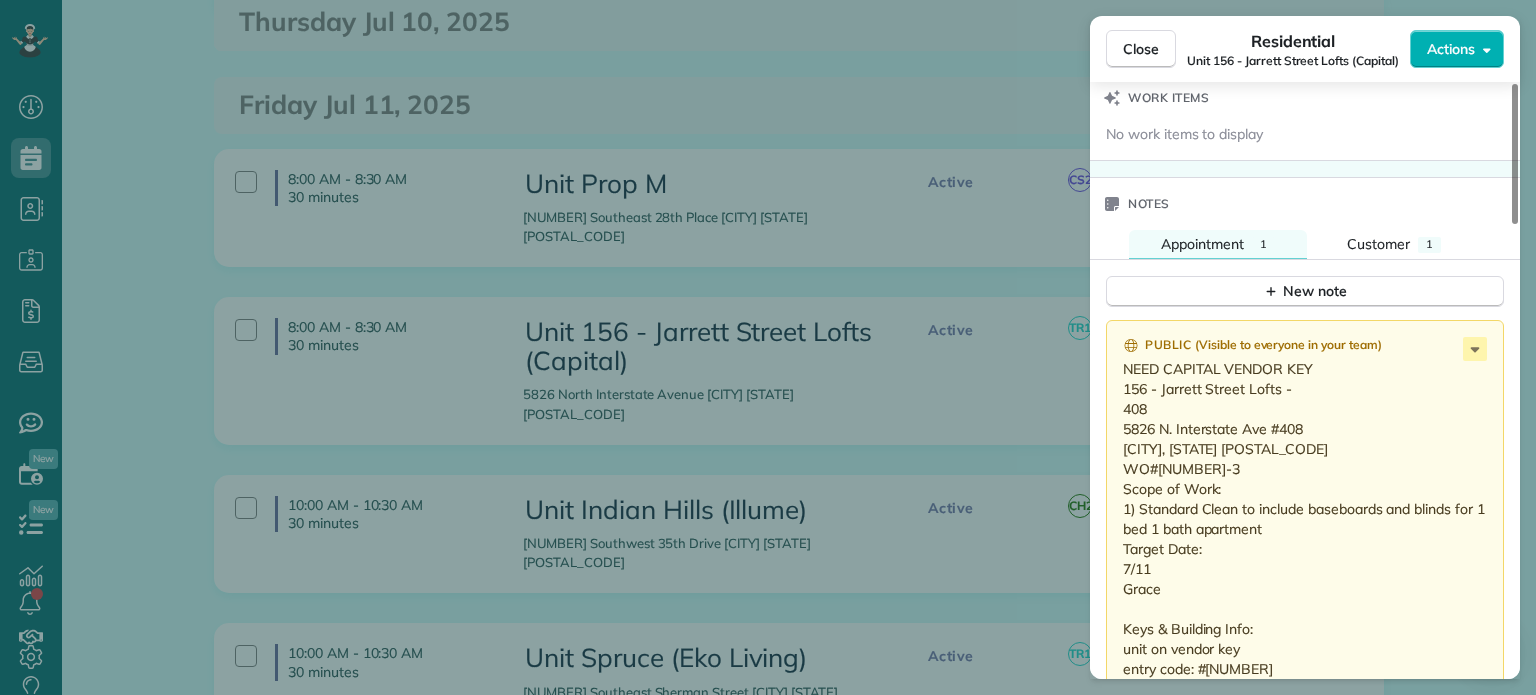 scroll, scrollTop: 1700, scrollLeft: 0, axis: vertical 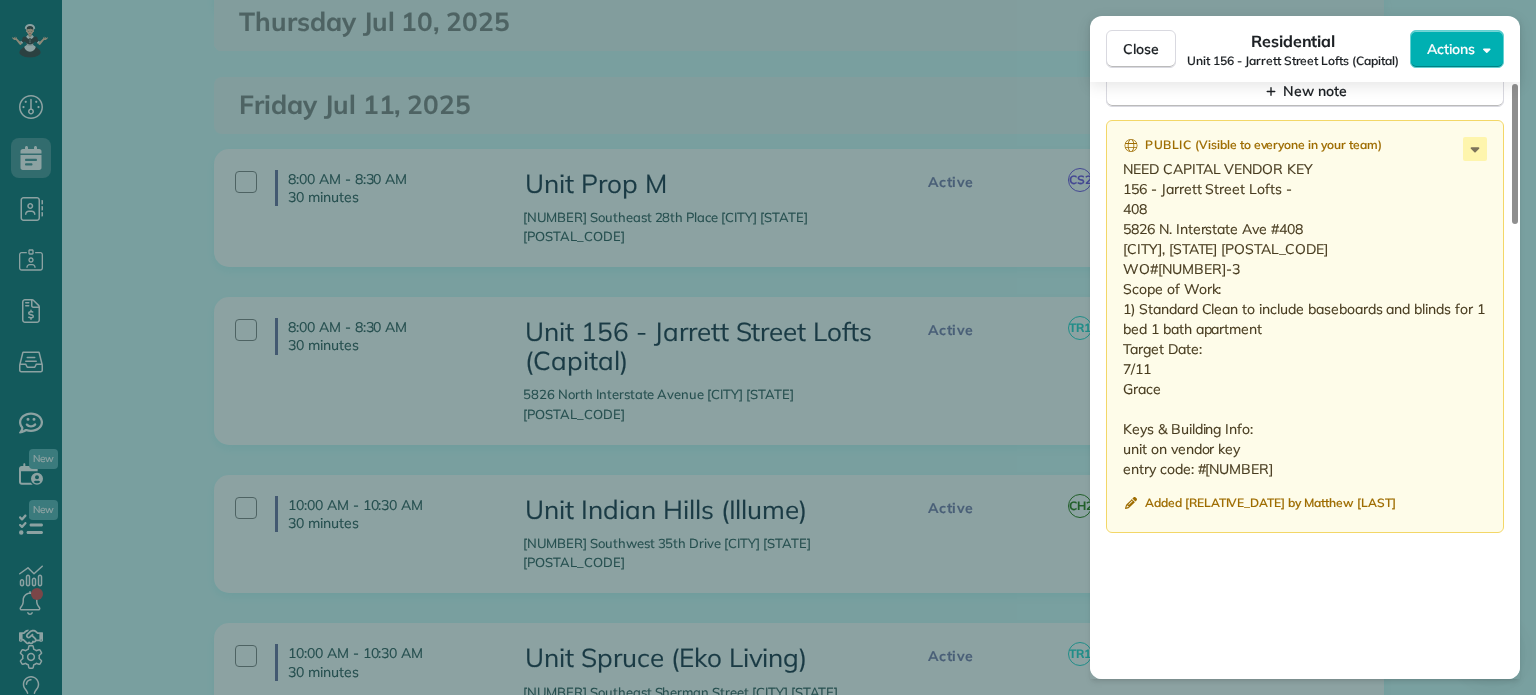 drag, startPoint x: 1163, startPoint y: 377, endPoint x: 1122, endPoint y: 256, distance: 127.75758 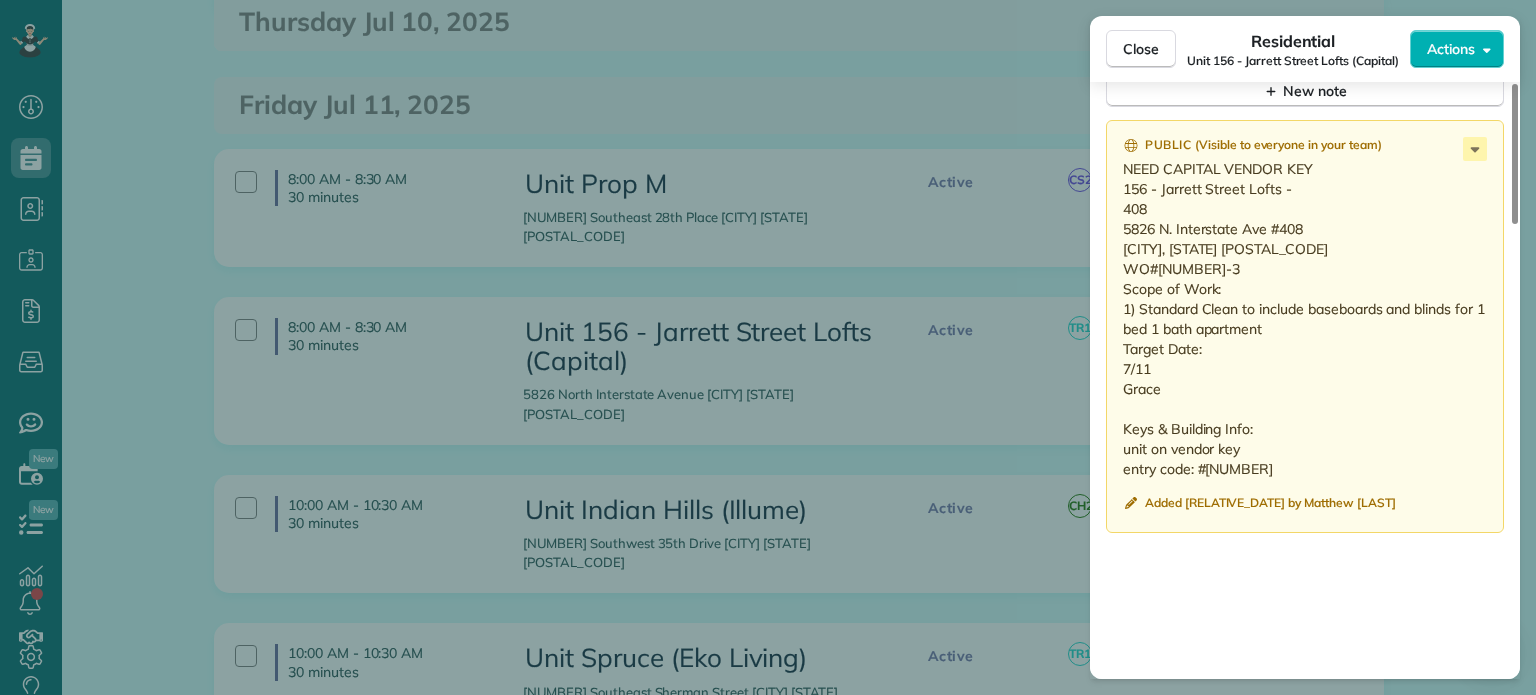 drag, startPoint x: 1161, startPoint y: 373, endPoint x: 1109, endPoint y: 175, distance: 204.71443 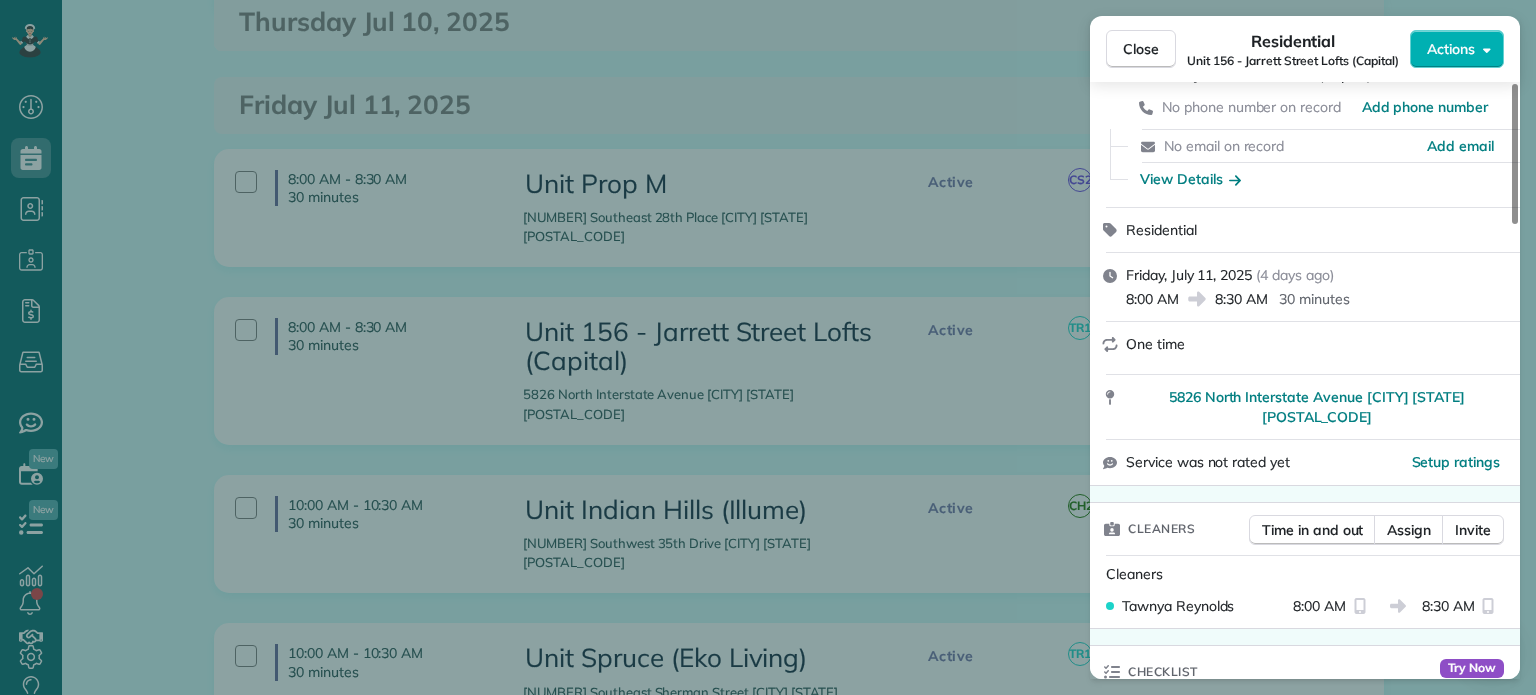 scroll, scrollTop: 0, scrollLeft: 0, axis: both 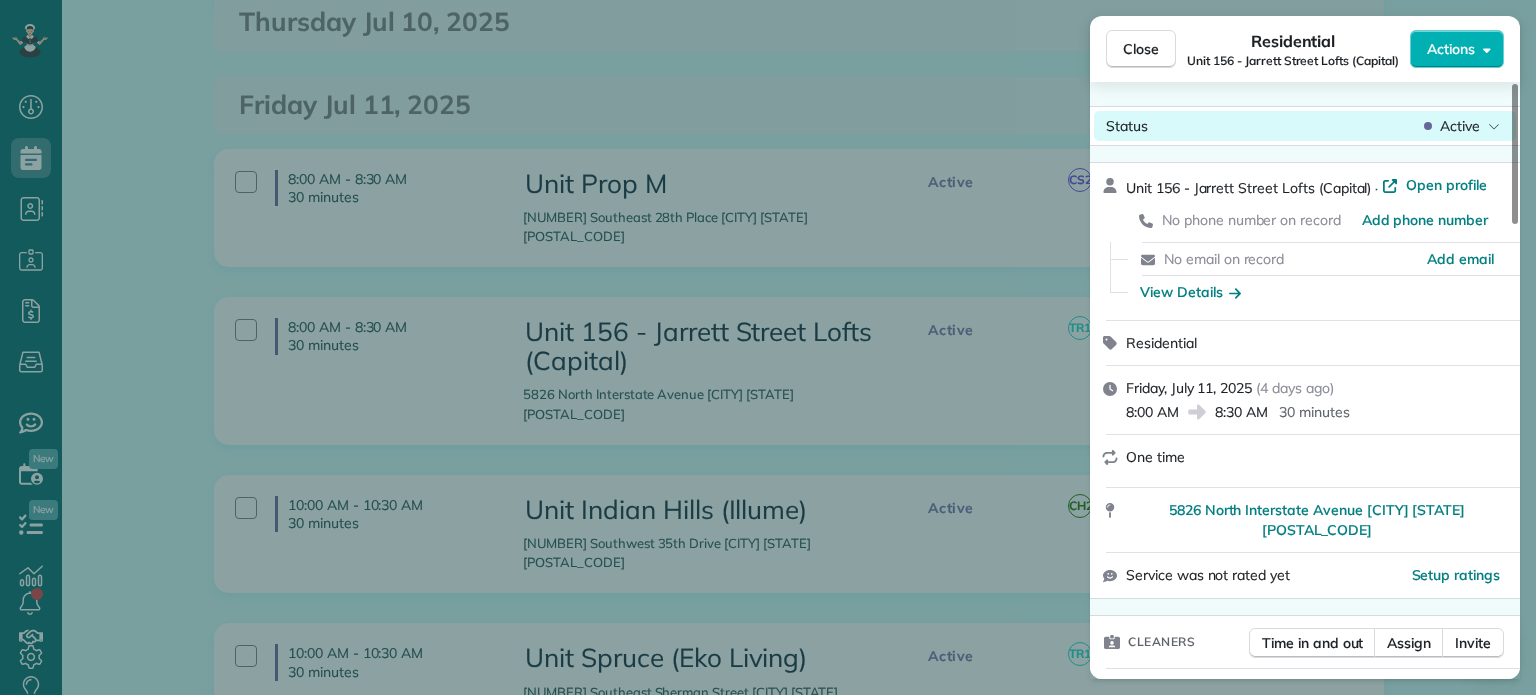 click on "Active" at bounding box center (1460, 126) 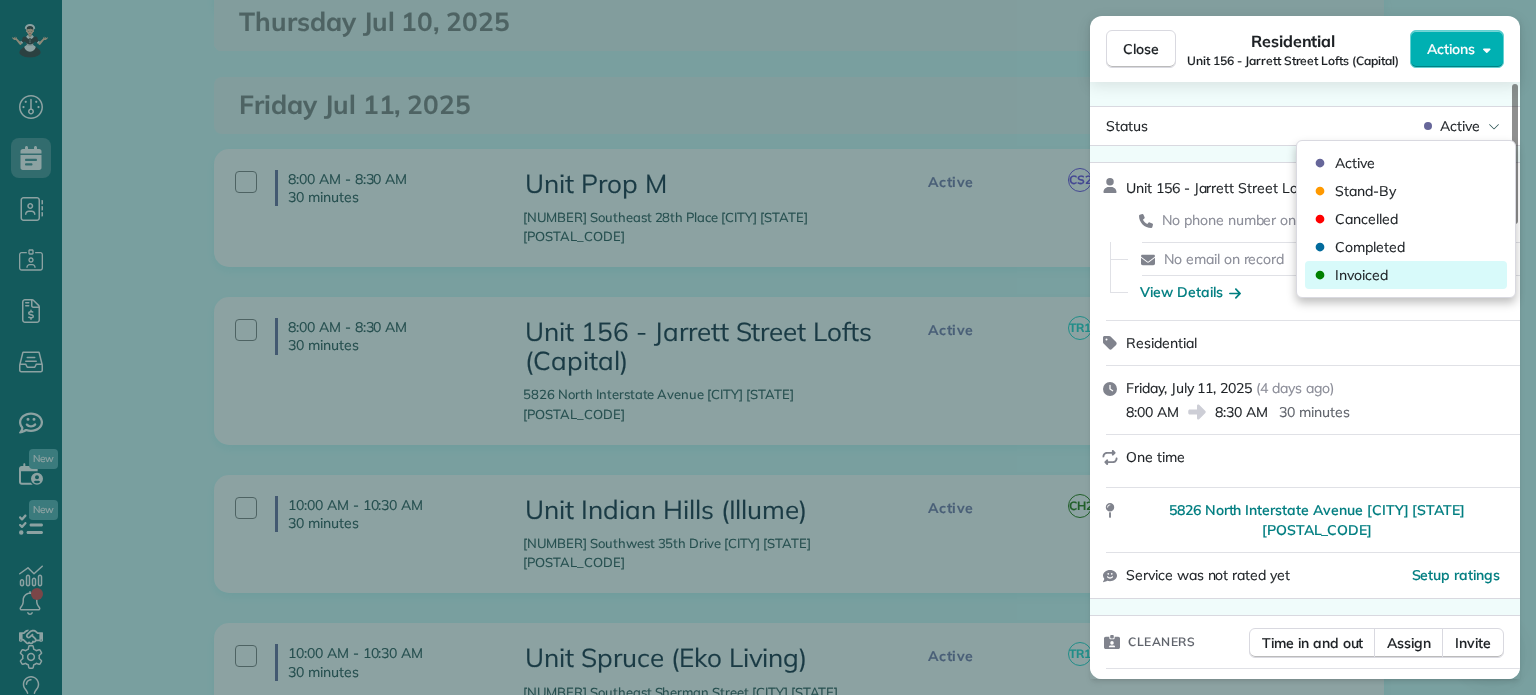 click on "Invoiced" at bounding box center (1406, 275) 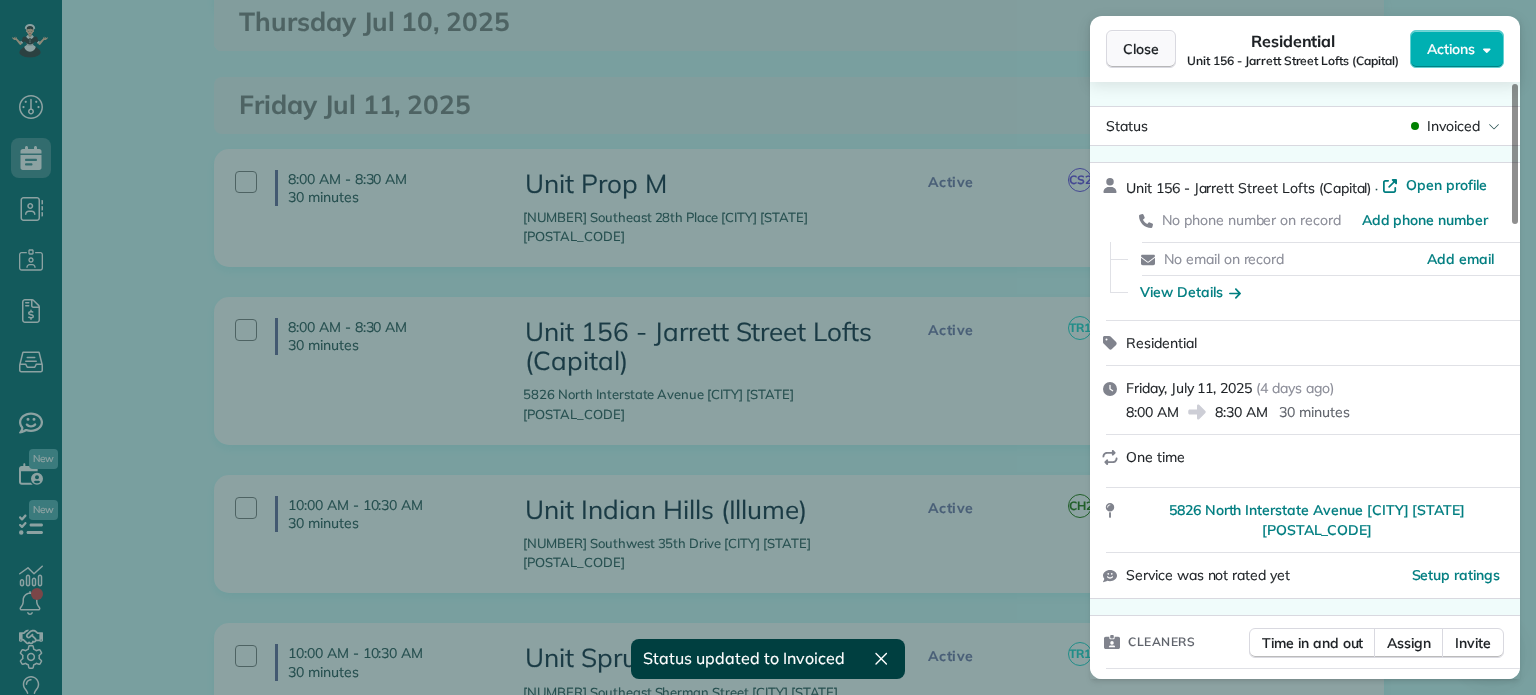 click on "Close" at bounding box center (1141, 49) 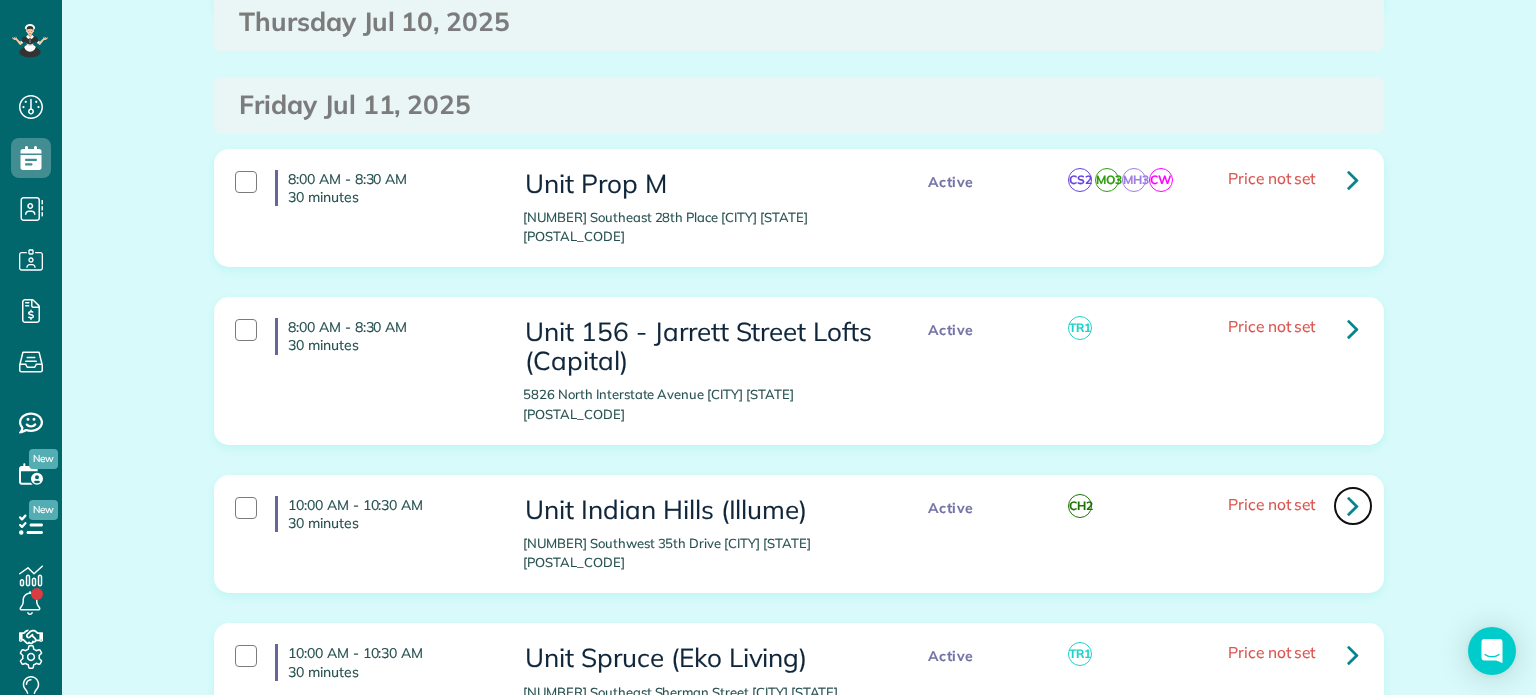 click at bounding box center (1353, 505) 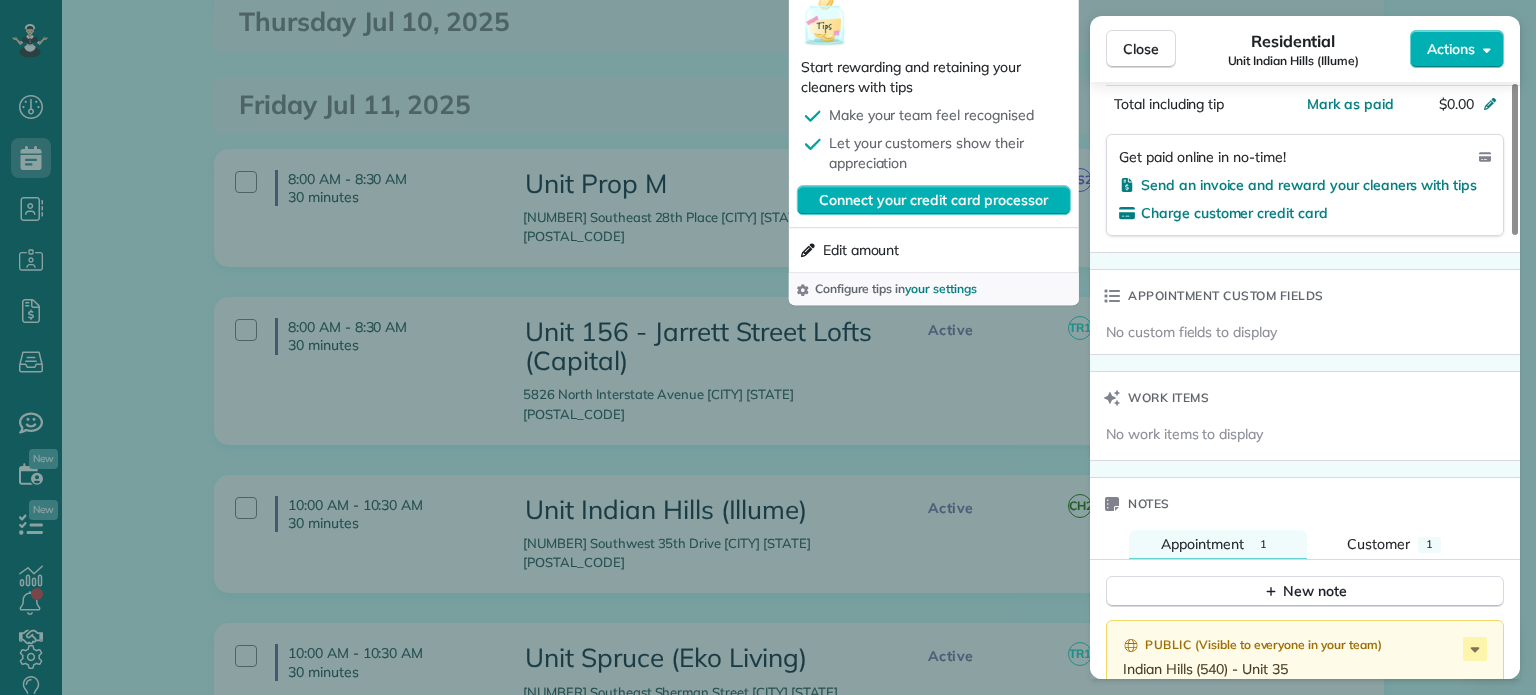 scroll, scrollTop: 1500, scrollLeft: 0, axis: vertical 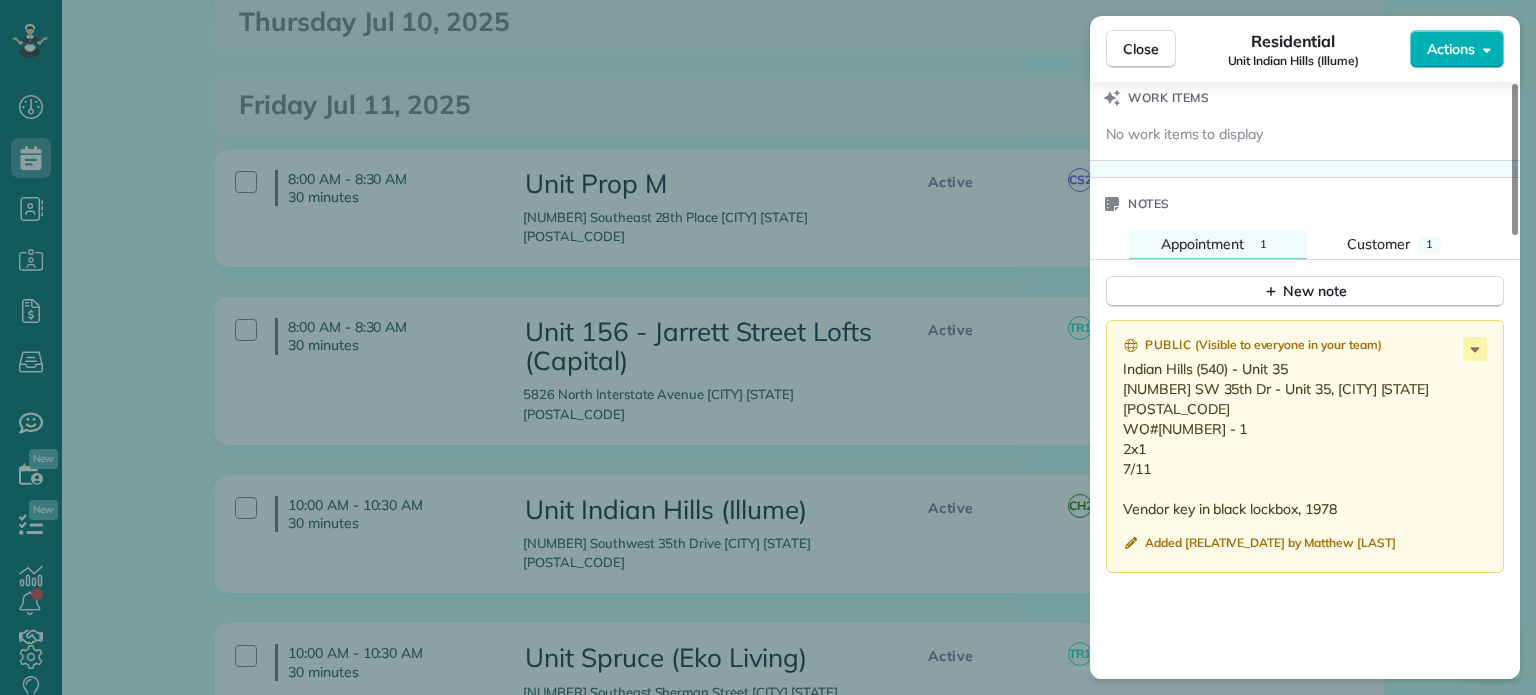 drag, startPoint x: 1155, startPoint y: 439, endPoint x: 1108, endPoint y: 358, distance: 93.64828 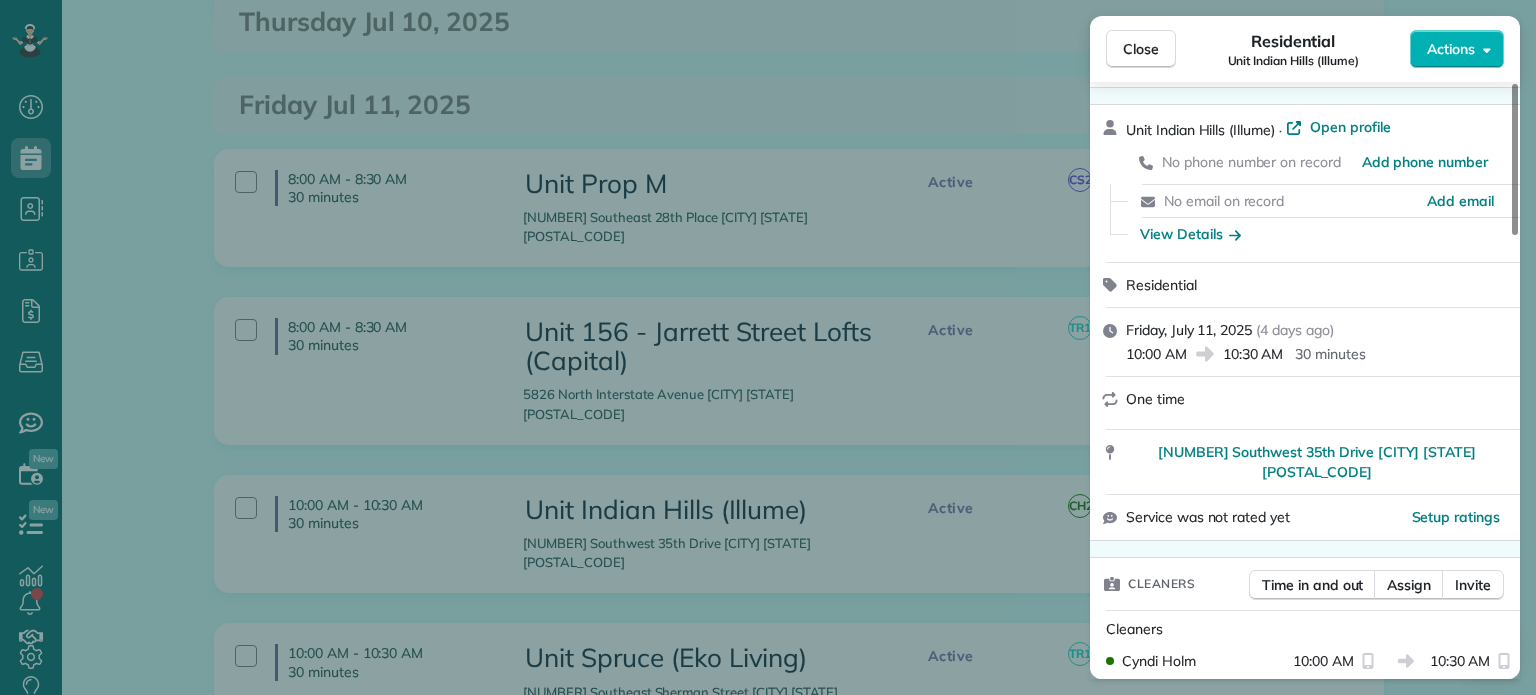 scroll, scrollTop: 0, scrollLeft: 0, axis: both 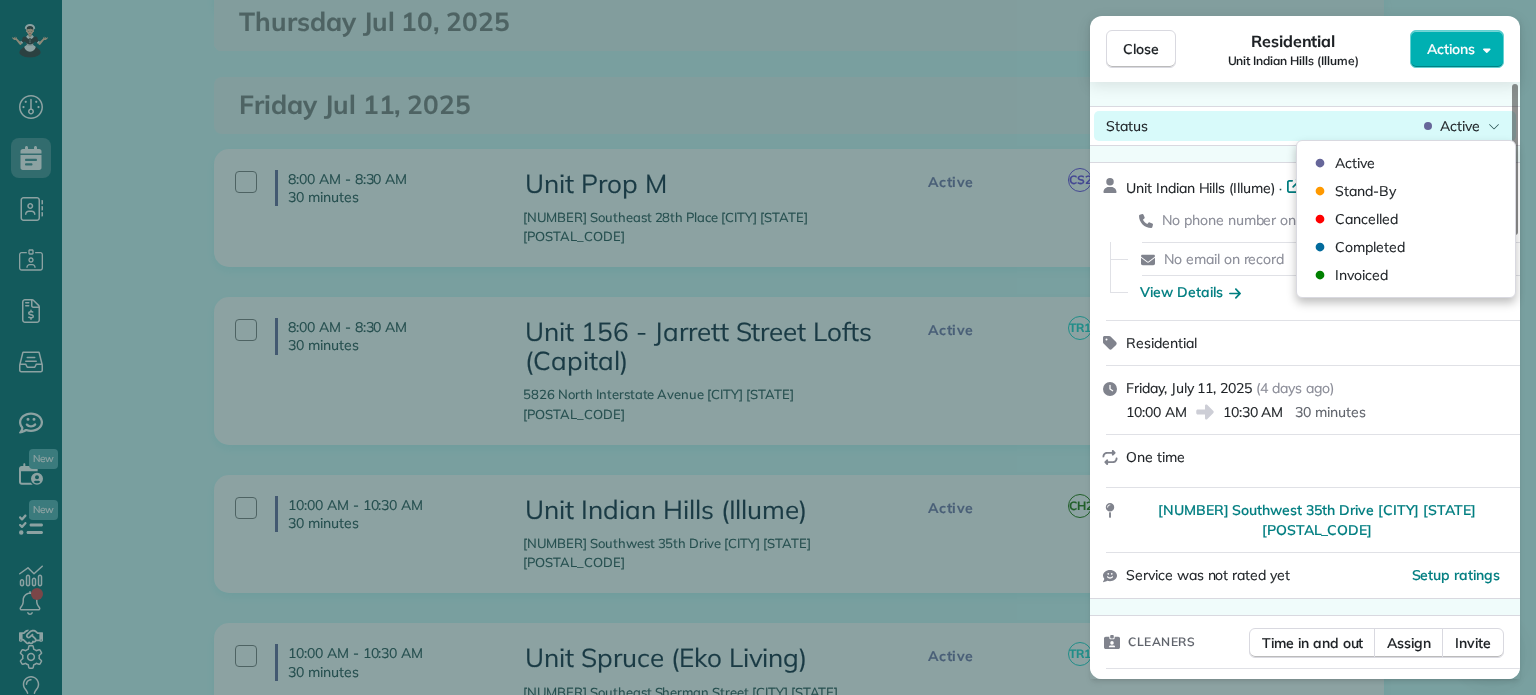 click on "Active" at bounding box center [1460, 126] 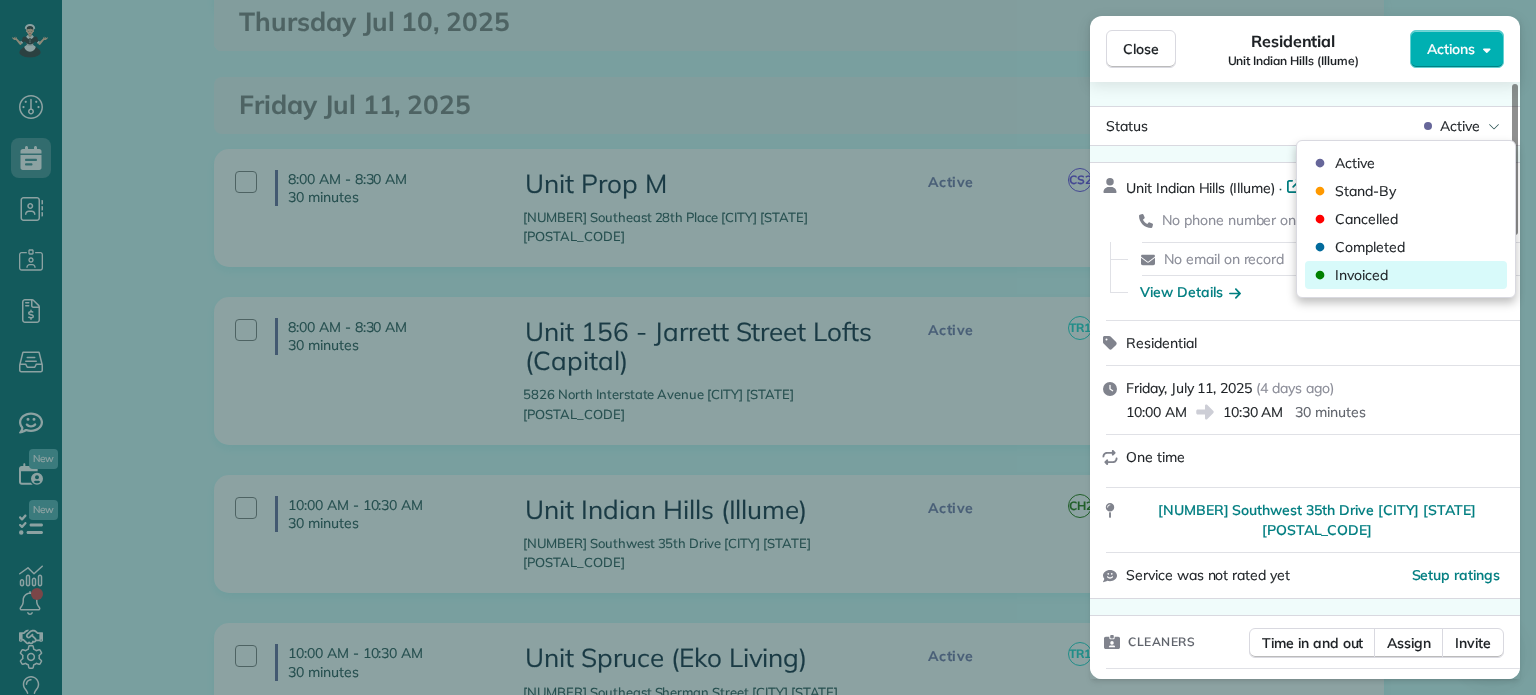 click on "Invoiced" at bounding box center [1361, 275] 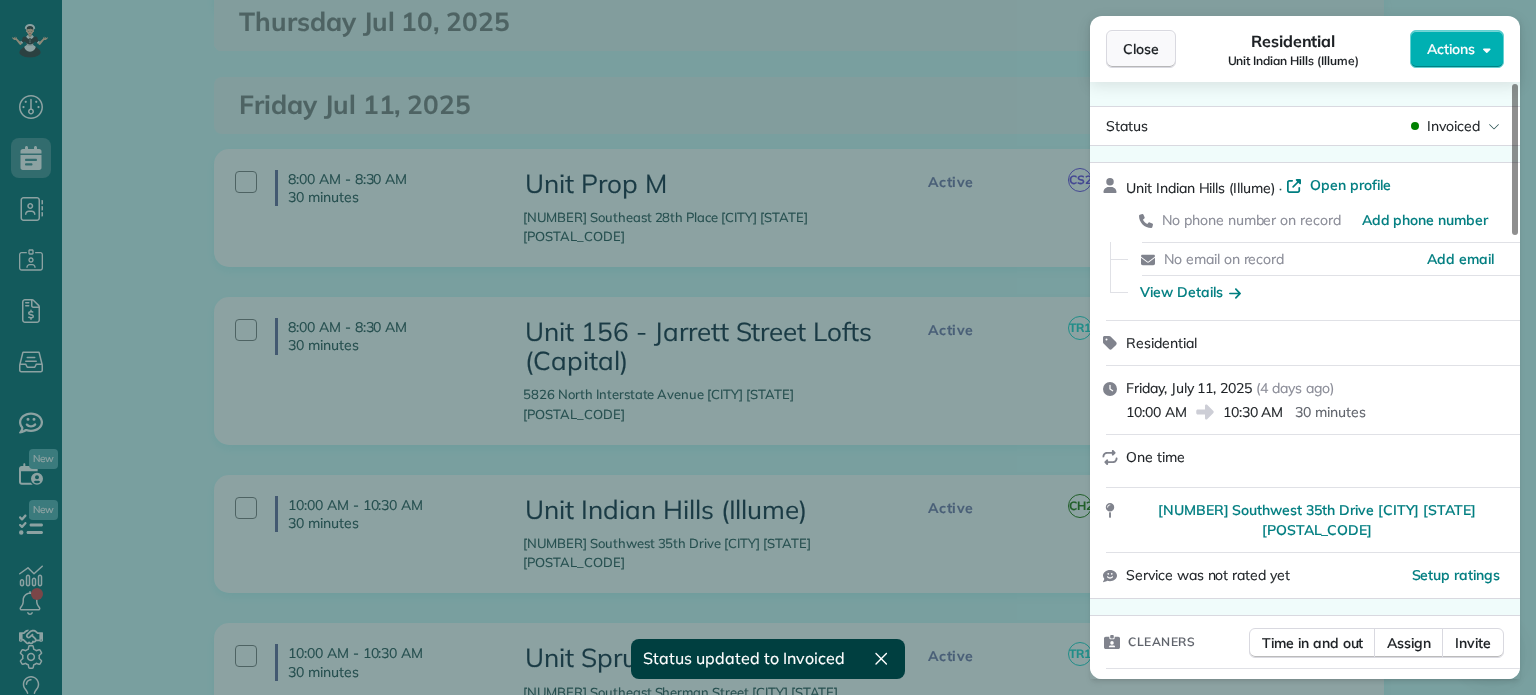 click on "Close" at bounding box center (1141, 49) 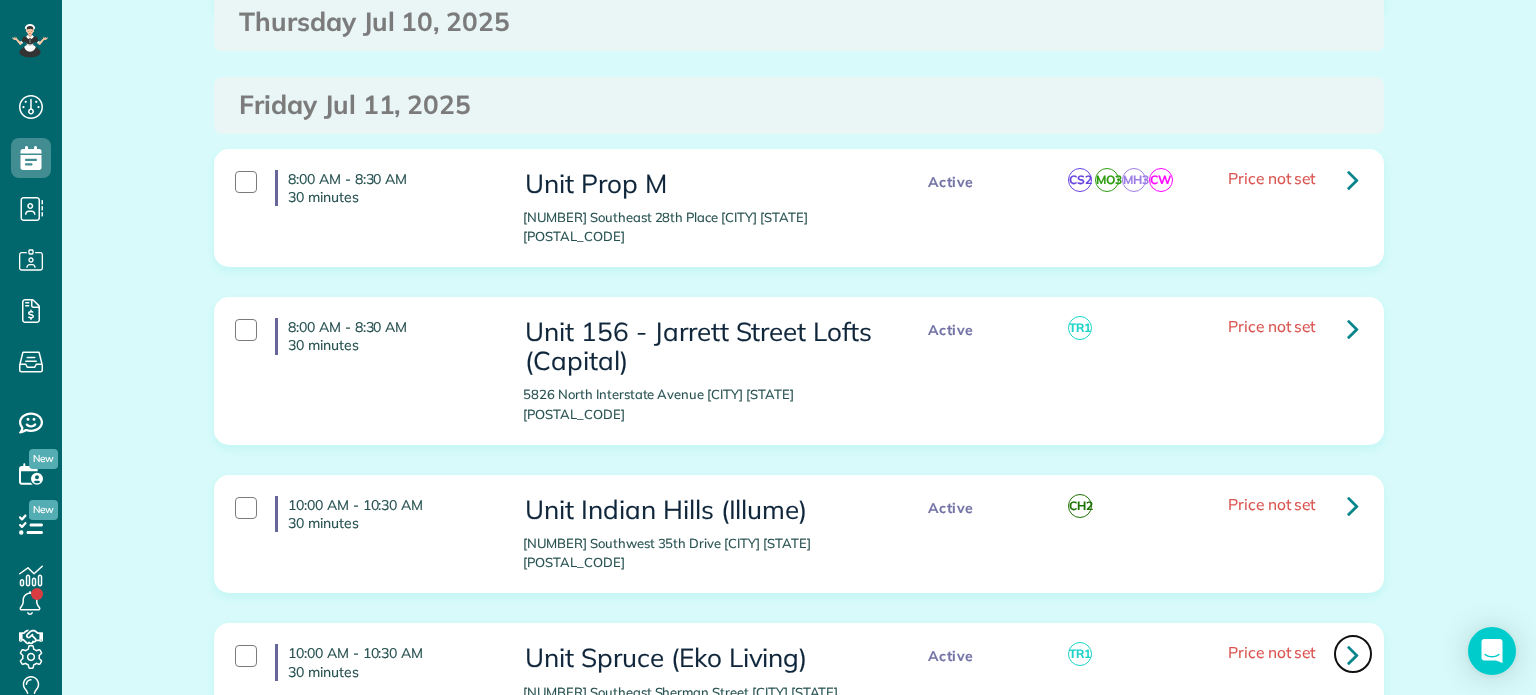 click at bounding box center (1353, 654) 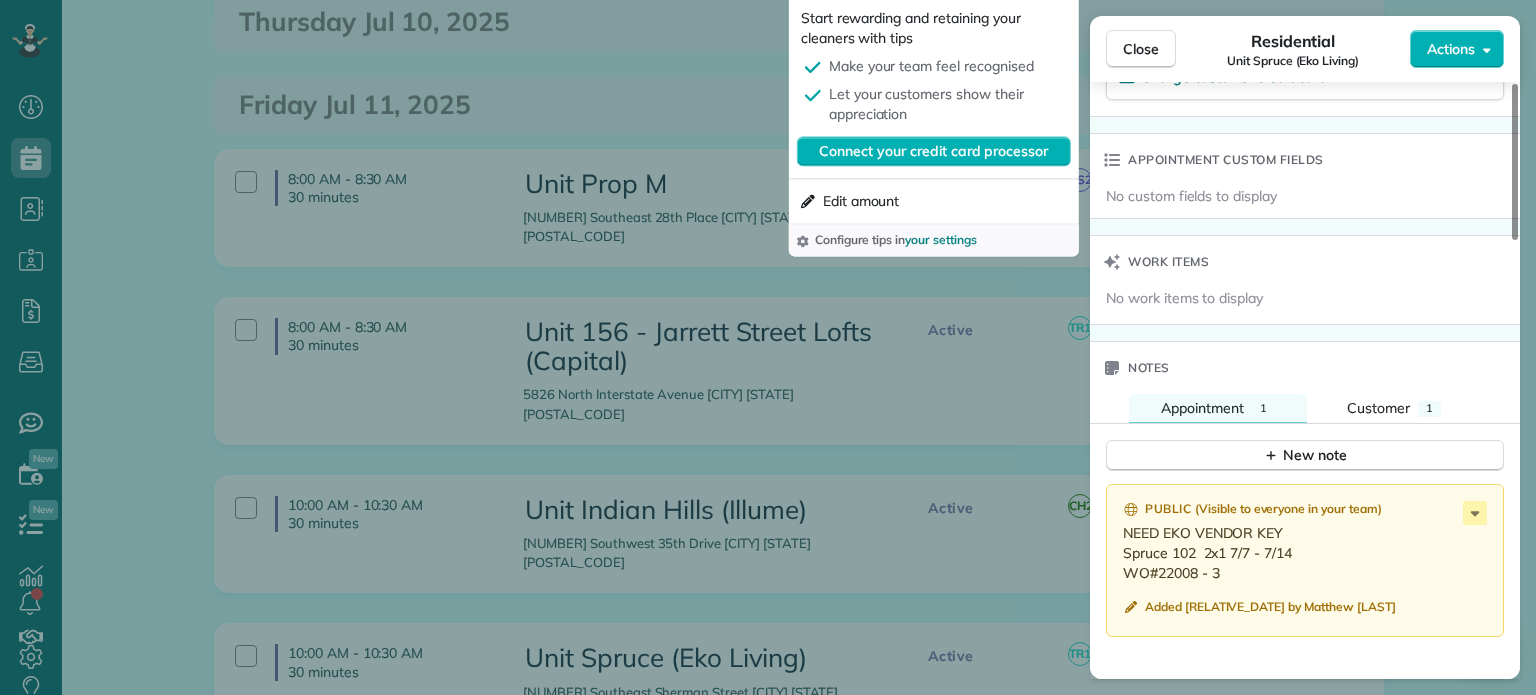 scroll, scrollTop: 1500, scrollLeft: 0, axis: vertical 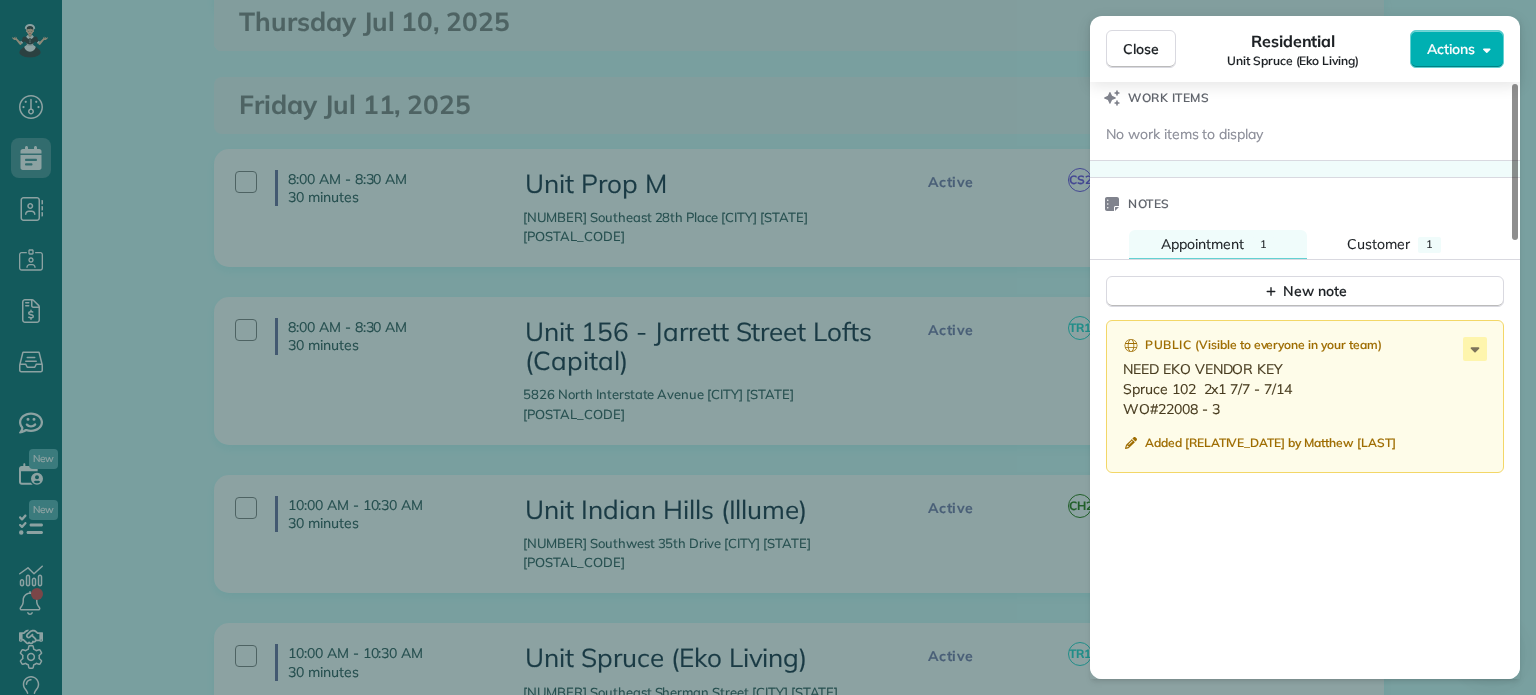 drag, startPoint x: 1225, startPoint y: 397, endPoint x: 1122, endPoint y: 371, distance: 106.23088 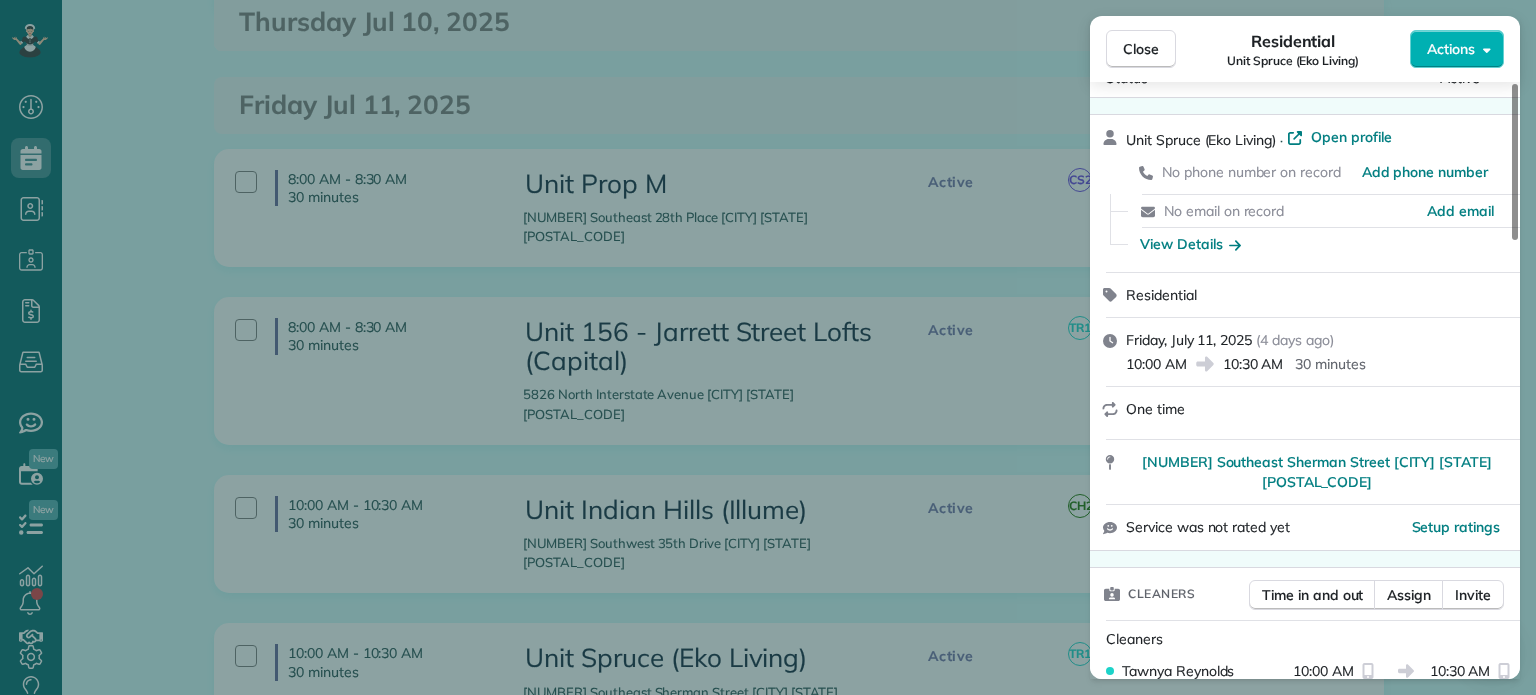 scroll, scrollTop: 0, scrollLeft: 0, axis: both 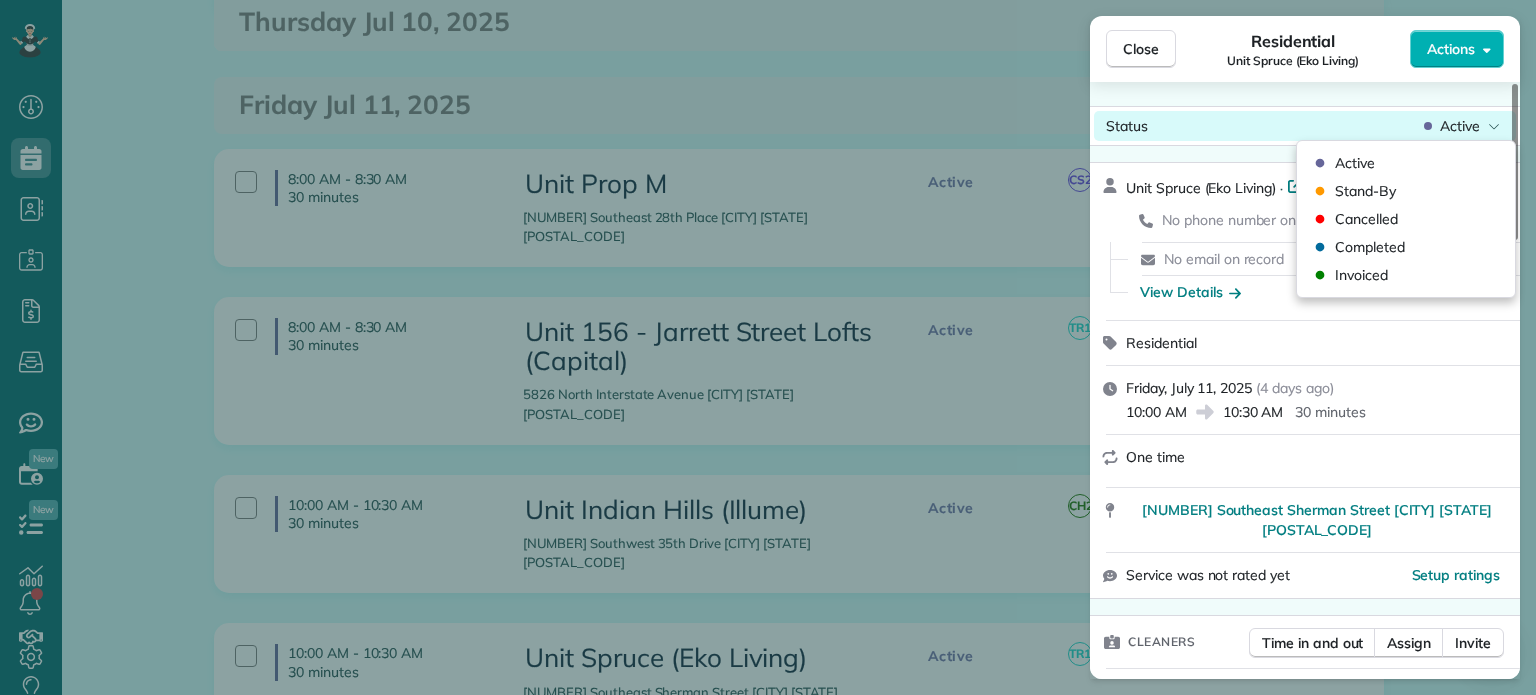 click on "Active" at bounding box center (1460, 126) 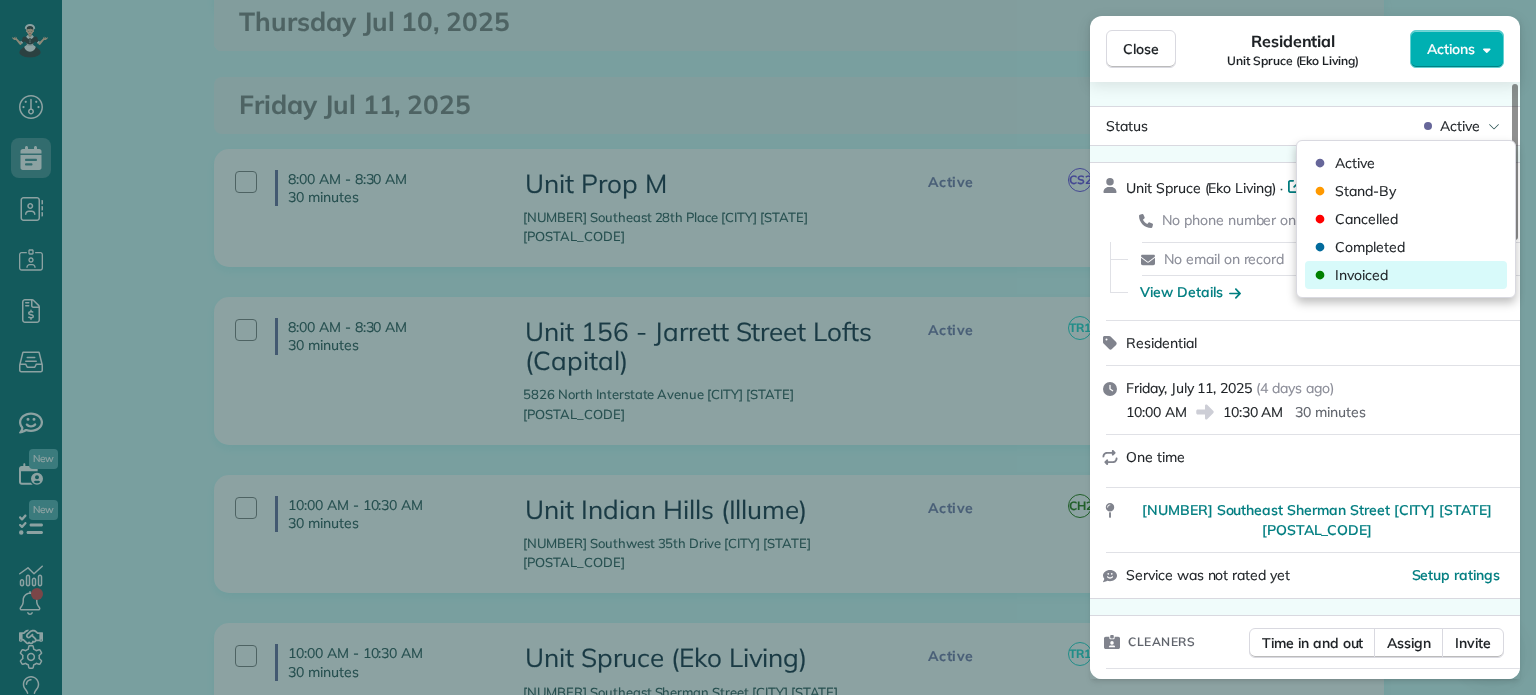 click on "Invoiced" at bounding box center (1361, 275) 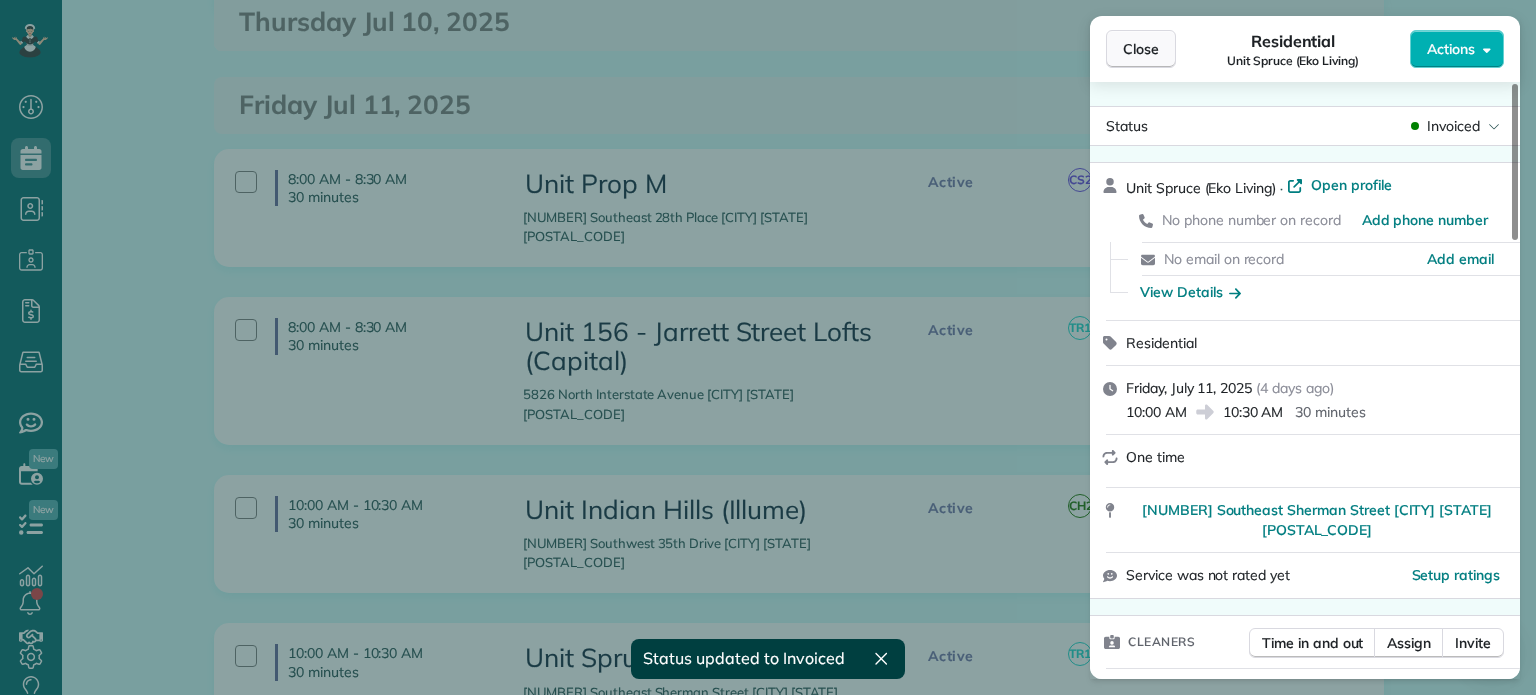 click on "Close" at bounding box center [1141, 49] 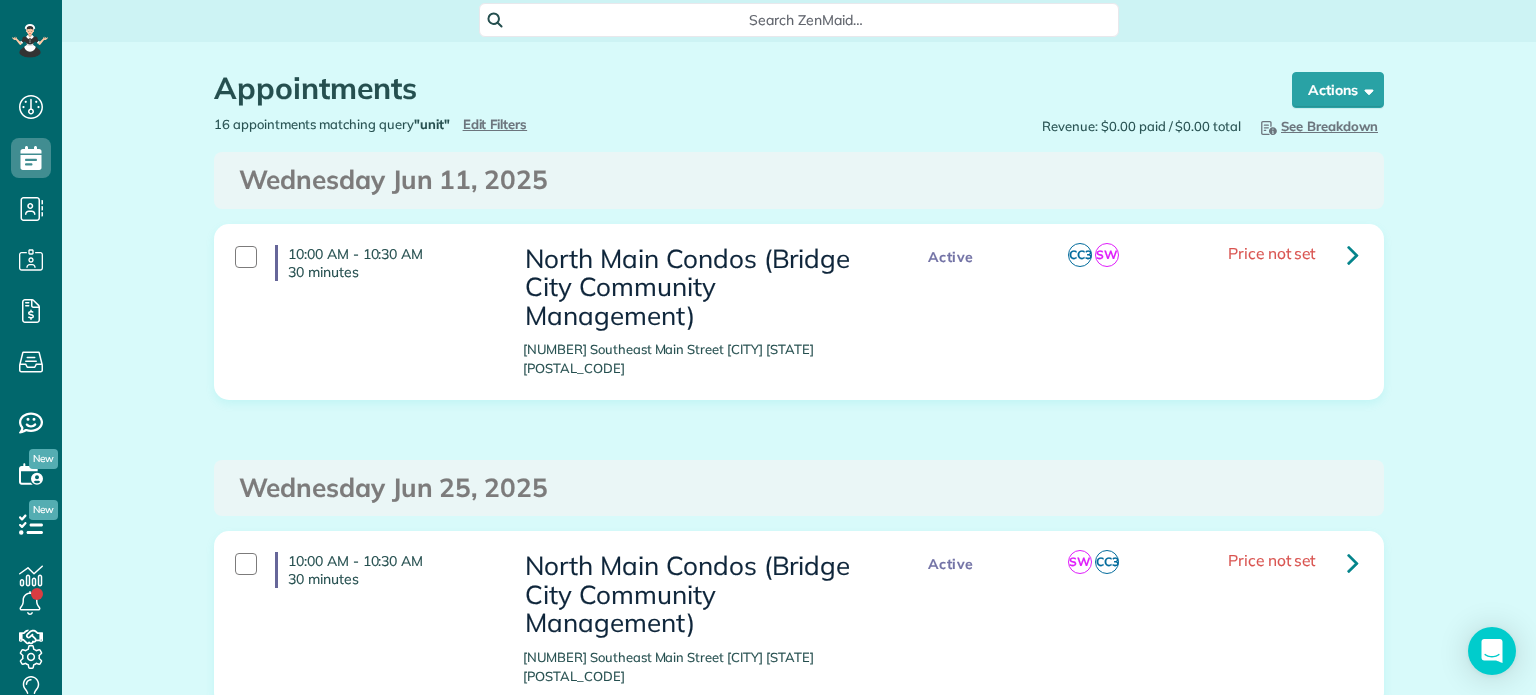 scroll, scrollTop: 0, scrollLeft: 0, axis: both 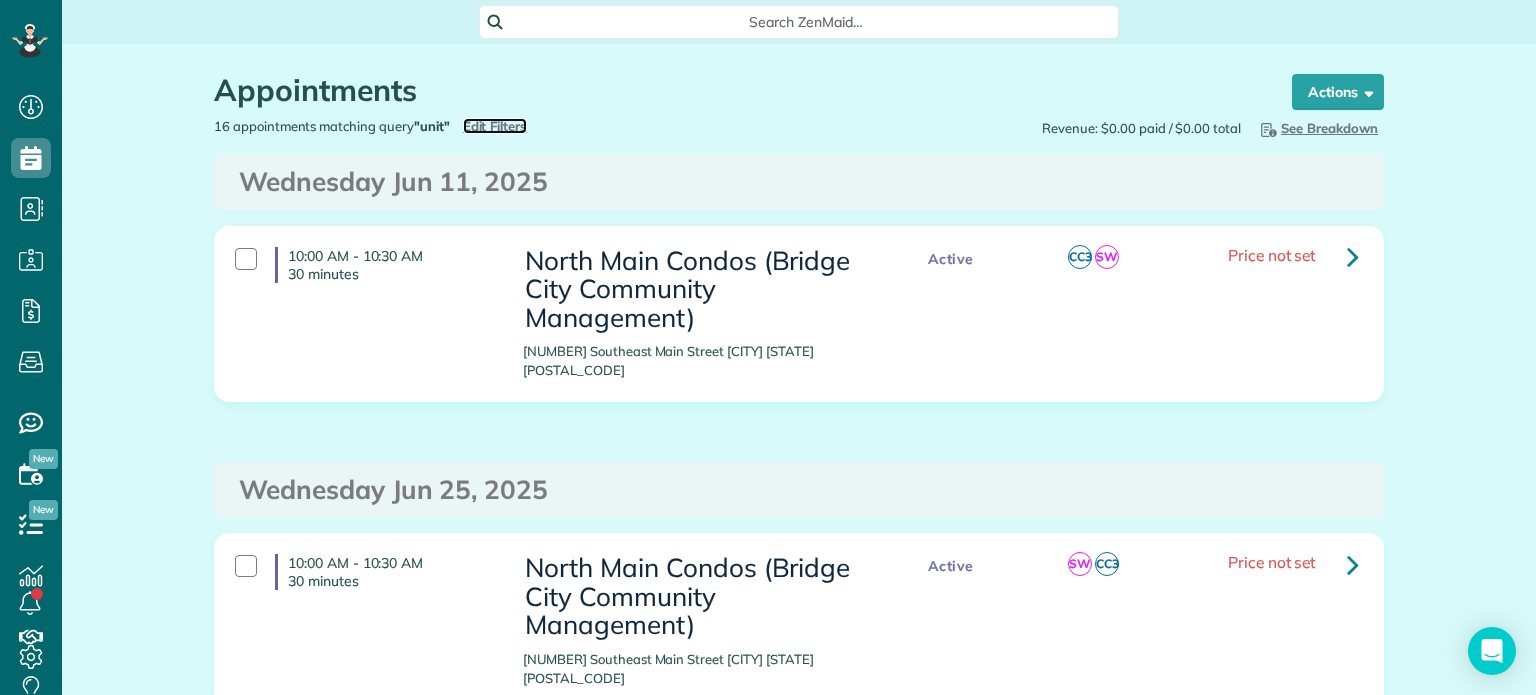 click on "Edit Filters" at bounding box center (495, 126) 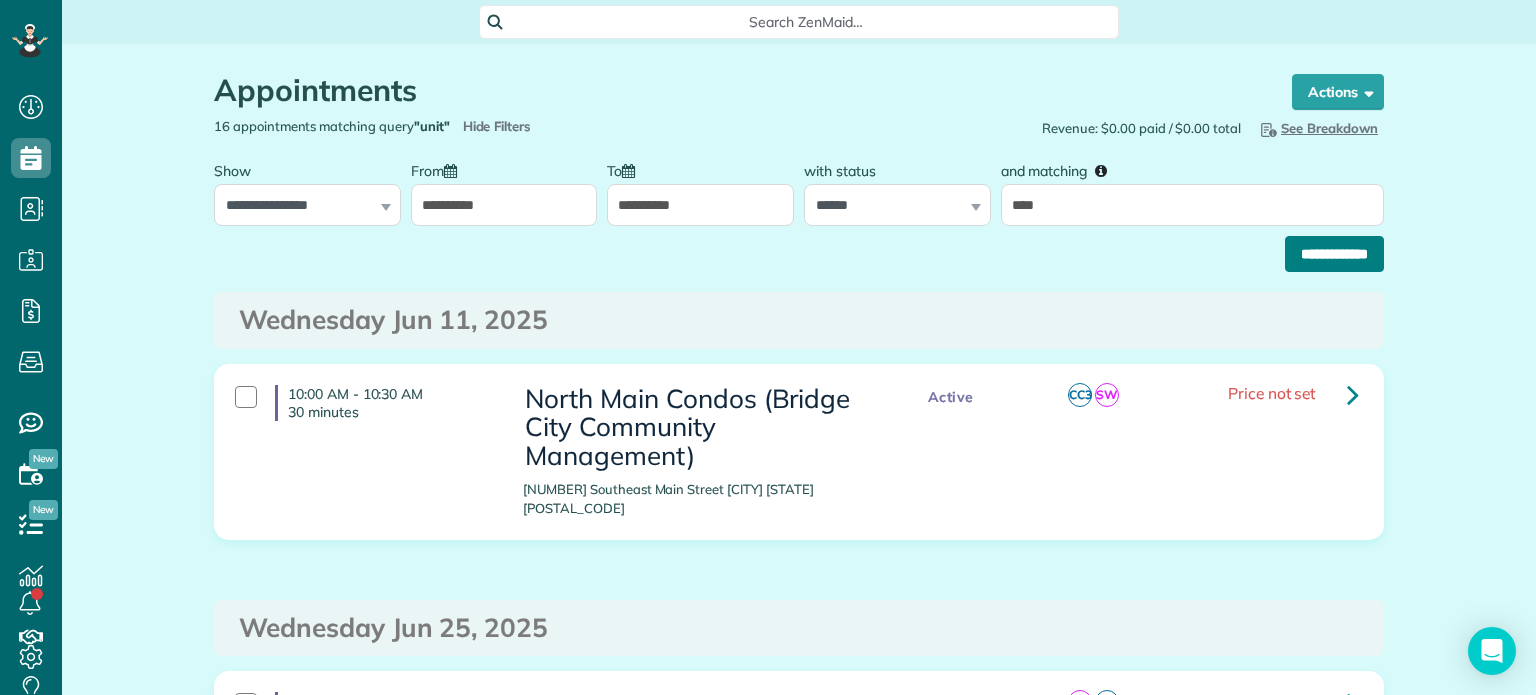 click on "**********" at bounding box center (1334, 254) 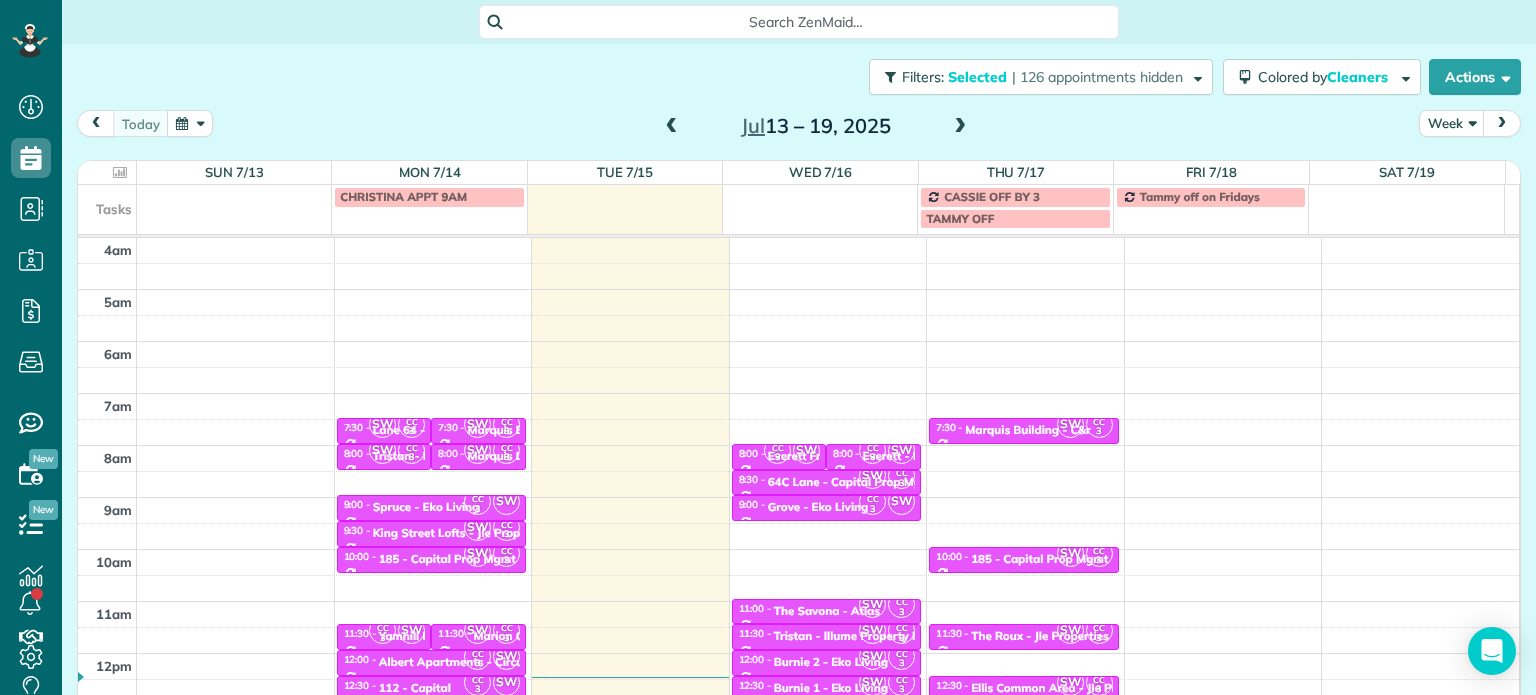 scroll, scrollTop: 0, scrollLeft: 0, axis: both 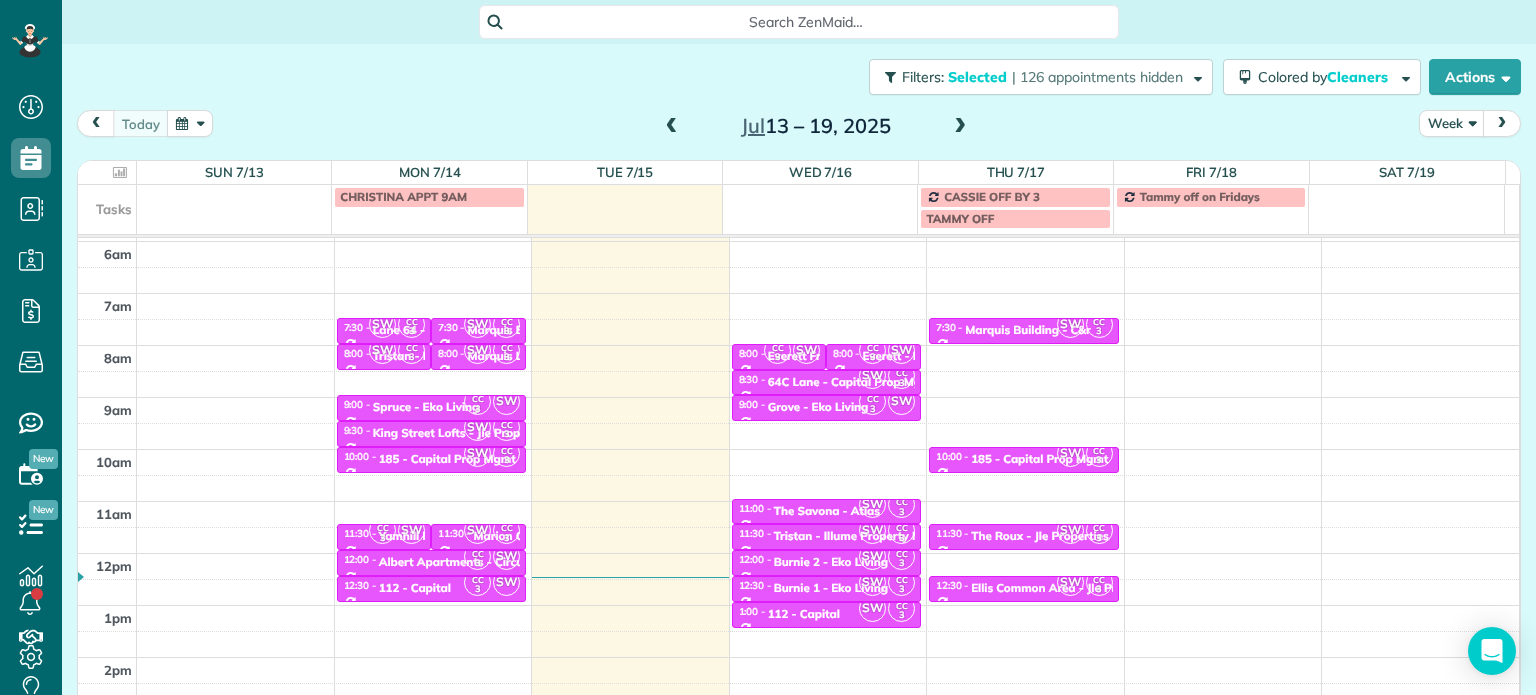 click on "Jul  13 – 19, 2025" at bounding box center [816, 126] 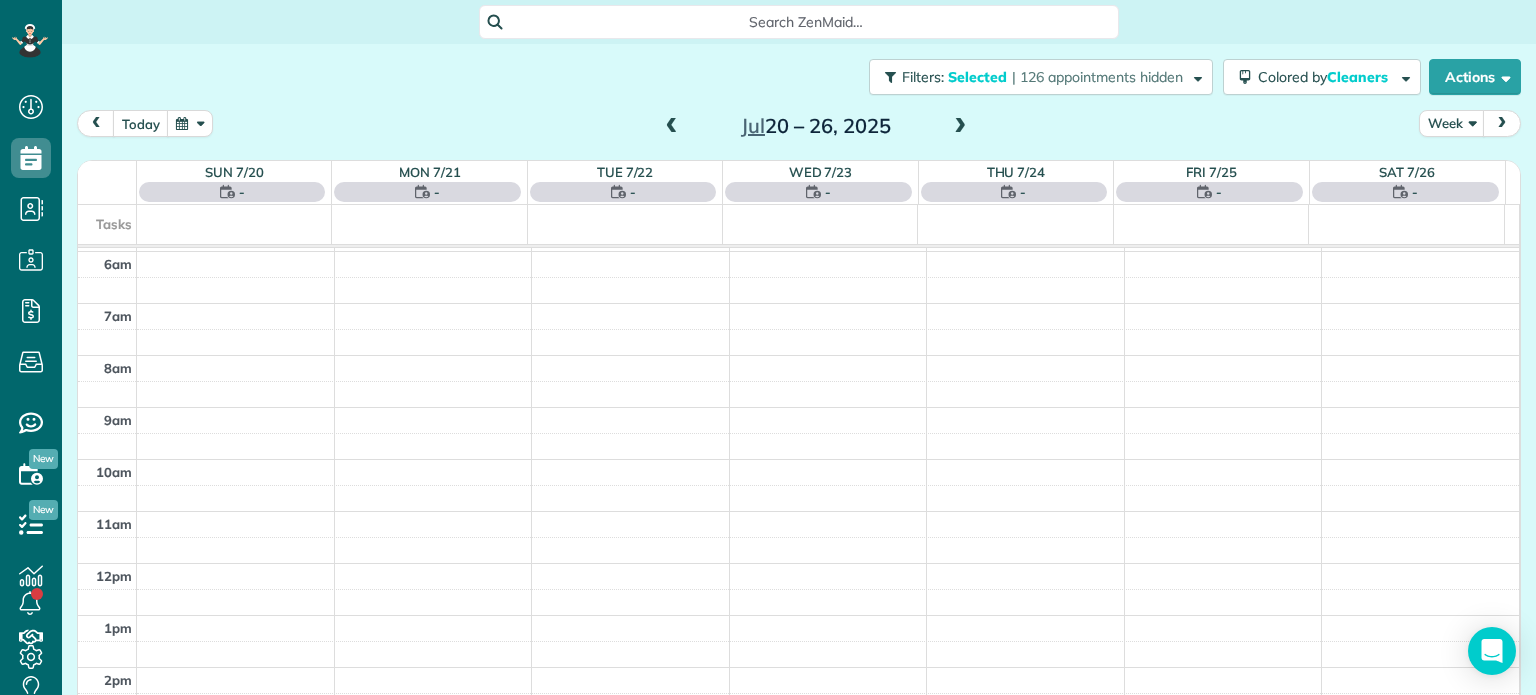 scroll, scrollTop: 156, scrollLeft: 0, axis: vertical 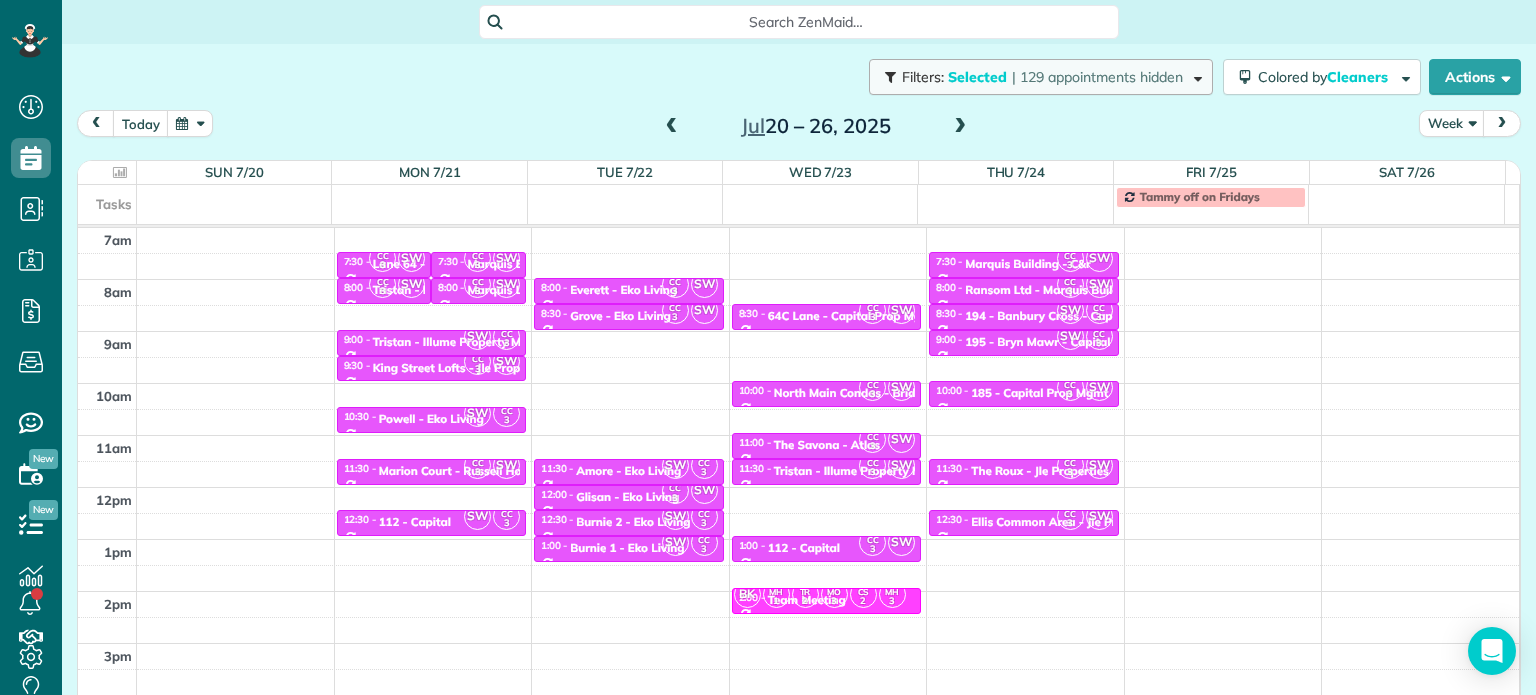 click on "|  129 appointments hidden" at bounding box center [1097, 77] 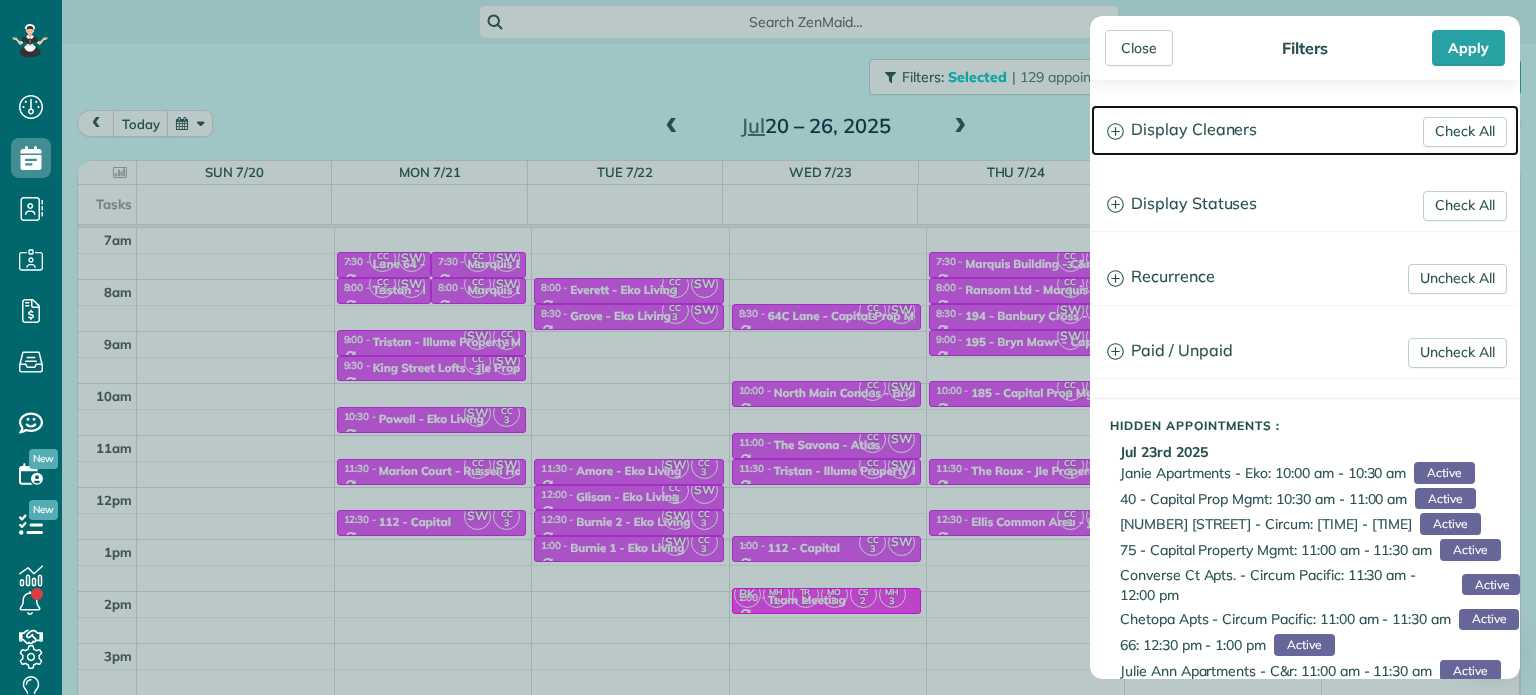 click on "Display Cleaners" at bounding box center [1305, 130] 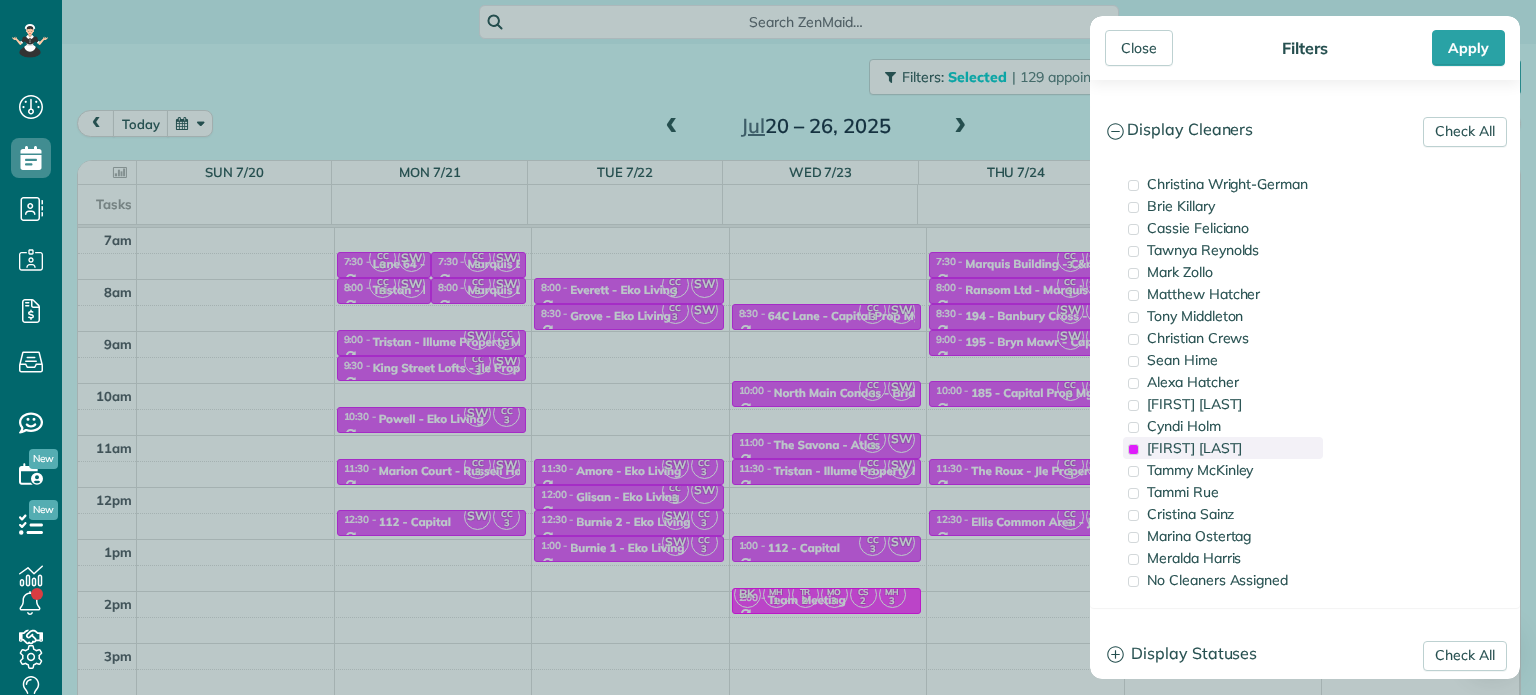 click on "Sabrina Woolford" at bounding box center [1194, 448] 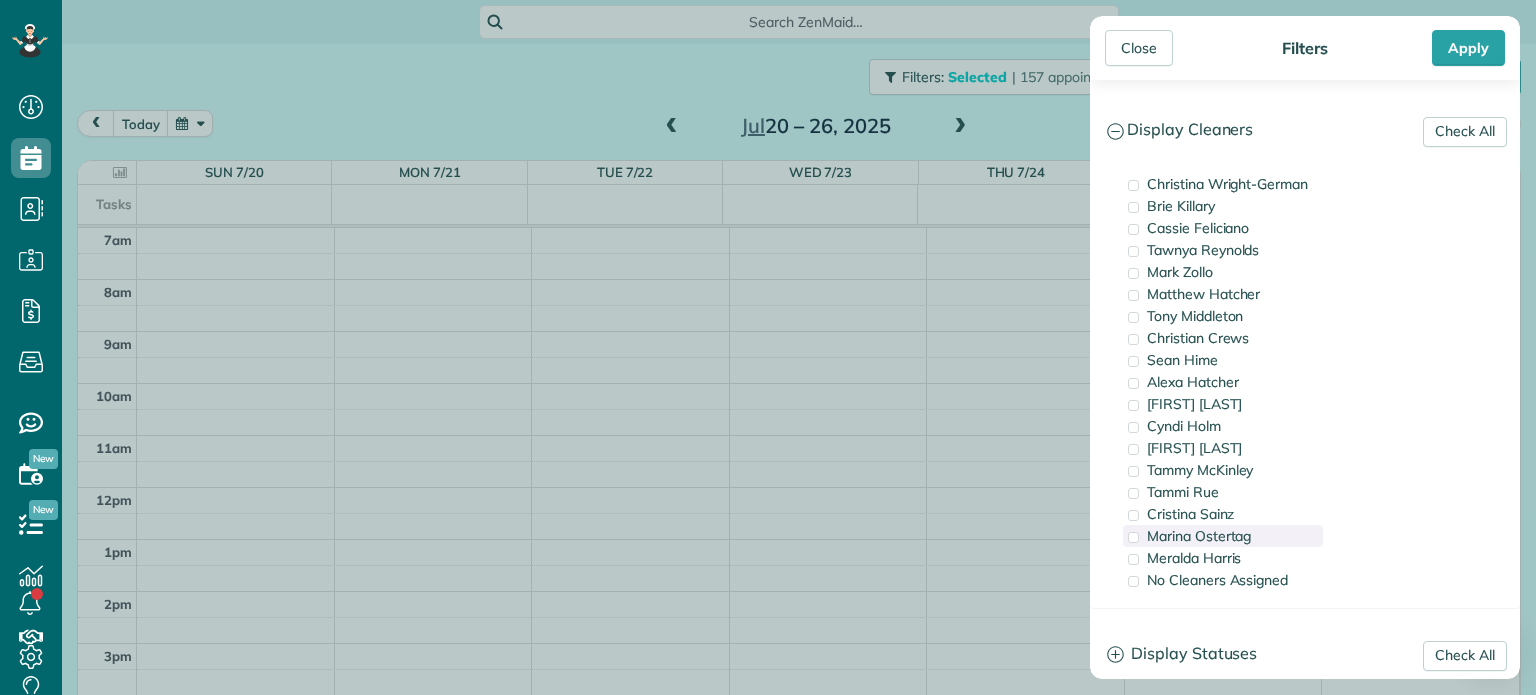 click on "Marina Ostertag" at bounding box center (1199, 536) 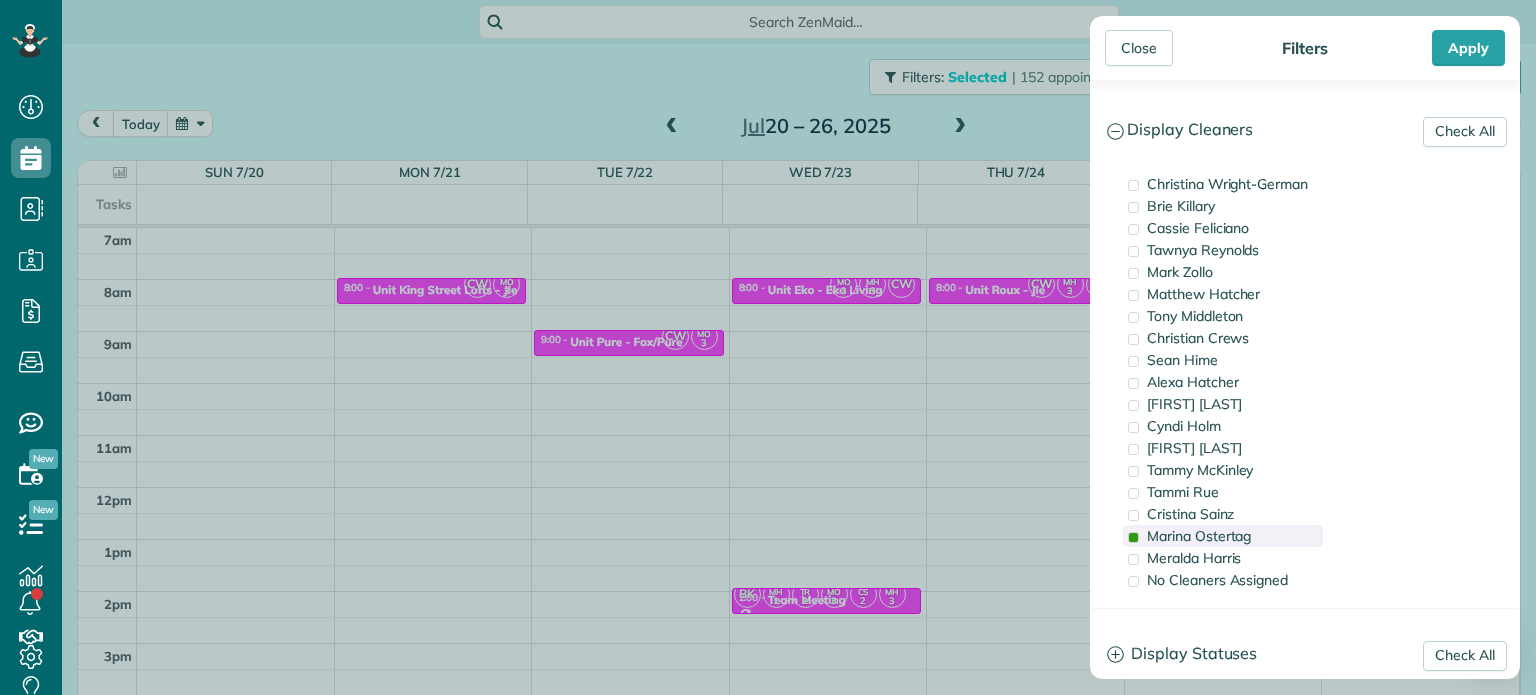 click on "Marina Ostertag" at bounding box center (1199, 536) 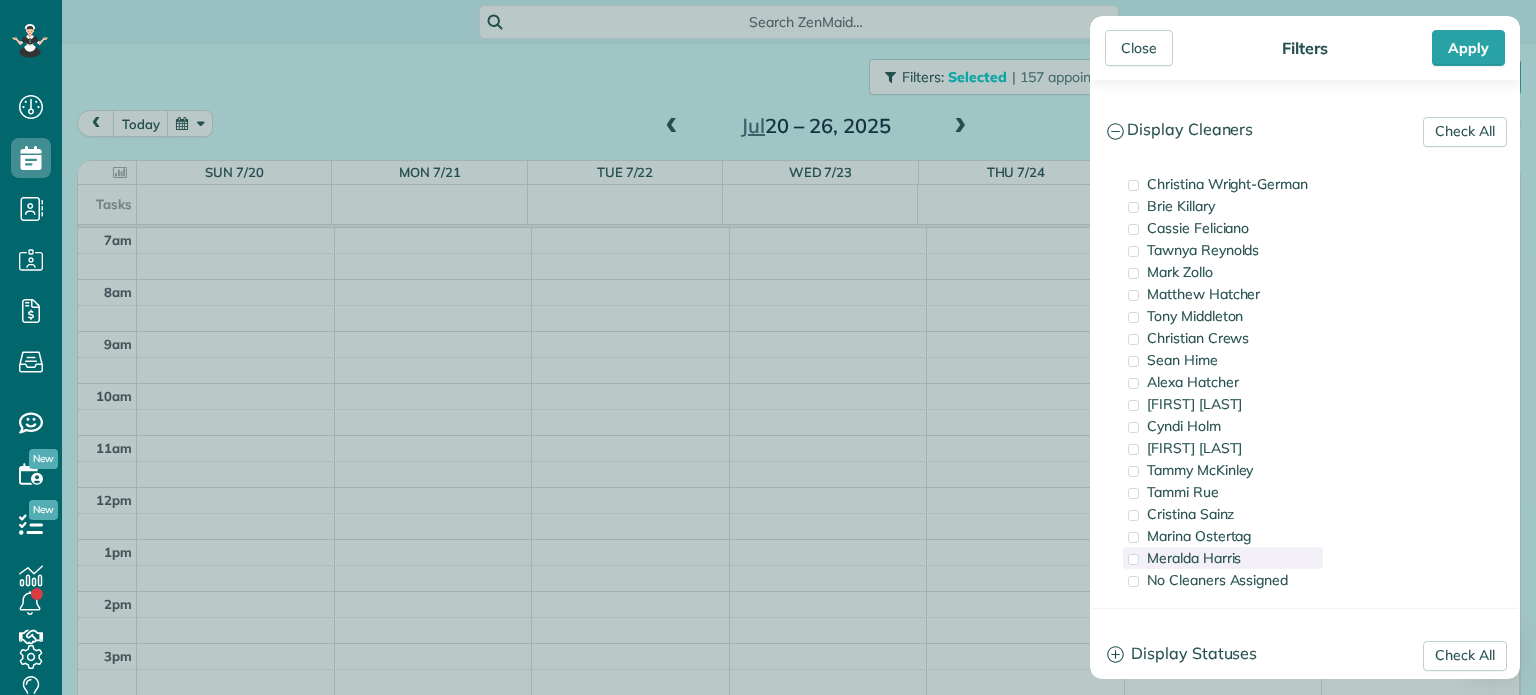click on "Meralda Harris" at bounding box center (1223, 558) 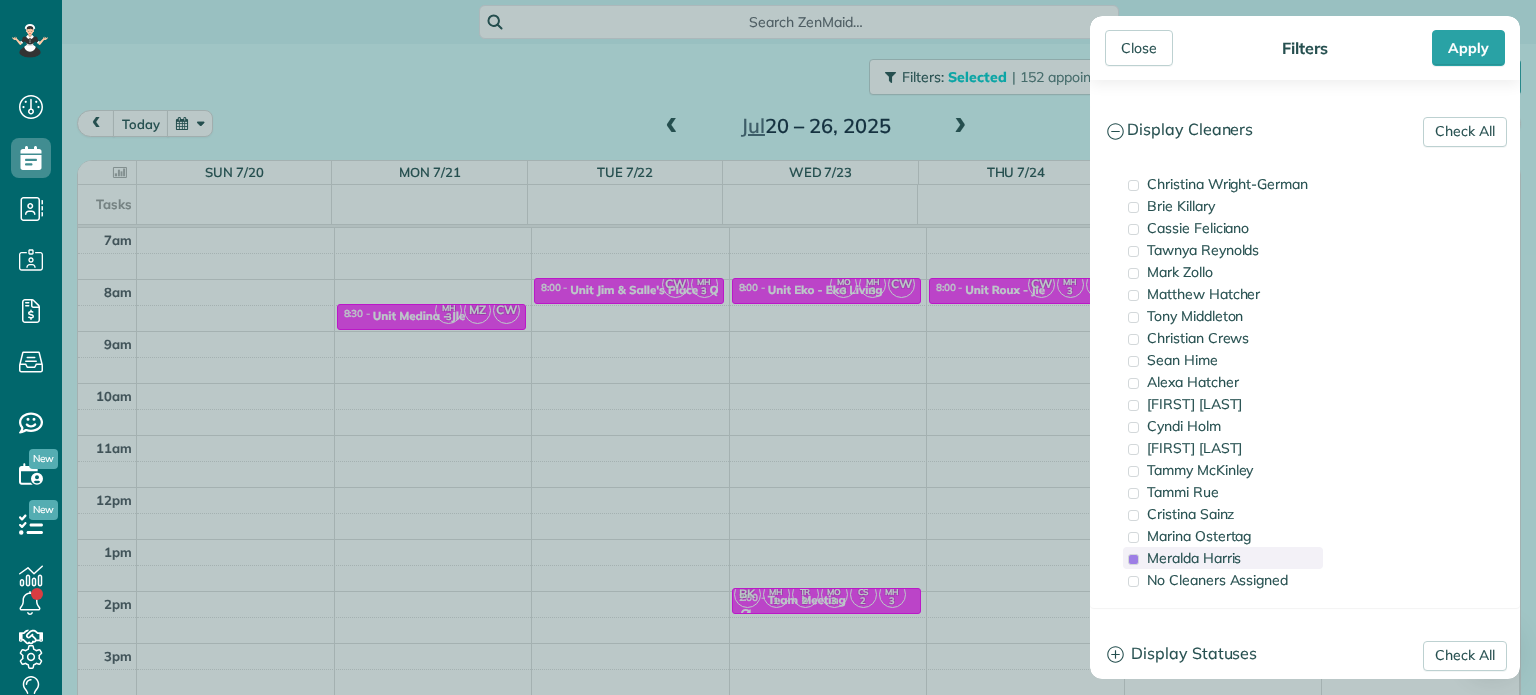 click on "Meralda Harris" at bounding box center [1223, 558] 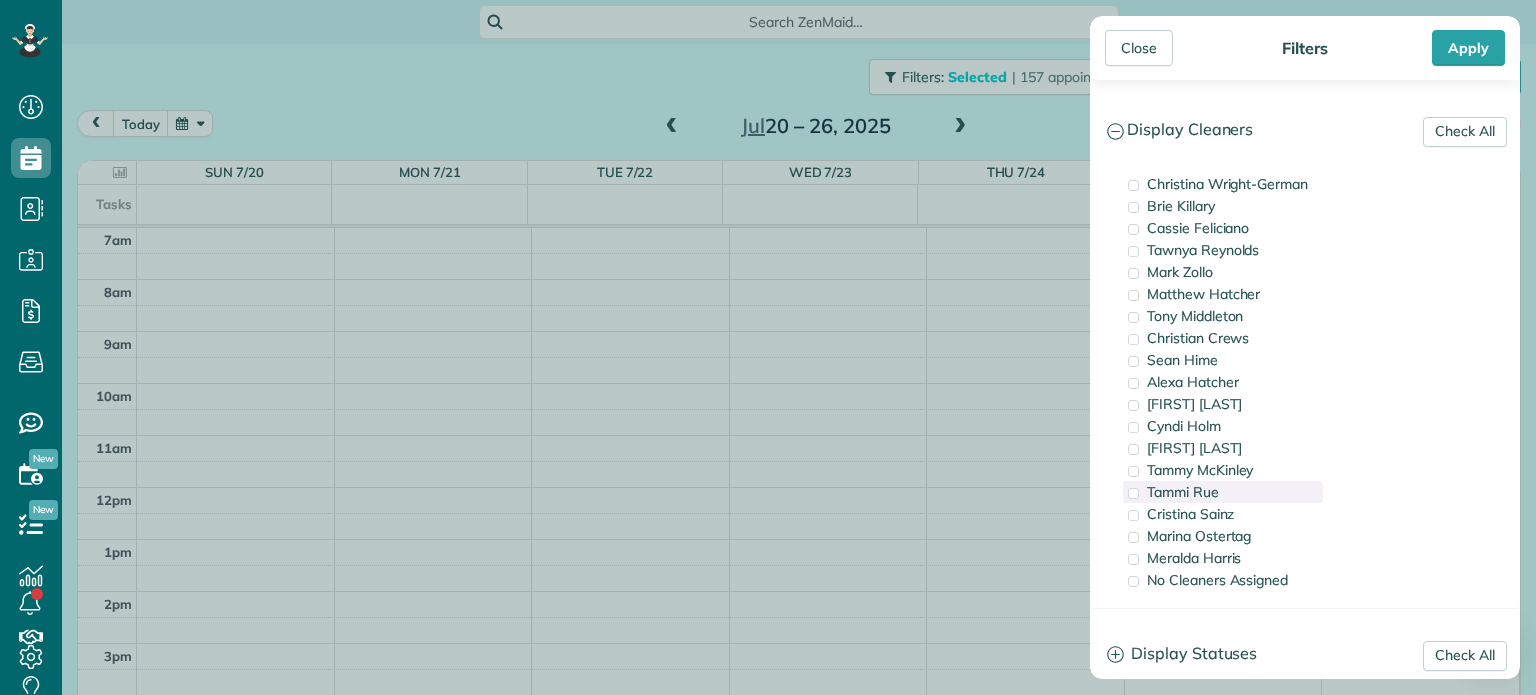 click on "Tammi Rue" at bounding box center (1223, 492) 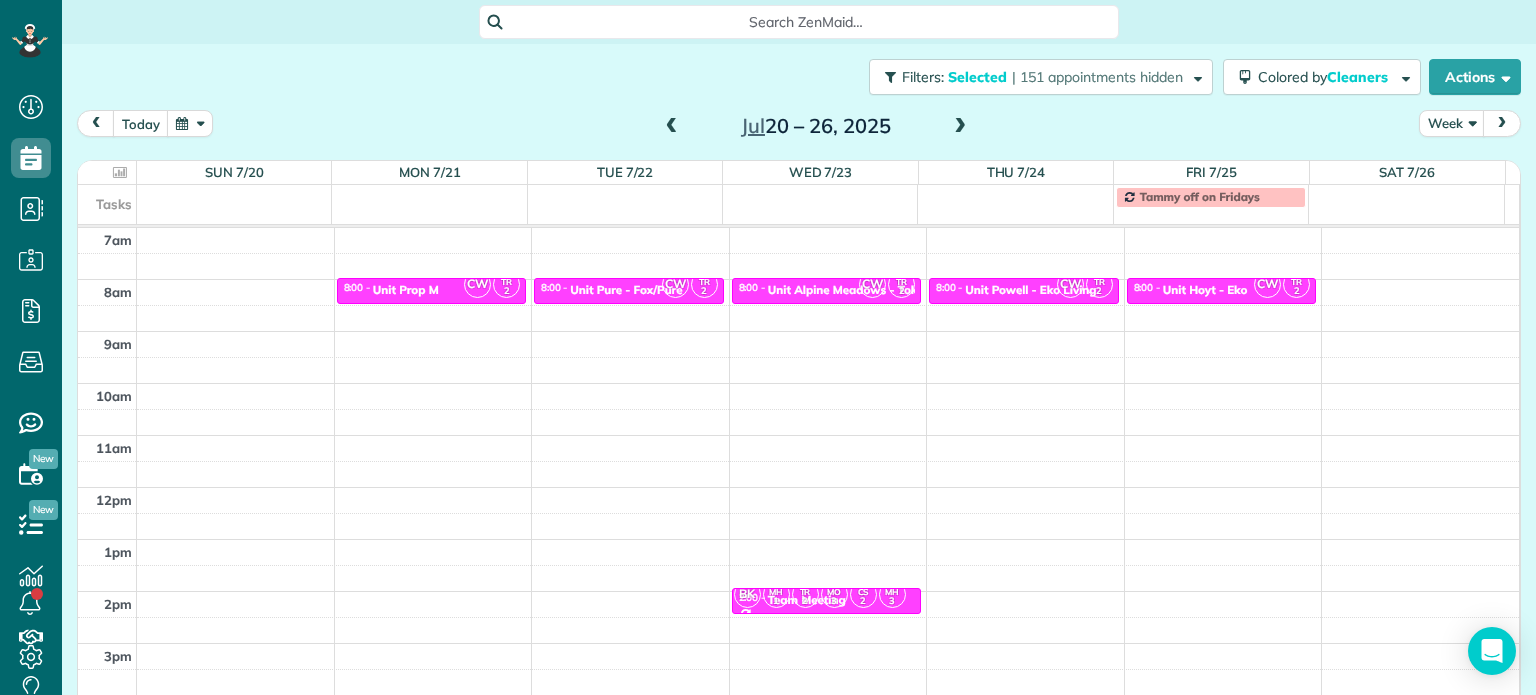 click on "Close
Filters
Apply
Check All
Display Cleaners
Christina Wright-German
Brie Killary
Cassie Feliciano
Tawnya Reynolds
Mark Zollo
Matthew Hatcher
Tony Middleton" at bounding box center (768, 347) 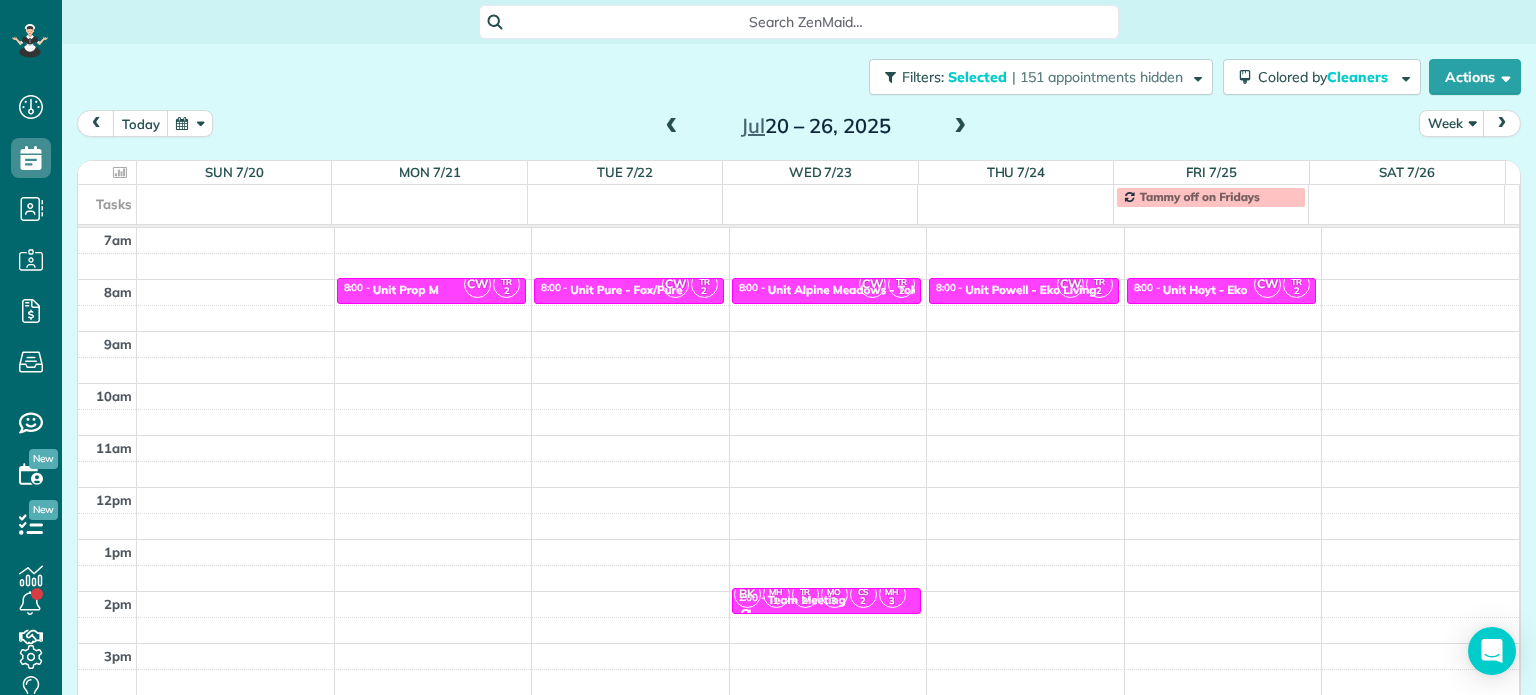 click at bounding box center (672, 127) 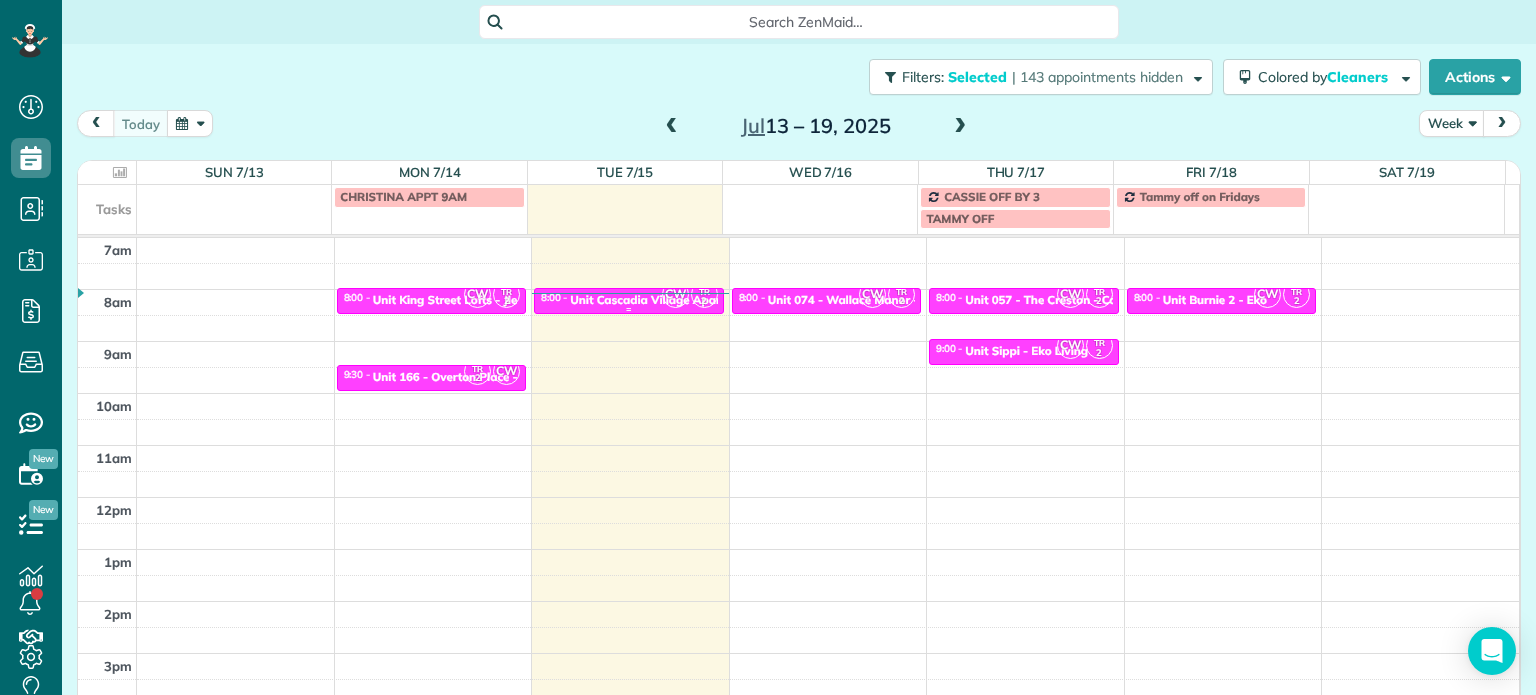 click on "Unit Cascadia Village Apartments - Tokola Properties" at bounding box center [719, 300] 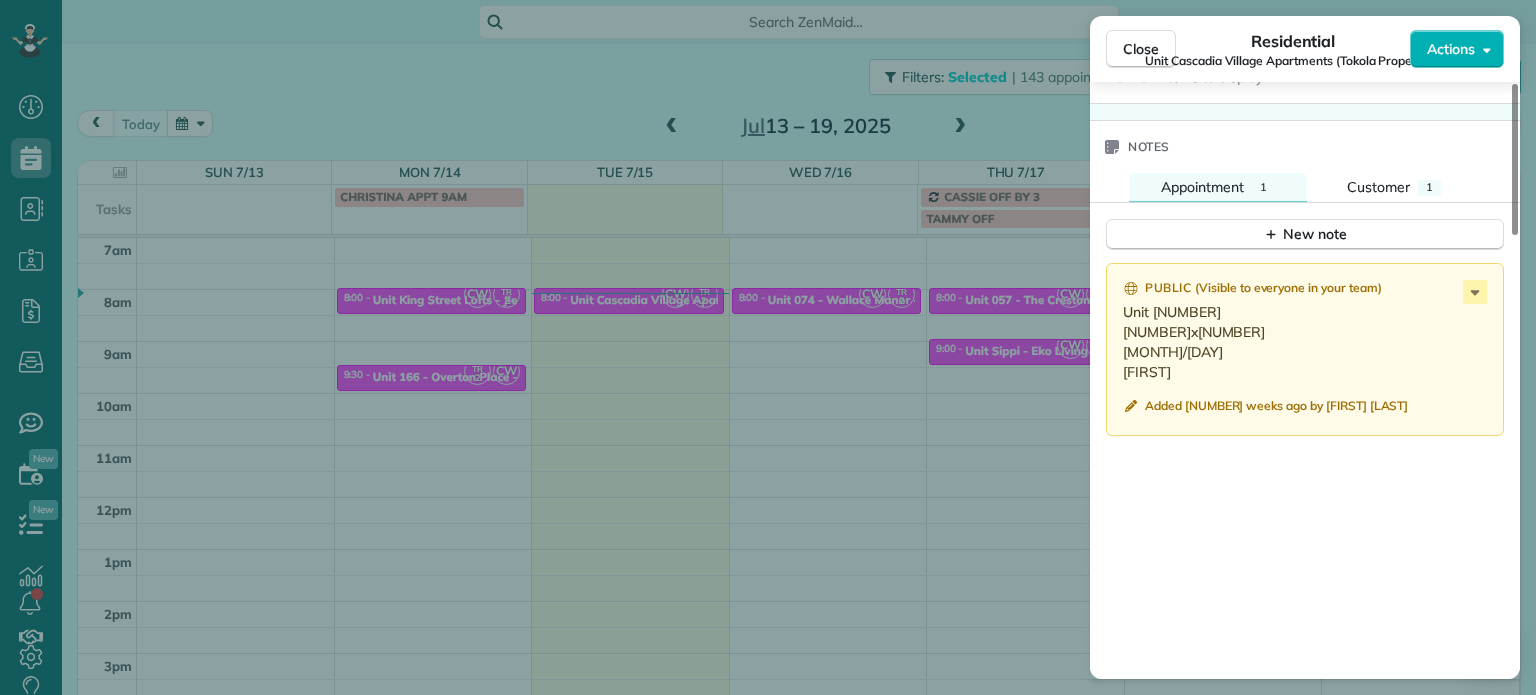 scroll, scrollTop: 1600, scrollLeft: 0, axis: vertical 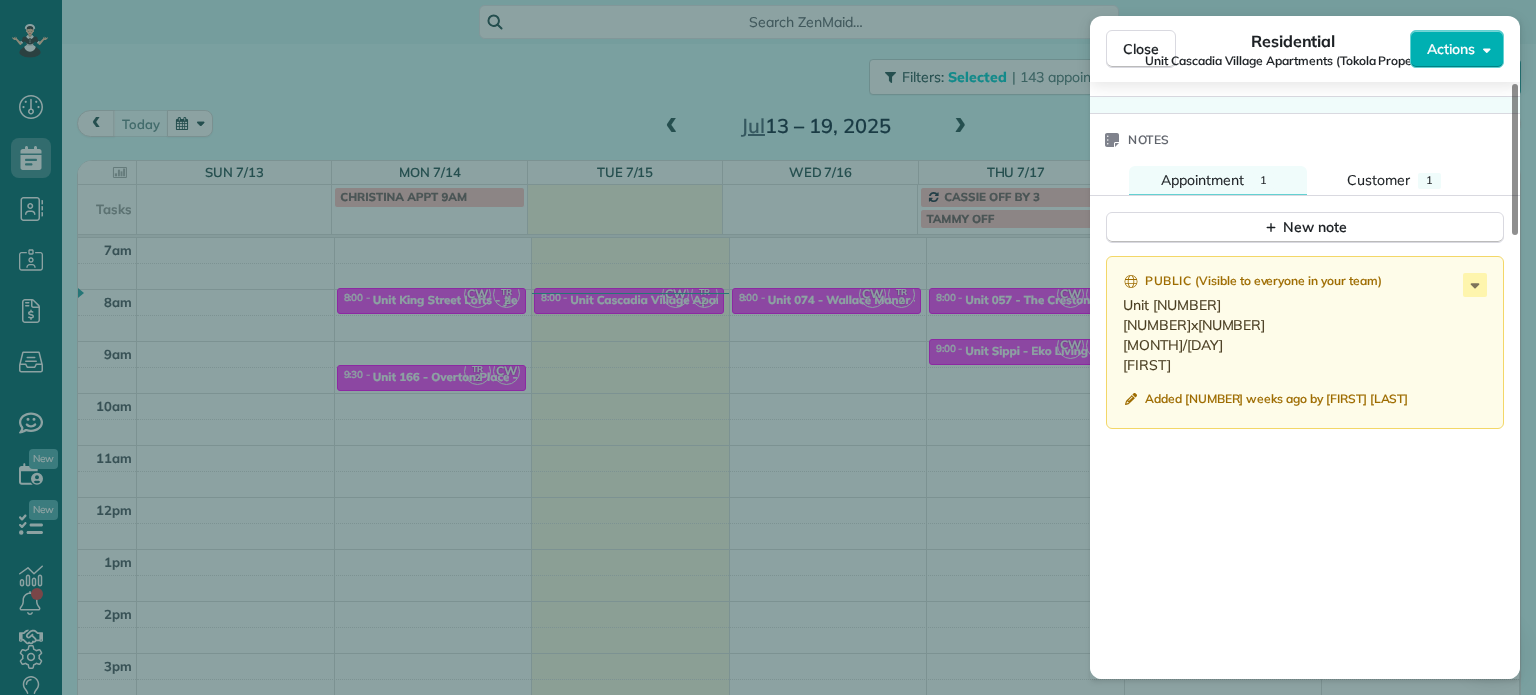 click on "Close Residential Unit Cascadia Village Apartments (Tokola Properties) Actions Status Active Unit Cascadia Village Apartments (Tokola Properties) · Open profile No phone number on record Add phone number No email on record Add email View Details Residential Tuesday, July 15, 2025 ( today ) 8:00 AM 8:30 AM 30 minutes One time 39267 Cascadia Village Drive Sandy OR 97055 Service was not rated yet Setup ratings Cleaners Time in and out Assign Invite Cleaners Tammi   Rue 8:00 AM 8:30 AM Christina   Wright-German 8:00 AM 8:30 AM Checklist Try Now Keep this appointment up to your standards. Stay on top of every detail, keep your cleaners organised, and your client happy. Assign a checklist Watch a 5 min demo Billing Billing actions Price $0.00 Overcharge $0.00 Discount $0.00 Coupon discount - Primary tax - Secondary tax - Total appointment price $0.00 Tips collected New feature! $0.00 Mark as paid Total including tip $0.00 Get paid online in no-time! Send an invoice and reward your cleaners with tips Work items 1 1" at bounding box center [768, 347] 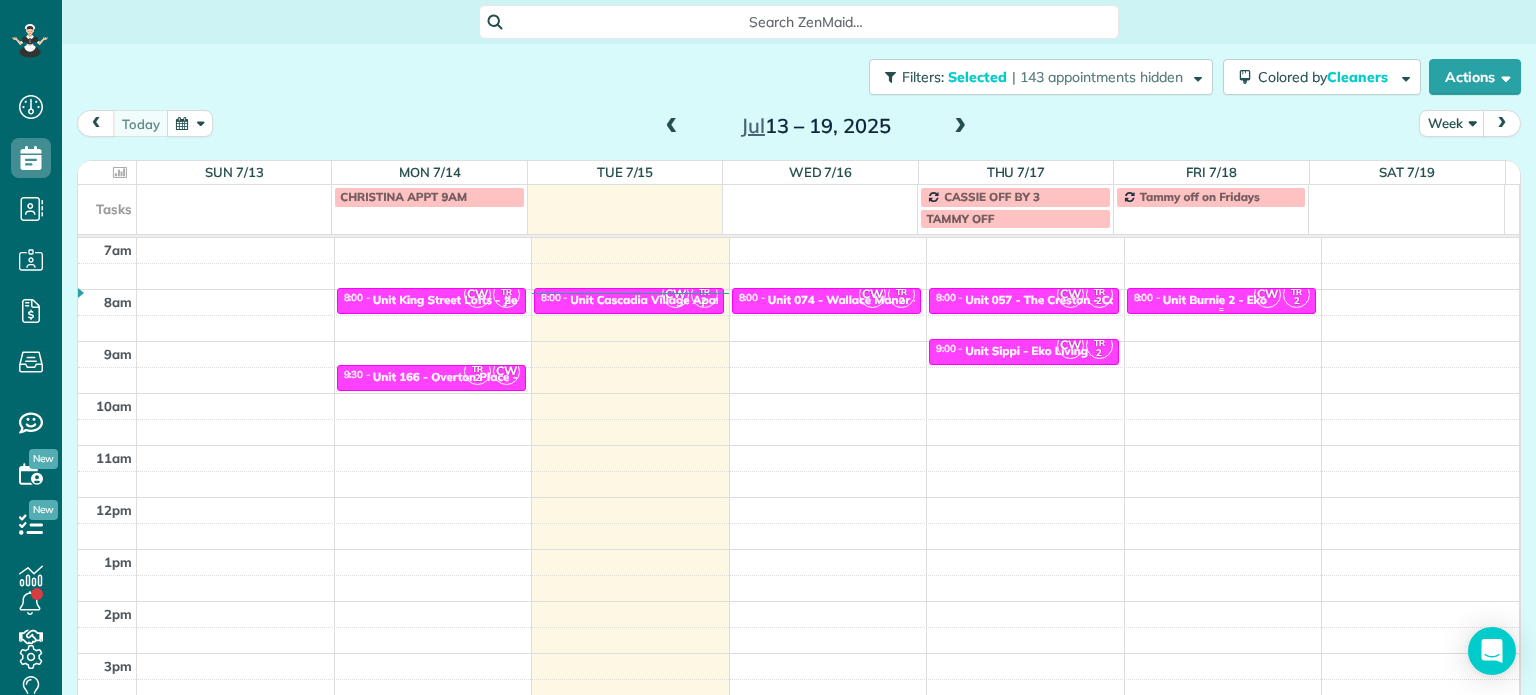 click on "Unit Burnie 2 - Eko" at bounding box center [1215, 300] 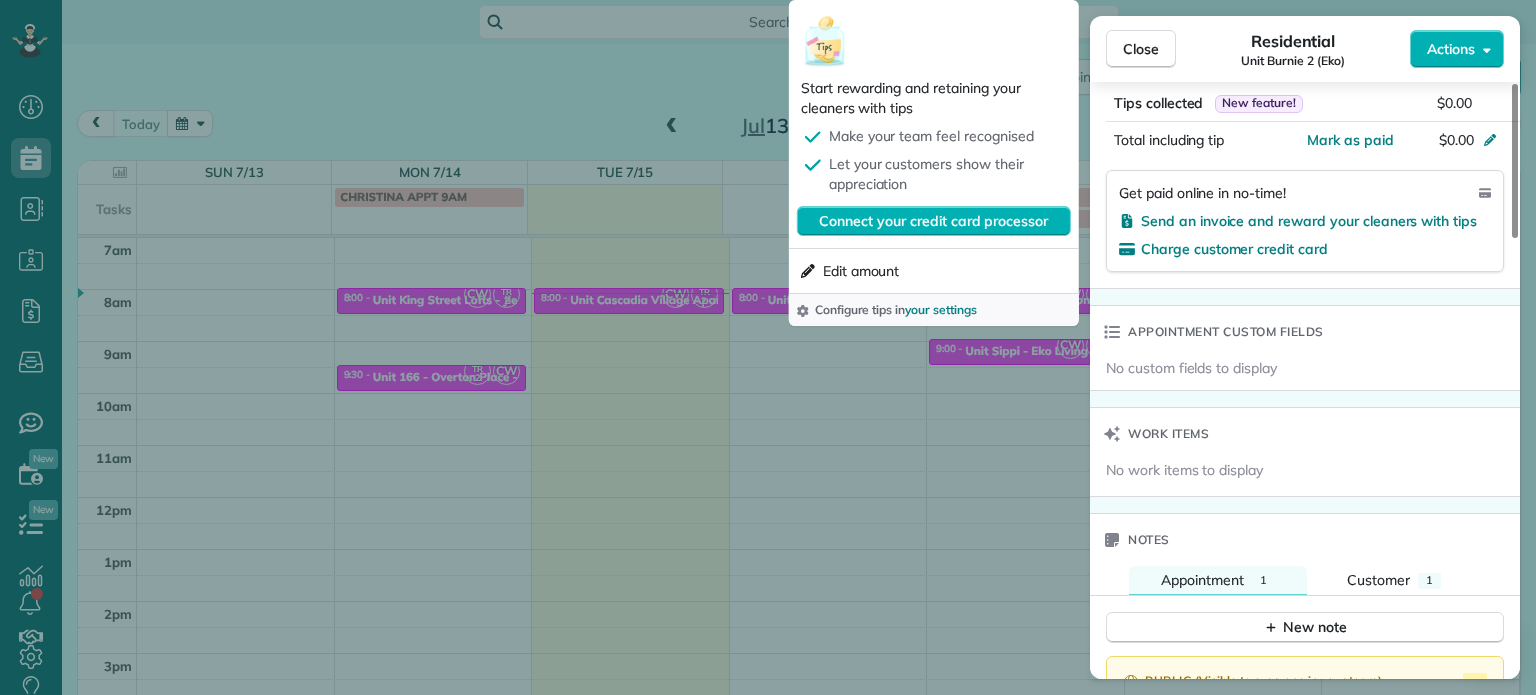 scroll, scrollTop: 1400, scrollLeft: 0, axis: vertical 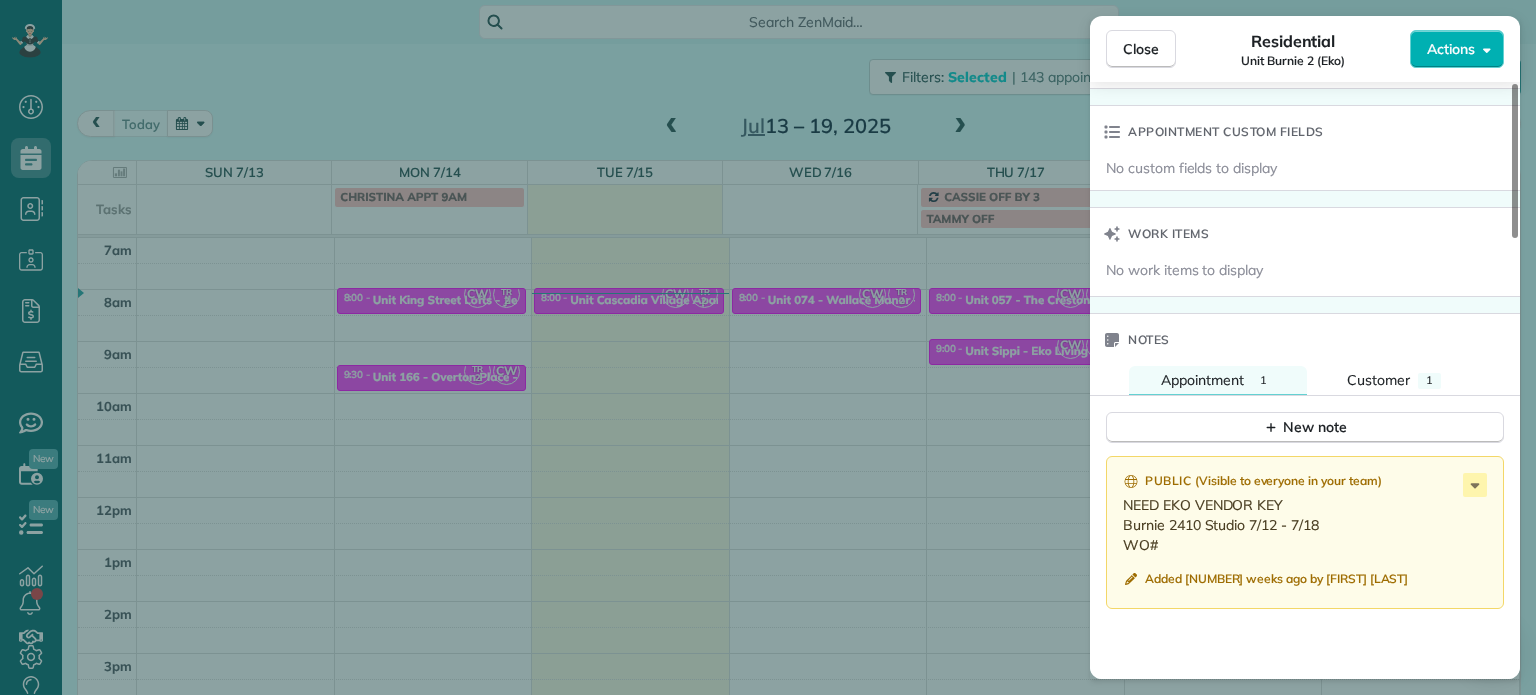 click on "Close Residential Unit Burnie 2 (Eko) Actions Status Active Unit Burnie 2 (Eko) · Open profile No phone number on record Add phone number No email on record Add email View Details Residential Friday, July 18, 2025 ( in 3 days ) 8:00 AM 8:30 AM 30 minutes One time 5960 East Burnside Street Portland OR 97215 Service was not rated yet Setup ratings Cleaners Time in and out Assign Invite Cleaners Tammi   Rue 8:00 AM 8:30 AM Christina   Wright-German 8:00 AM 8:30 AM Checklist Try Now Keep this appointment up to your standards. Stay on top of every detail, keep your cleaners organised, and your client happy. Assign a checklist Watch a 5 min demo Billing Billing actions Price $0.00 Overcharge $0.00 Discount $0.00 Coupon discount - Primary tax - Secondary tax - Total appointment price $0.00 Tips collected New feature! $0.00 Mark as paid Total including tip $0.00 Get paid online in no-time! Send an invoice and reward your cleaners with tips Charge customer credit card Appointment custom fields Work items Notes 1 1 (" at bounding box center [768, 347] 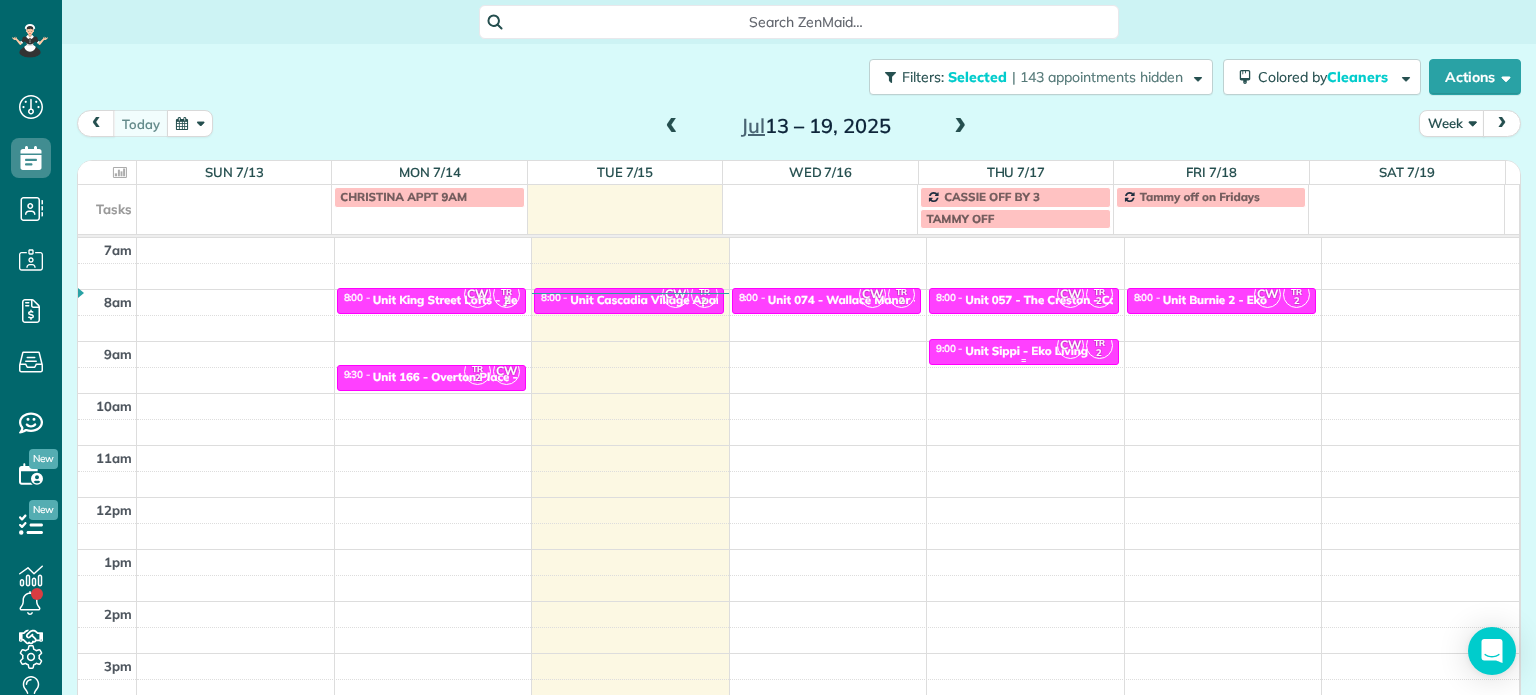 click on "CW" at bounding box center (1070, 345) 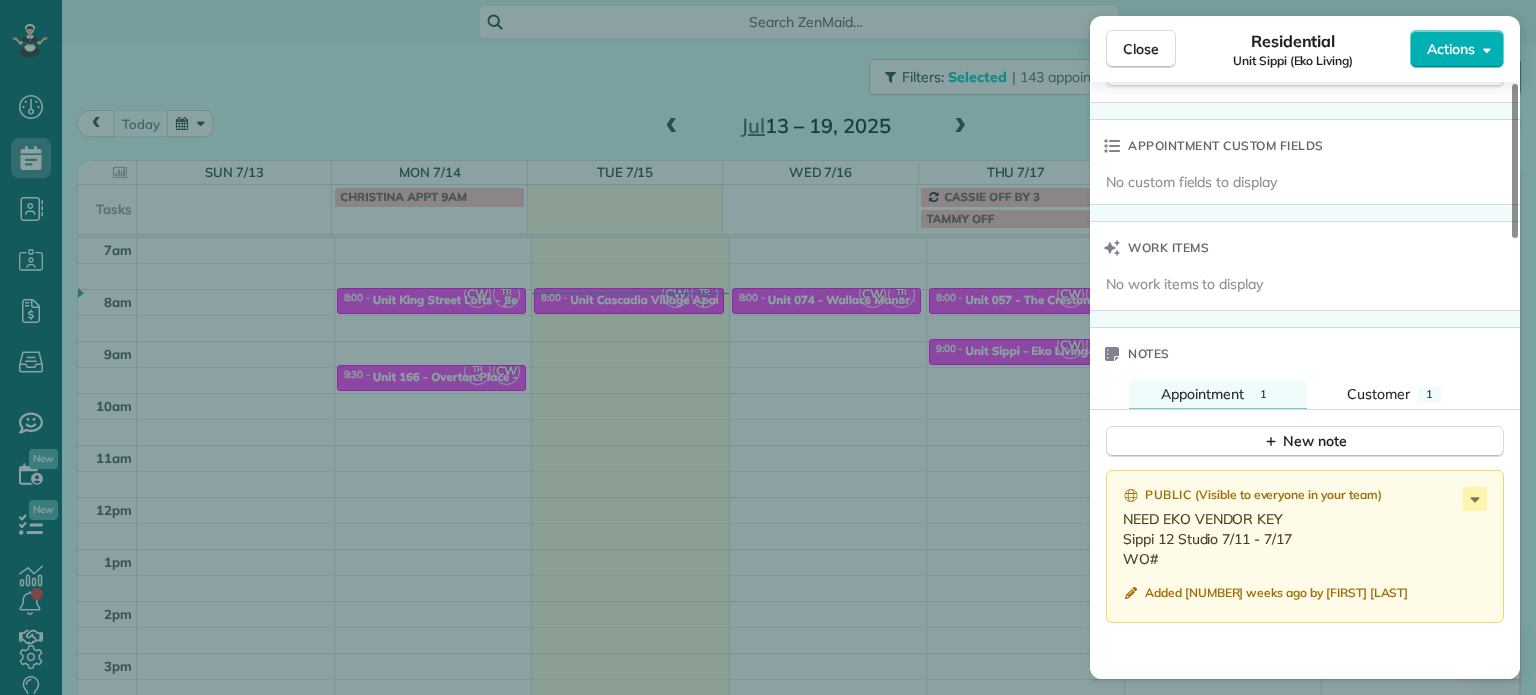 scroll, scrollTop: 1500, scrollLeft: 0, axis: vertical 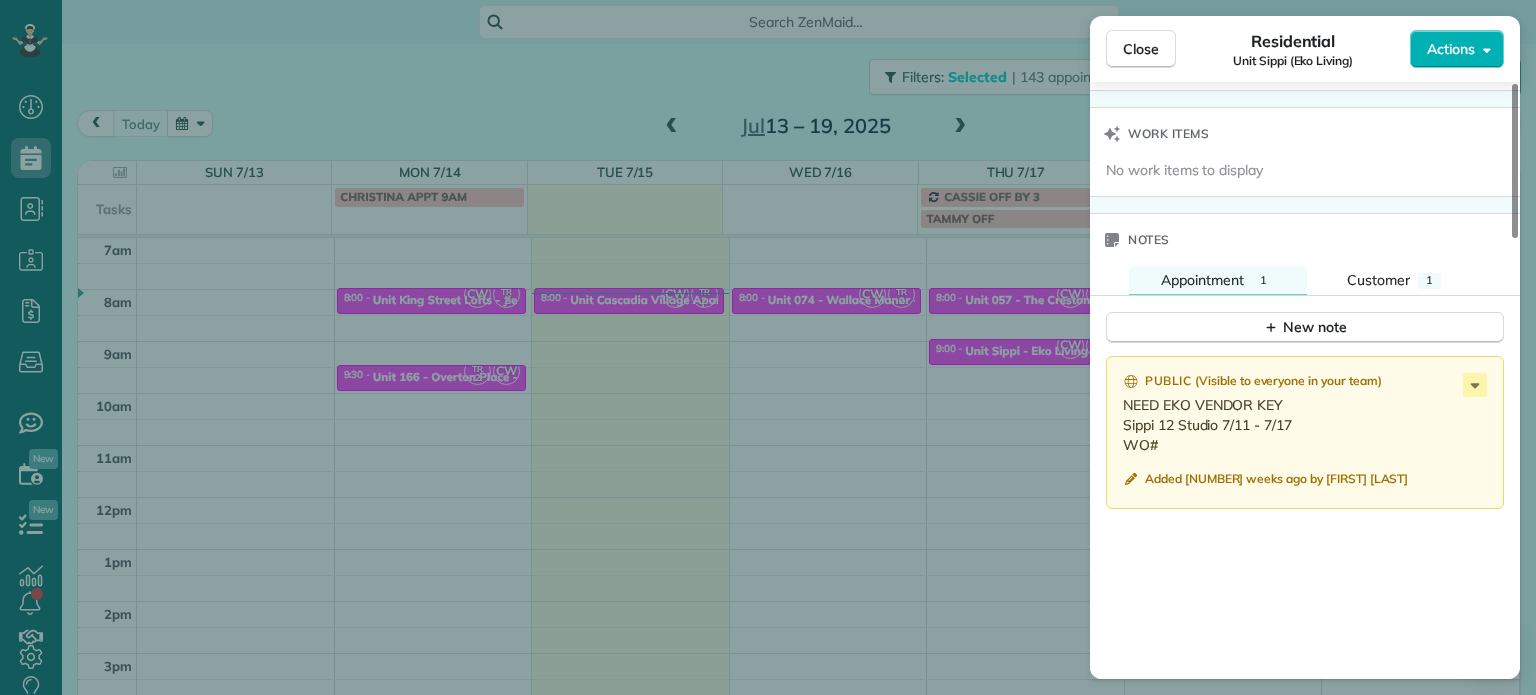 click on "Close Residential Unit Sippi (Eko Living) Actions Status Active Unit Sippi (Eko Living) · Open profile No phone number on record Add phone number No email on record Add email View Details Residential Thursday, July 17, 2025 ( in 2 days ) 9:00 AM 9:30 AM 30 minutes One time 3875 North Mississippi Avenue Portland OR 97227 Service was not rated yet Setup ratings Cleaners Time in and out Assign Invite Cleaners Tammi   Rue 9:00 AM 9:30 AM Christina   Wright-German 9:00 AM 9:30 AM Checklist Try Now Keep this appointment up to your standards. Stay on top of every detail, keep your cleaners organised, and your client happy. Assign a checklist Watch a 5 min demo Billing Billing actions Price $0.00 Overcharge $0.00 Discount $0.00 Coupon discount - Primary tax - Secondary tax - Total appointment price $0.00 Tips collected New feature! $0.00 Mark as paid Total including tip $0.00 Get paid online in no-time! Send an invoice and reward your cleaners with tips Charge customer credit card Appointment custom fields Notes 1 1" at bounding box center [768, 347] 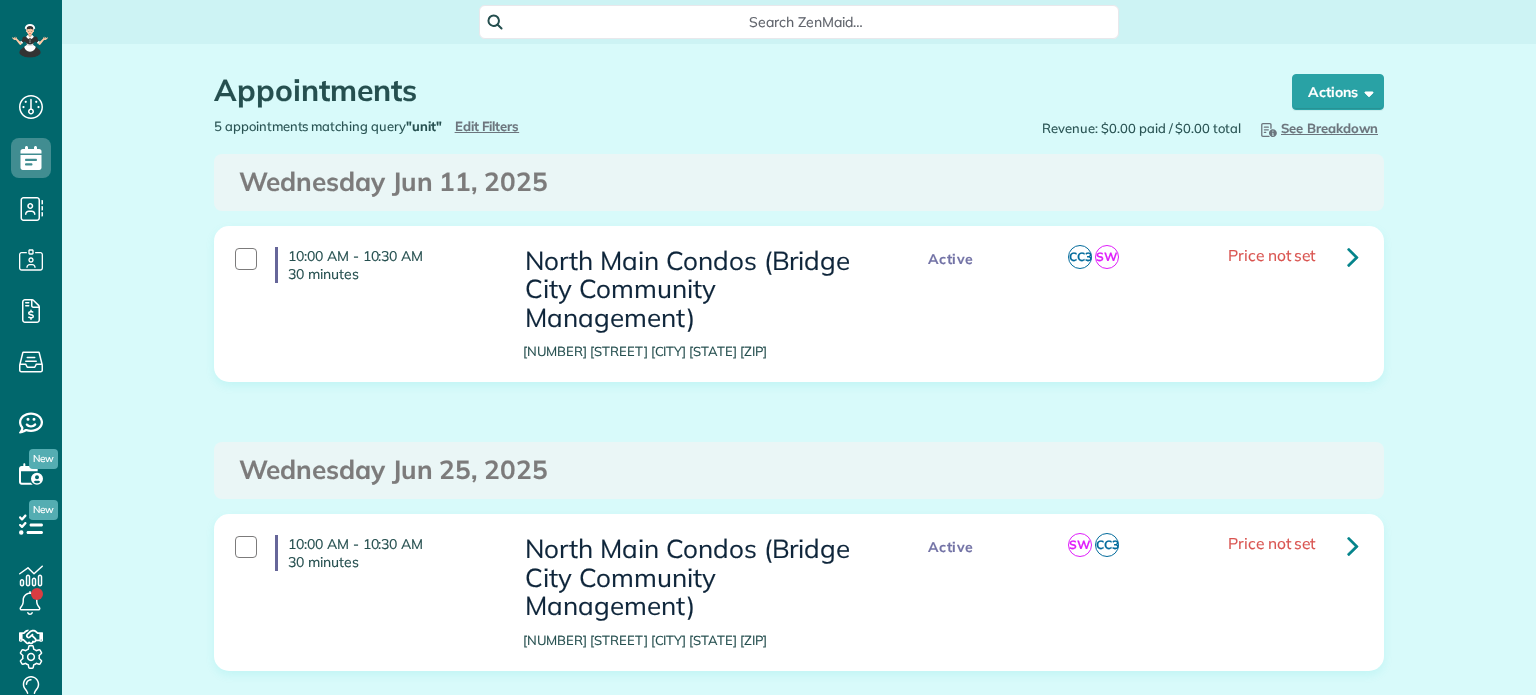 scroll, scrollTop: 0, scrollLeft: 0, axis: both 